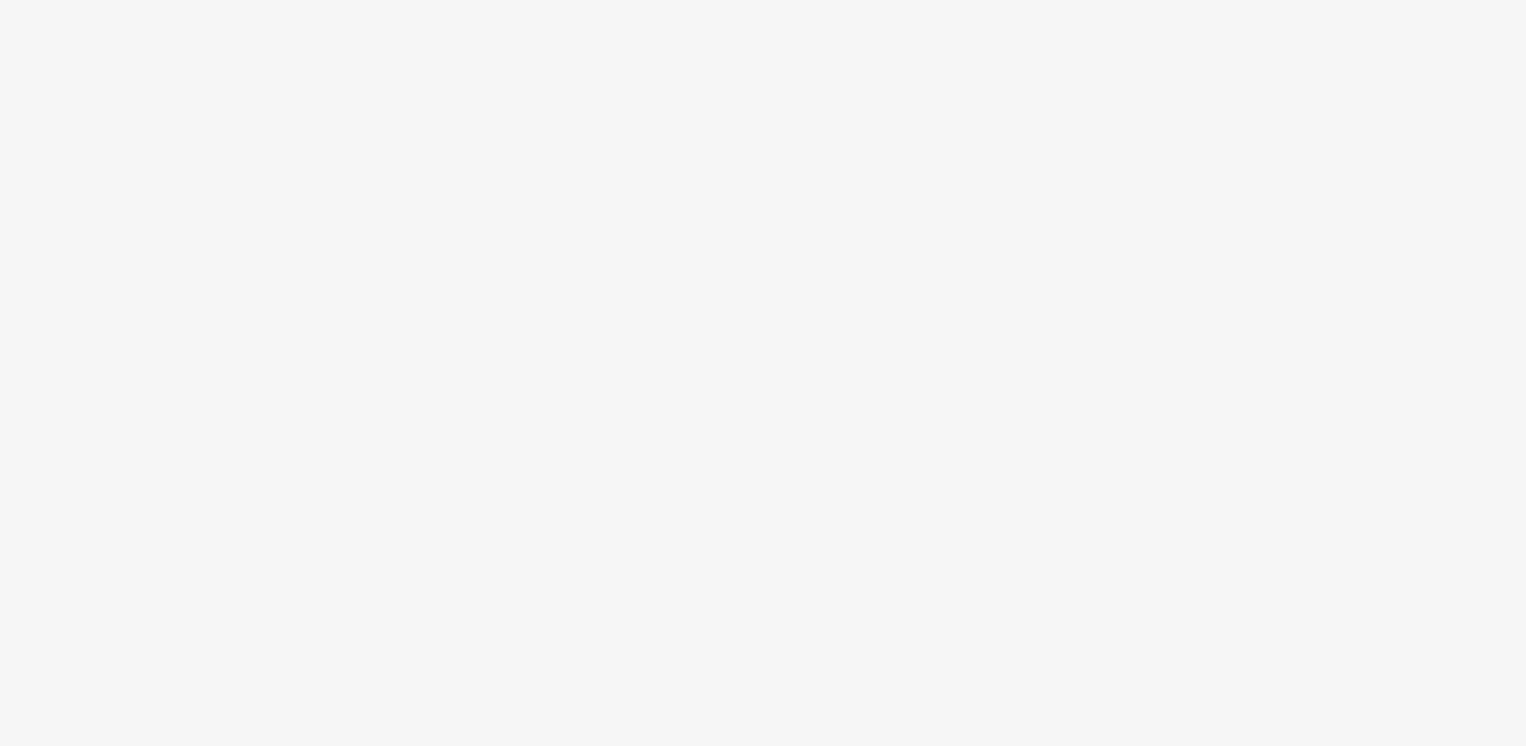 scroll, scrollTop: 0, scrollLeft: 0, axis: both 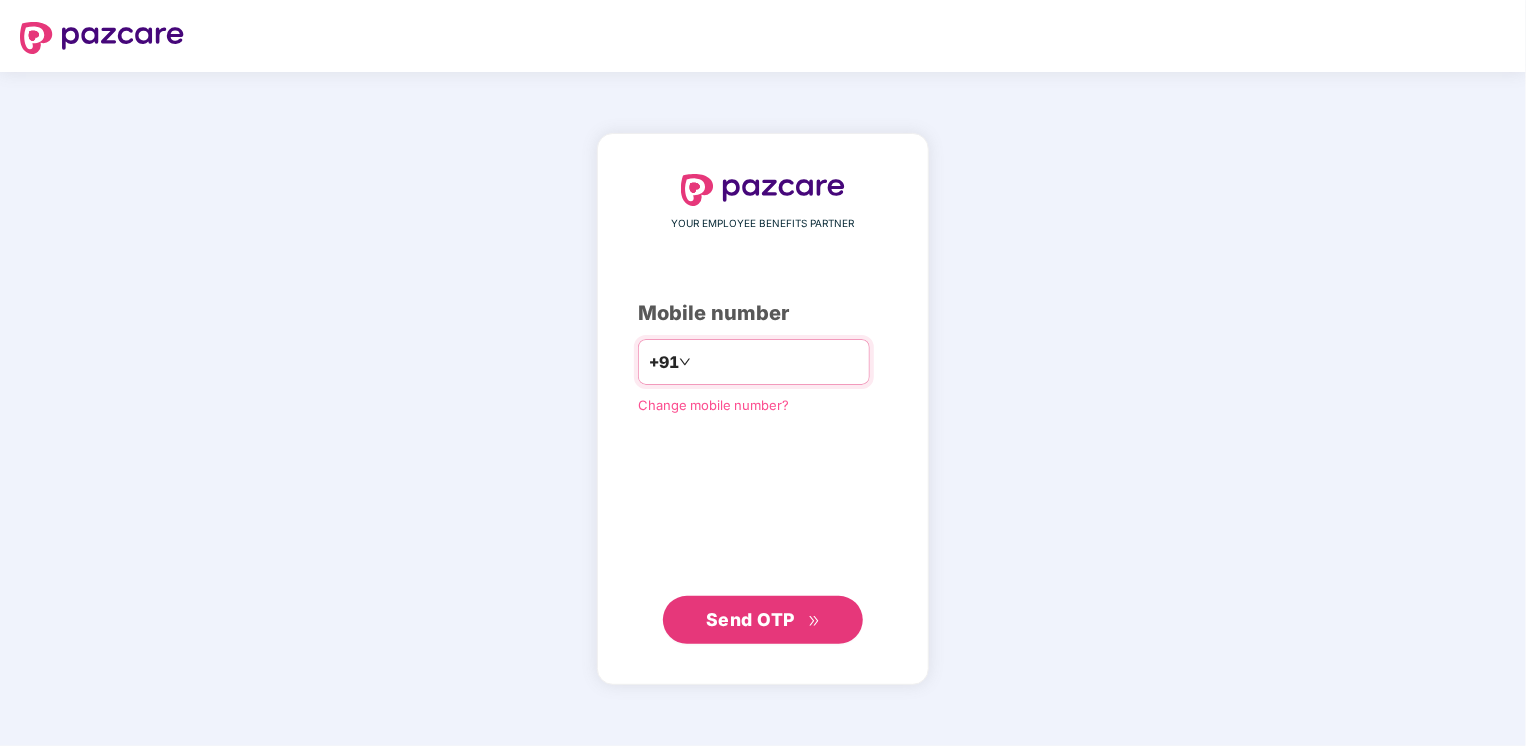 type on "**********" 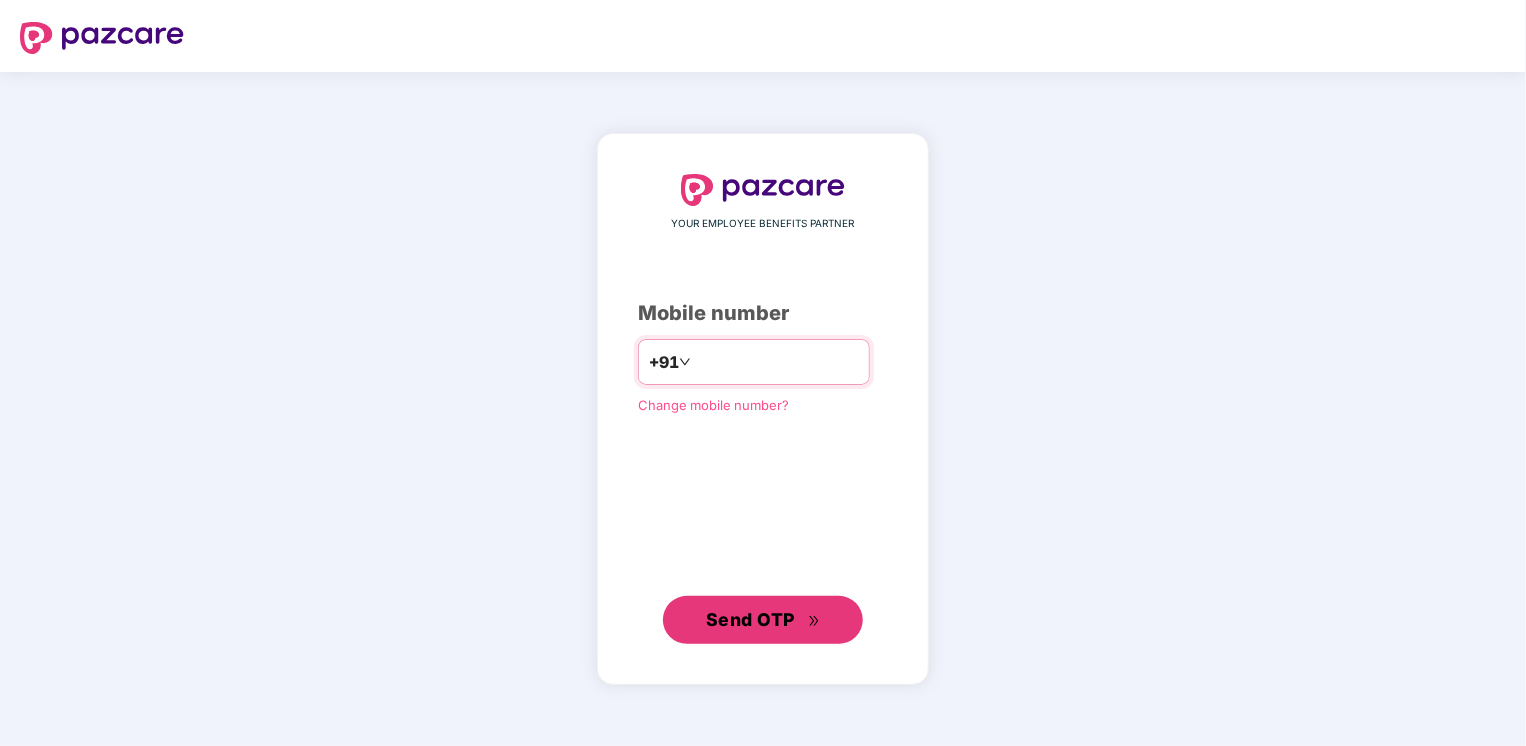 type 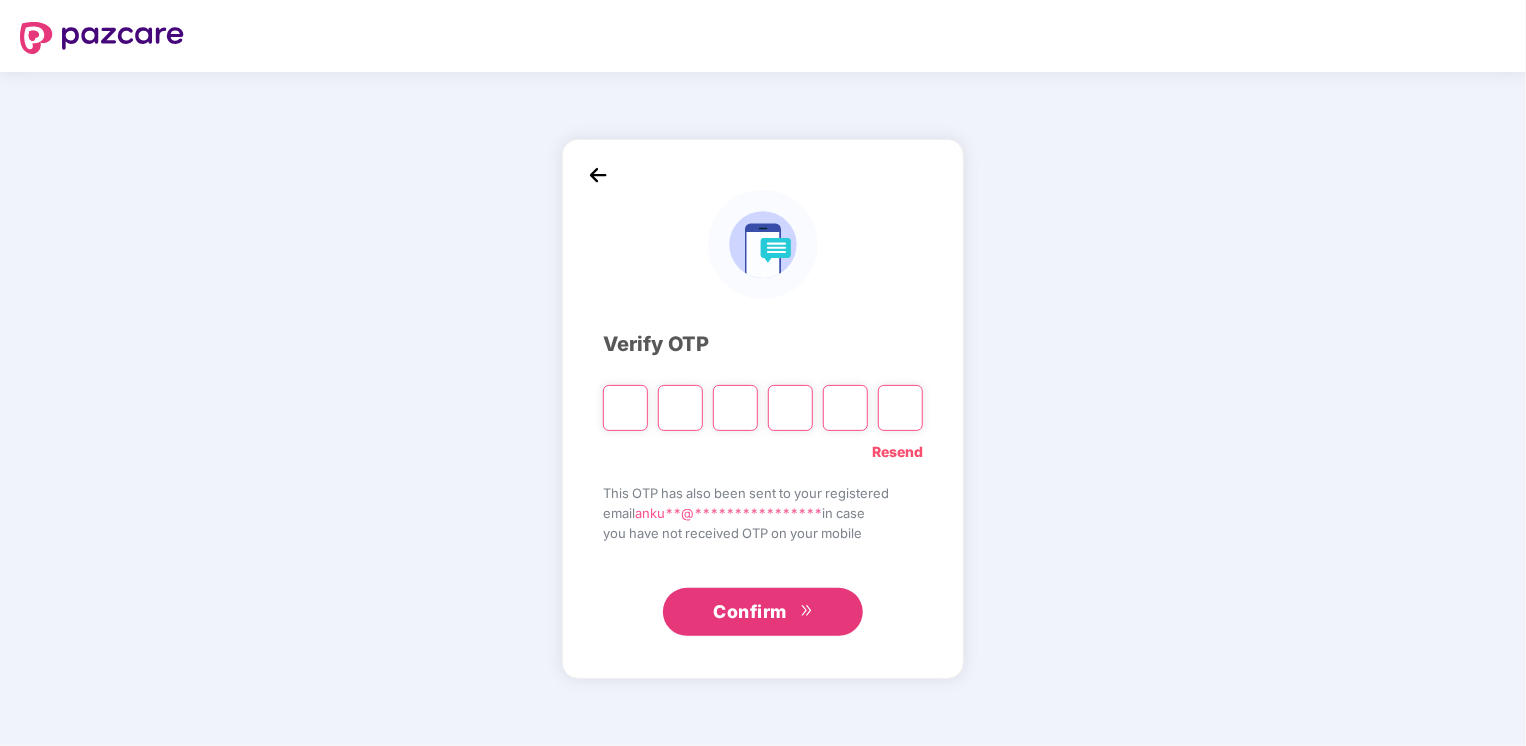 type on "*" 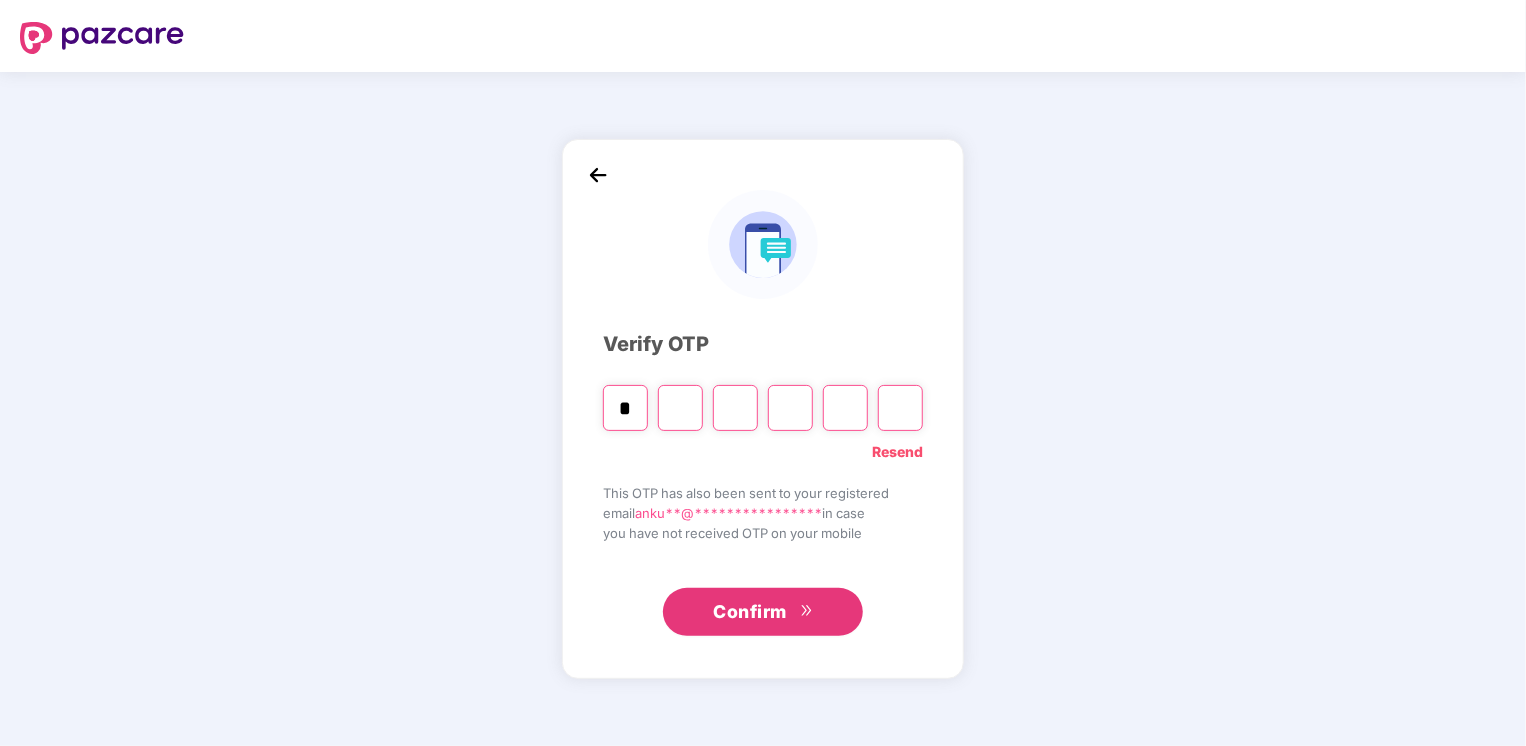 type on "*" 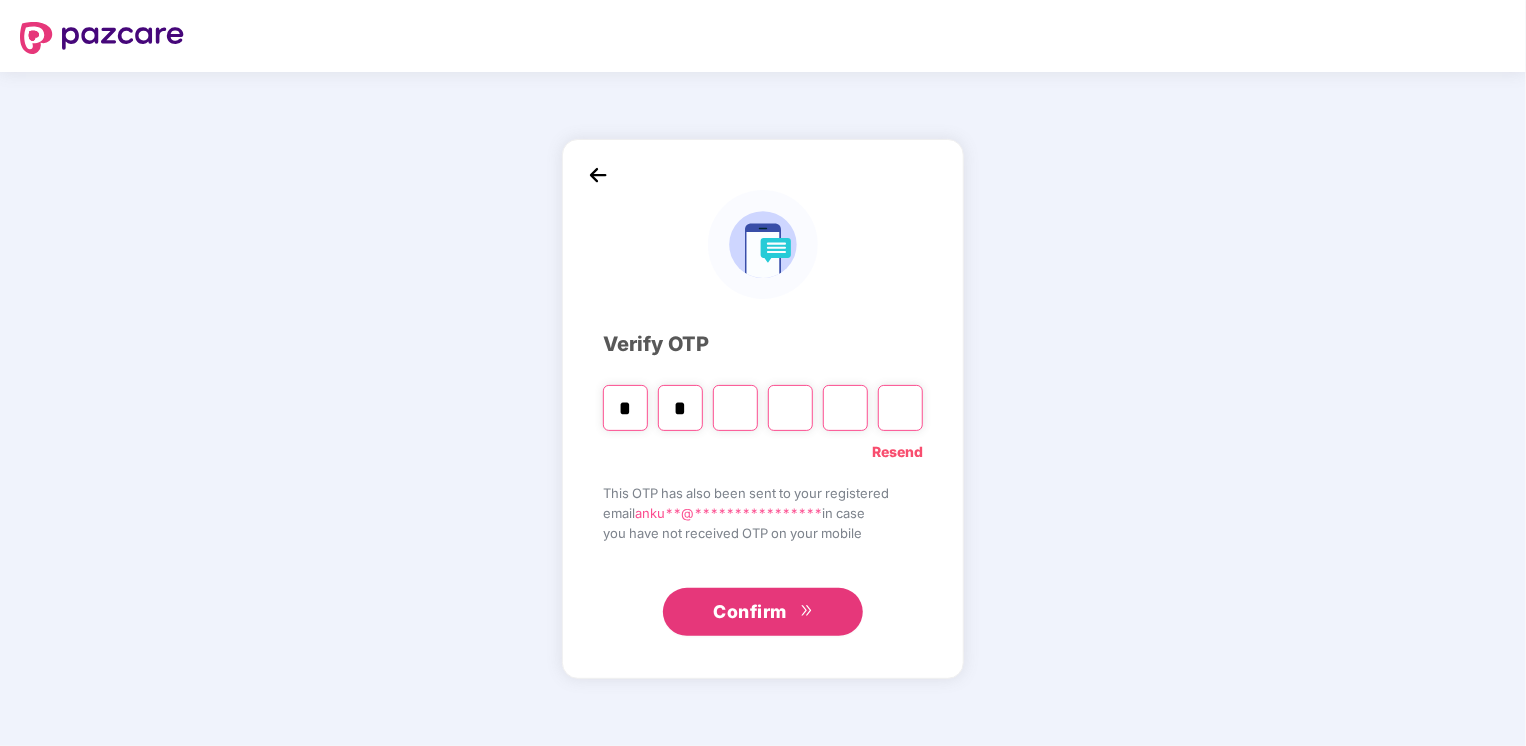 type on "*" 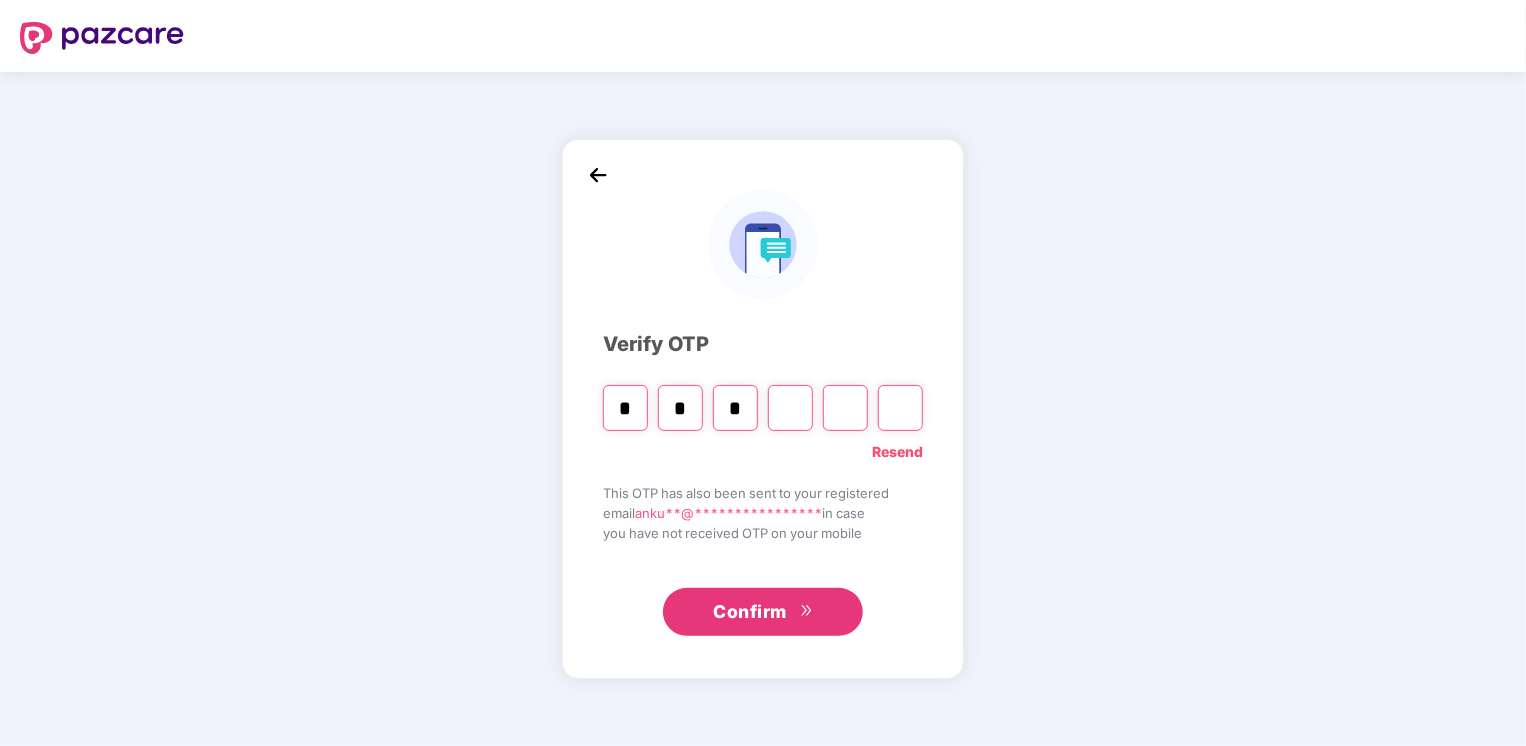 type on "*" 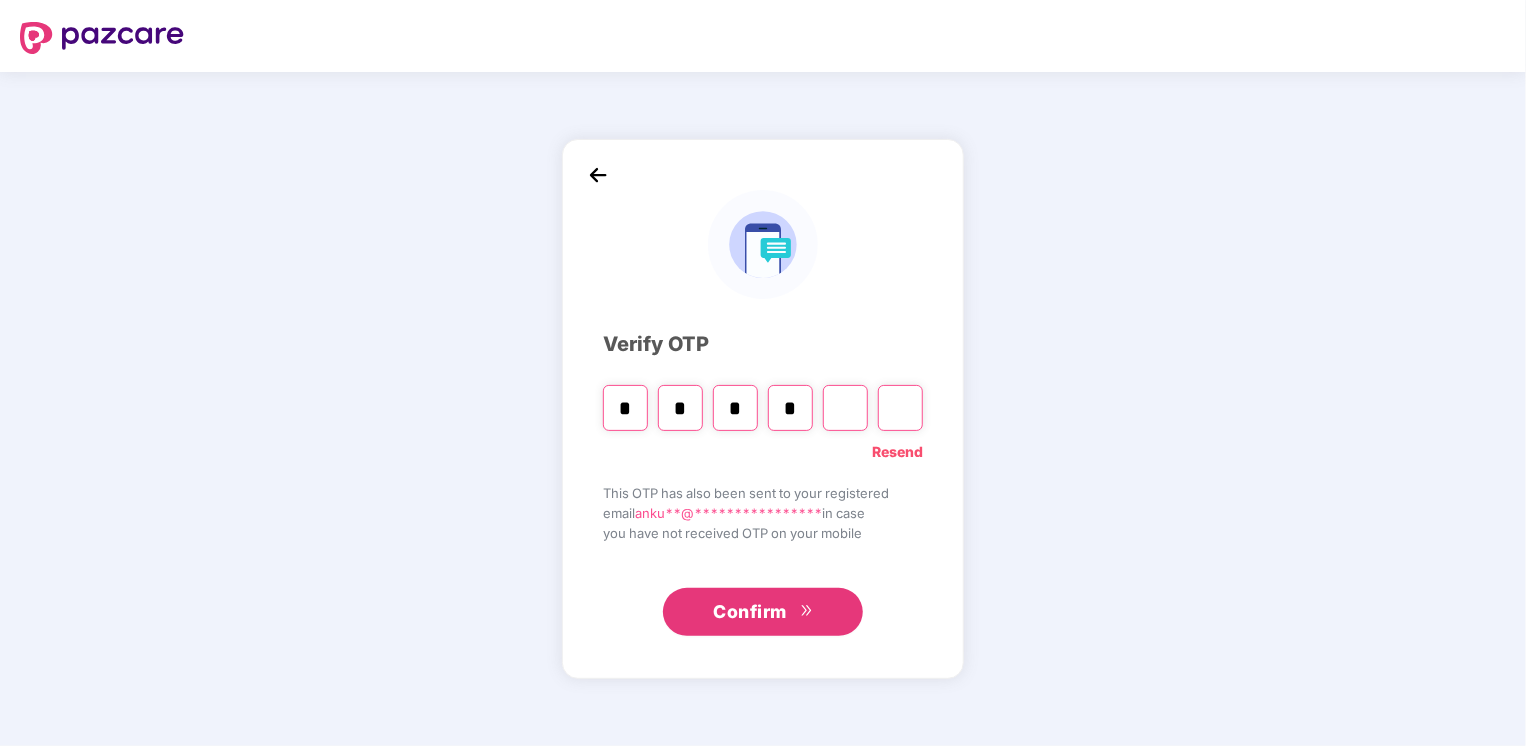 type on "*" 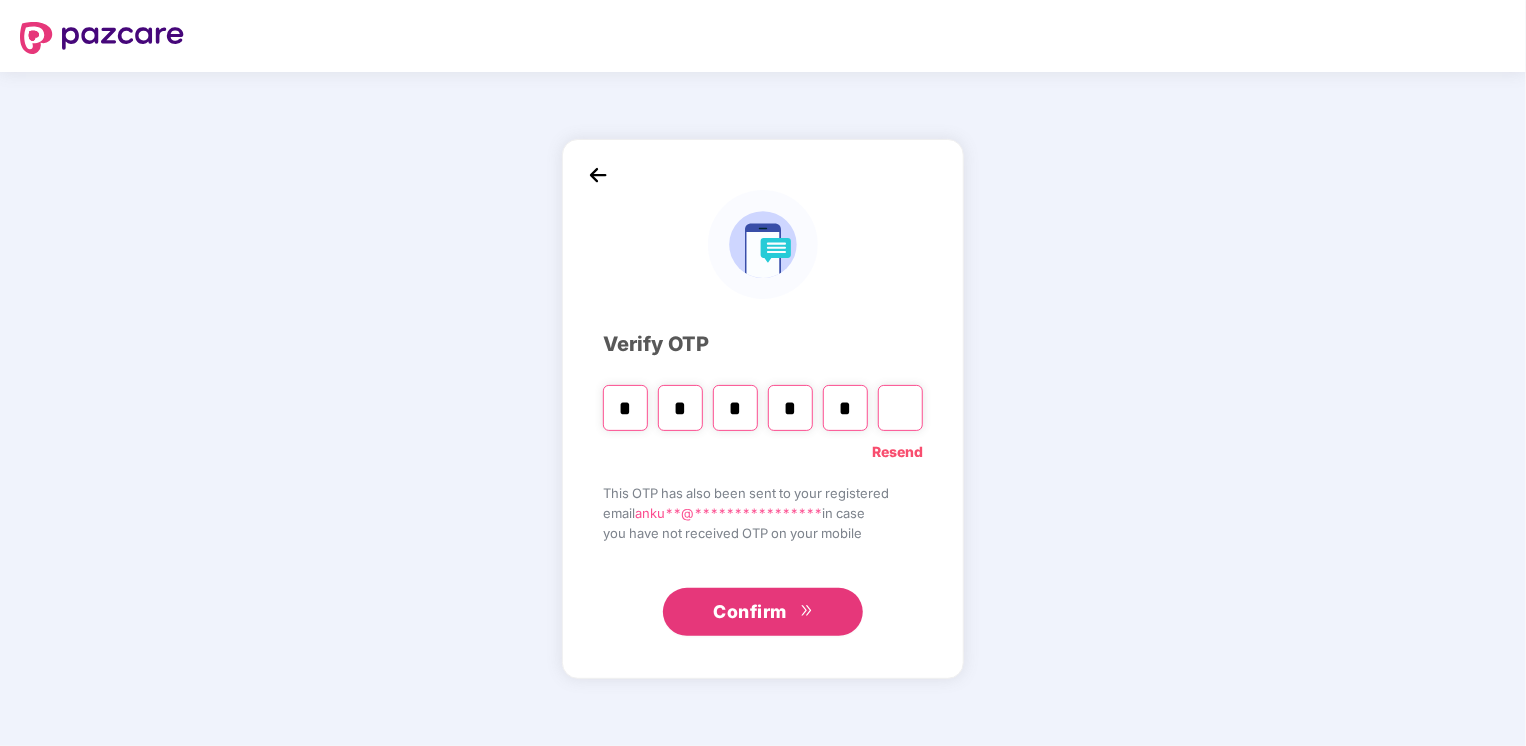 type on "*" 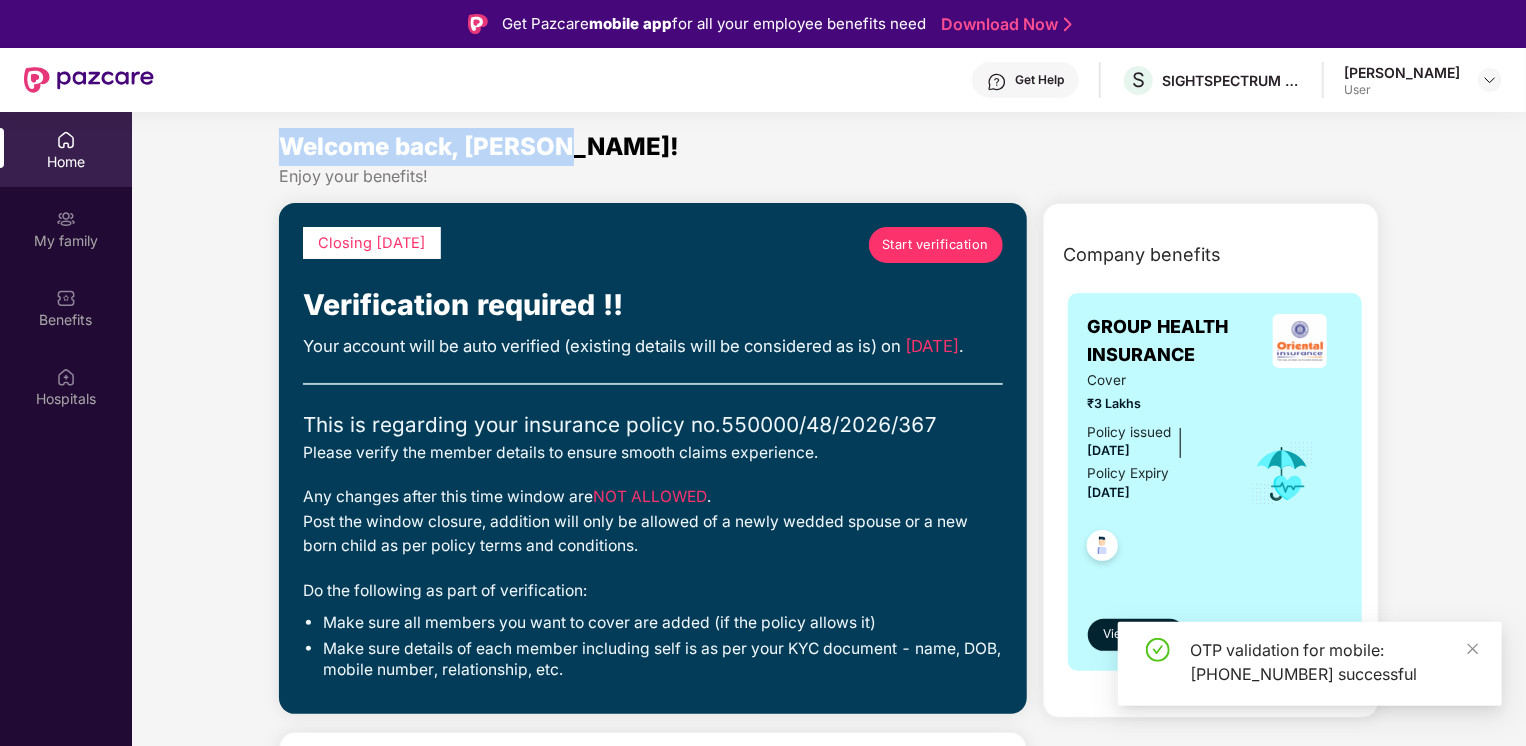 drag, startPoint x: 281, startPoint y: 142, endPoint x: 567, endPoint y: 142, distance: 286 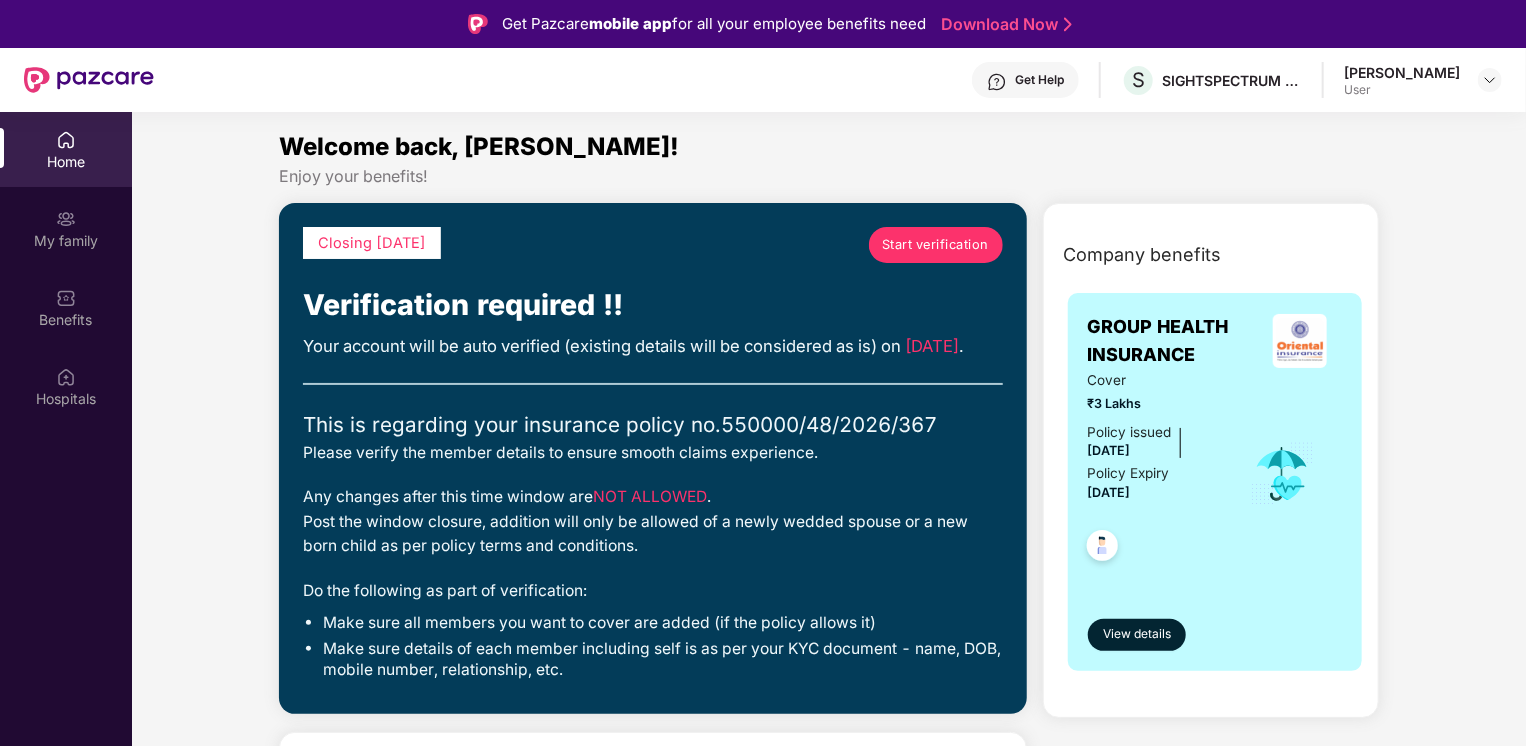 drag, startPoint x: 567, startPoint y: 142, endPoint x: 552, endPoint y: 190, distance: 50.289165 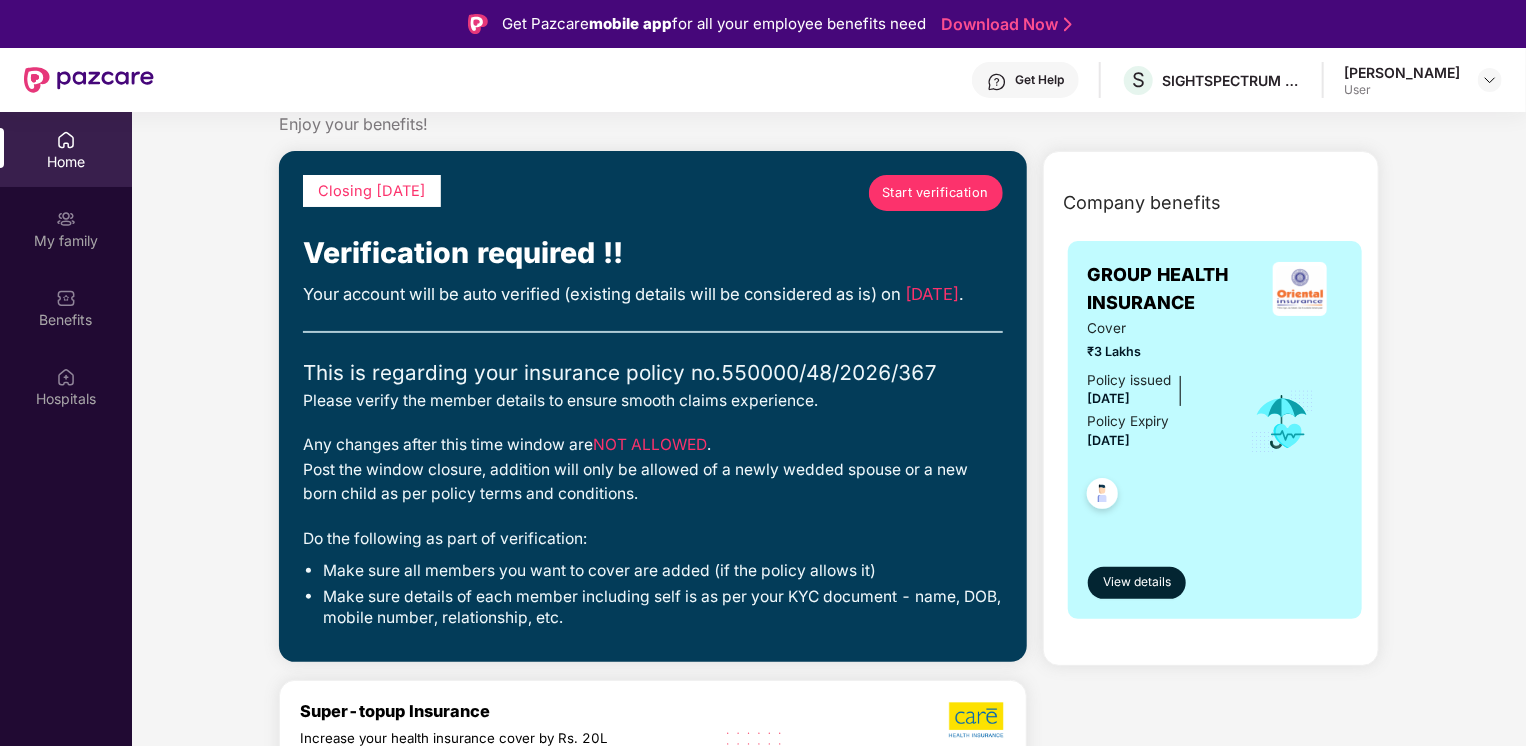 scroll, scrollTop: 100, scrollLeft: 0, axis: vertical 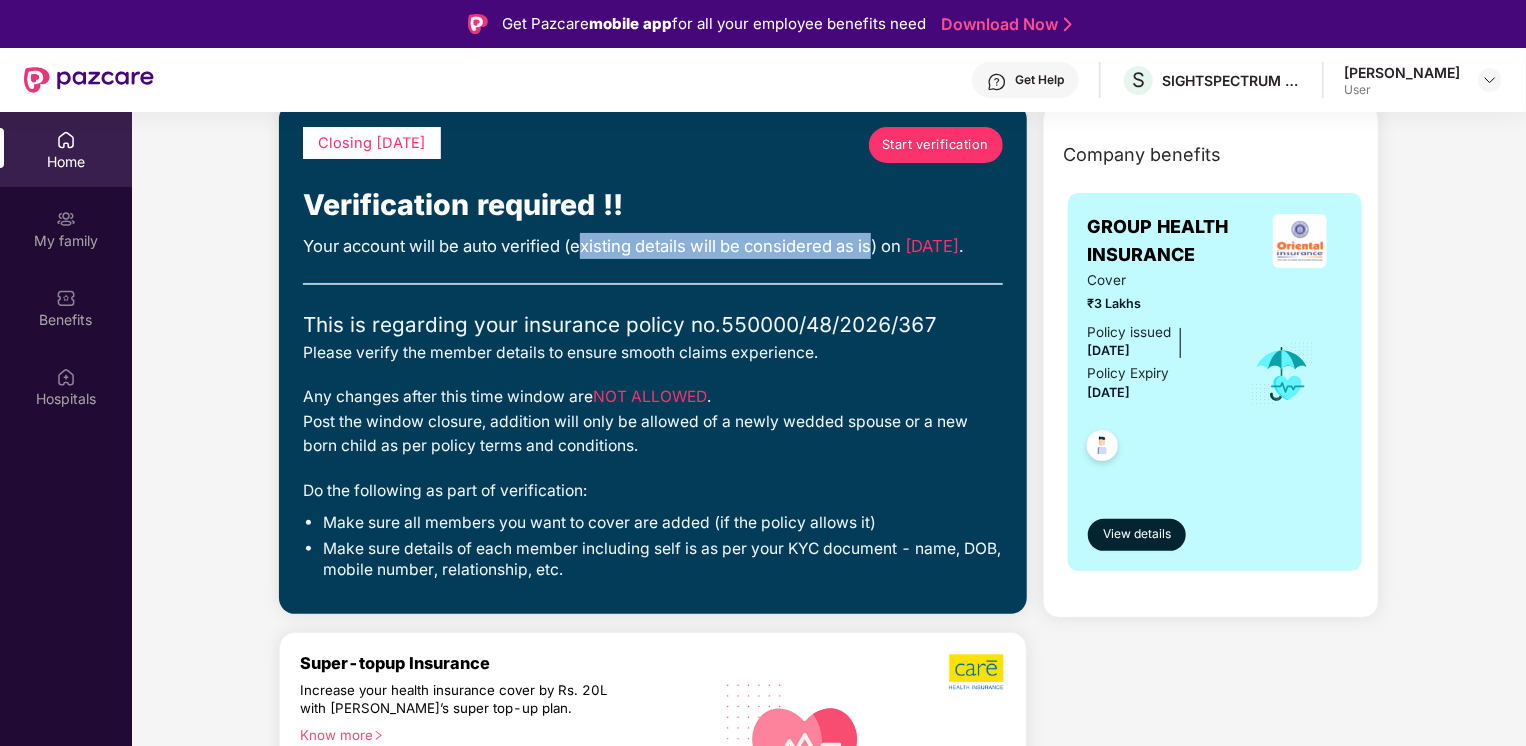 drag, startPoint x: 580, startPoint y: 248, endPoint x: 877, endPoint y: 252, distance: 297.02695 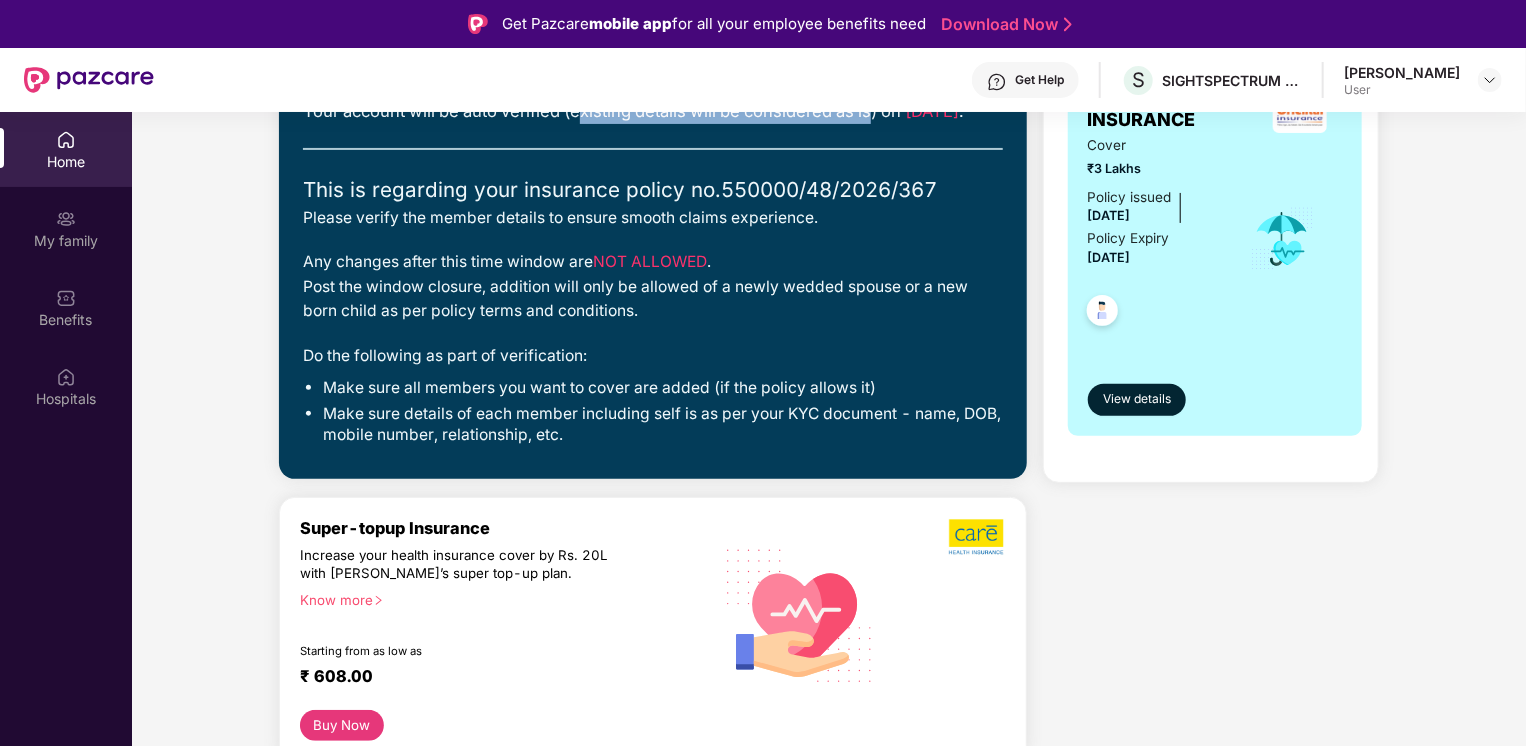 scroll, scrollTop: 400, scrollLeft: 0, axis: vertical 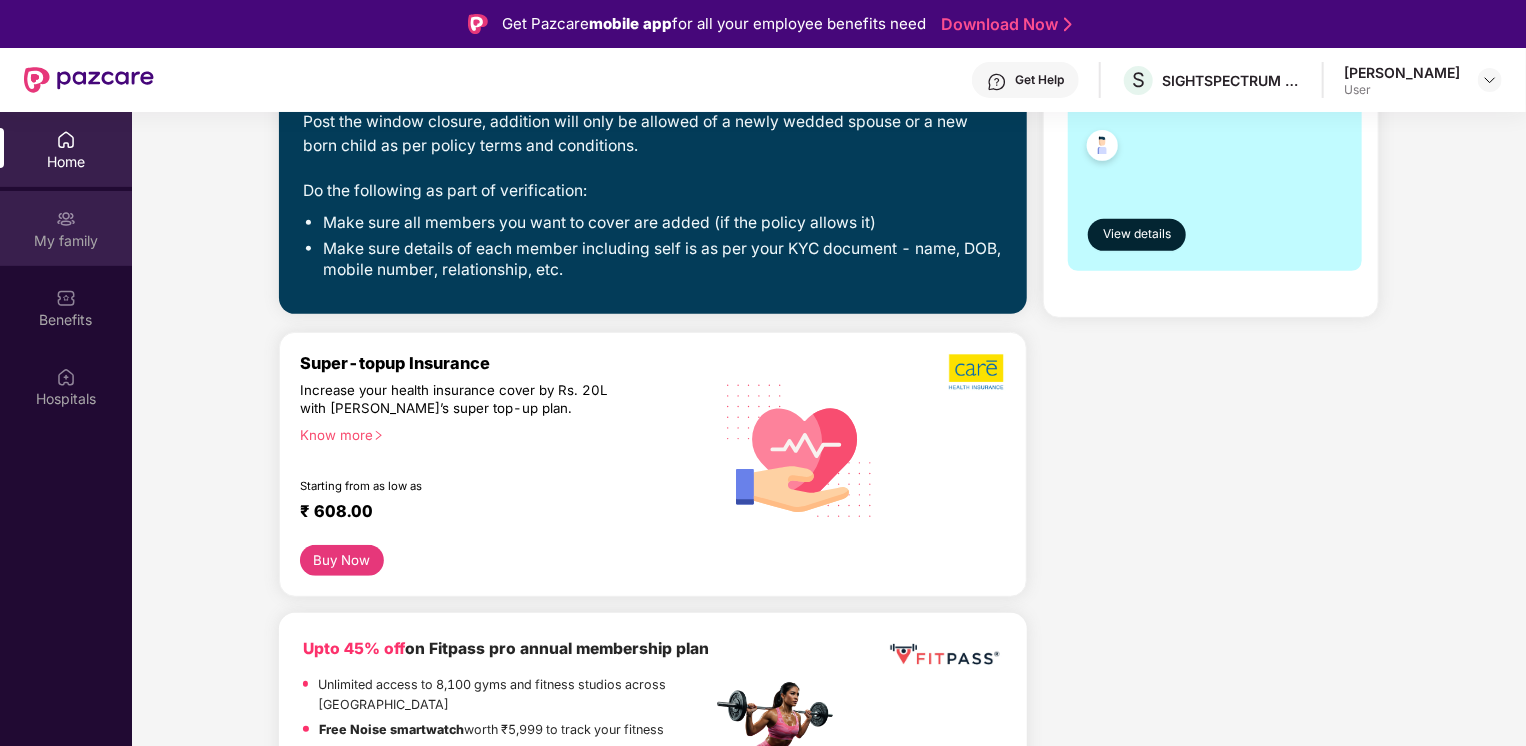 click on "My family" at bounding box center (66, 241) 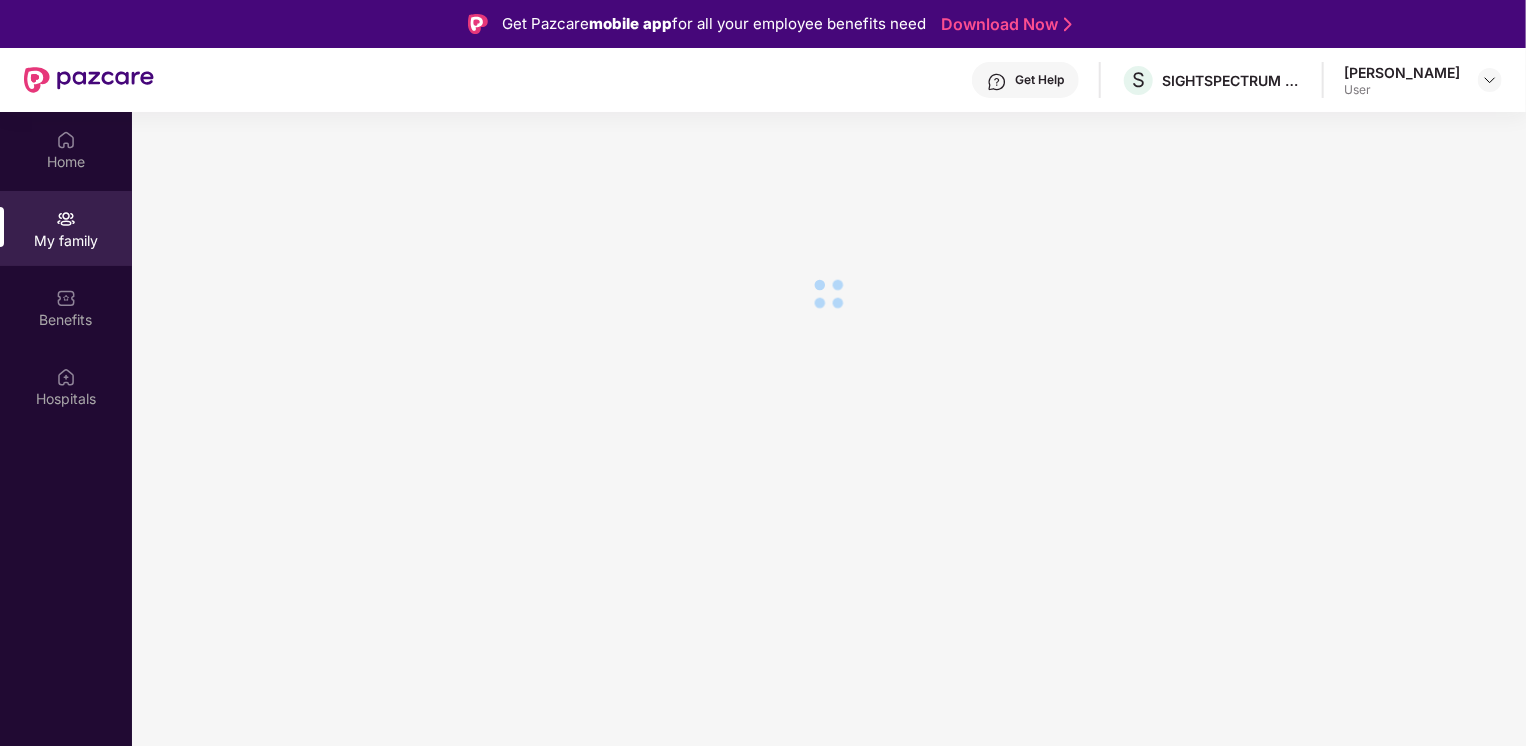scroll, scrollTop: 0, scrollLeft: 0, axis: both 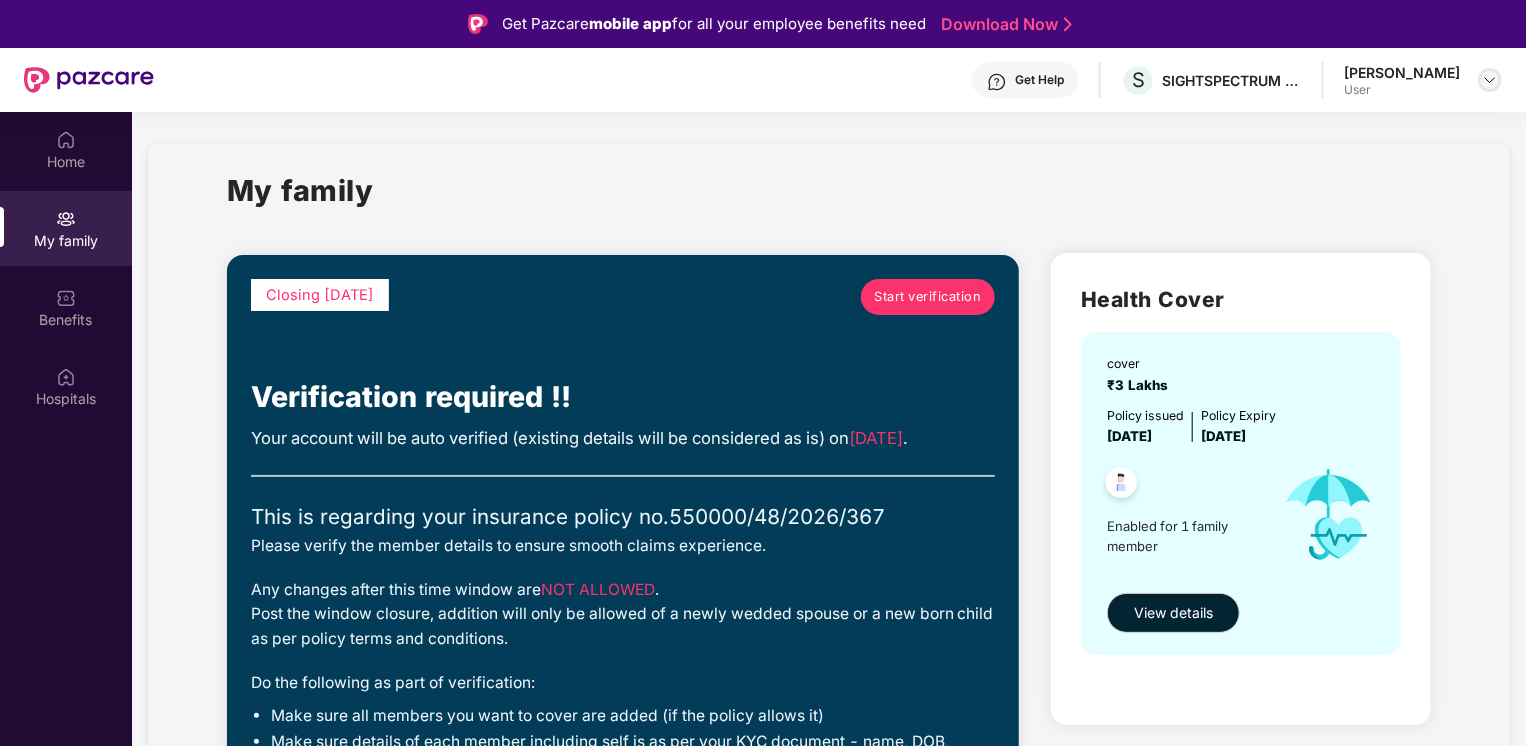 click at bounding box center [1490, 80] 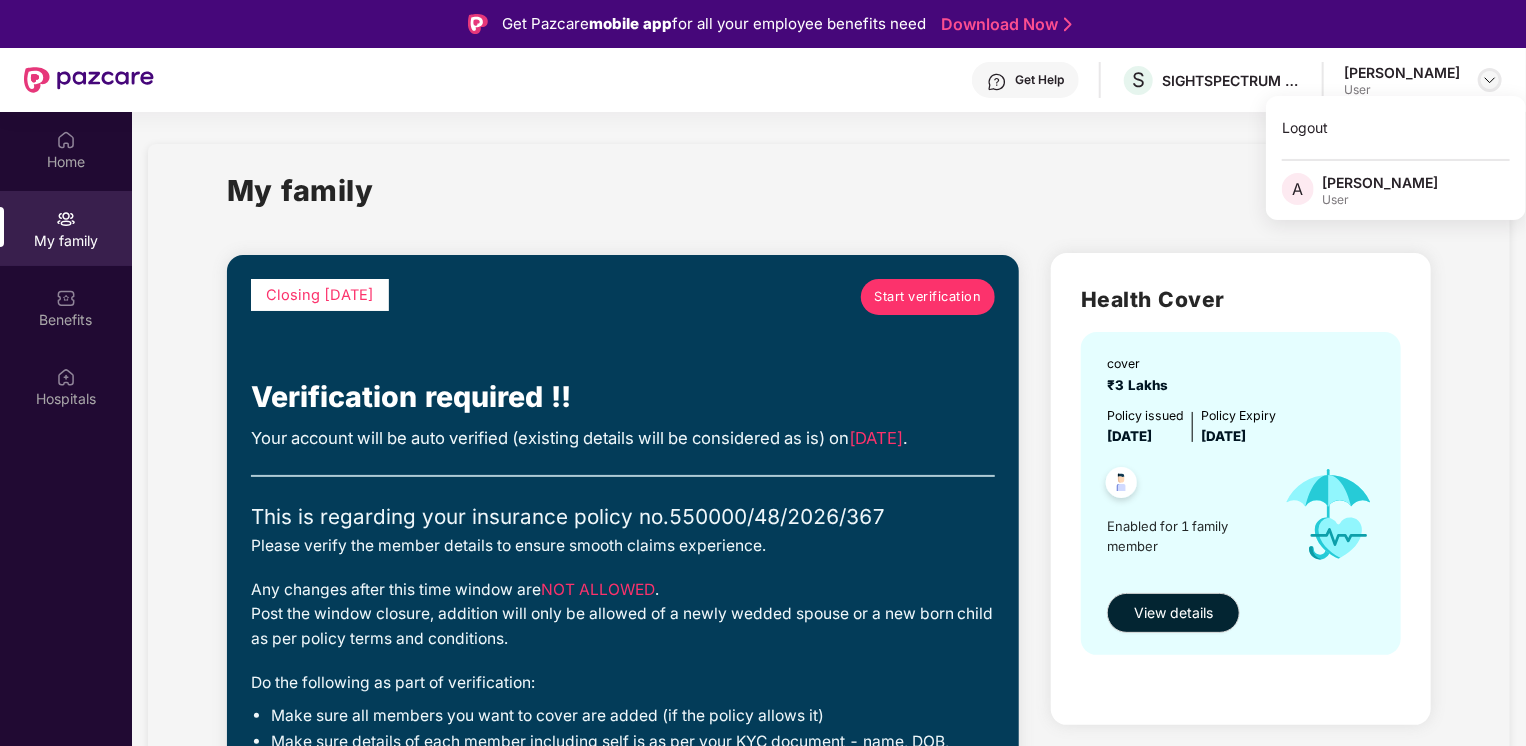 click at bounding box center (1490, 80) 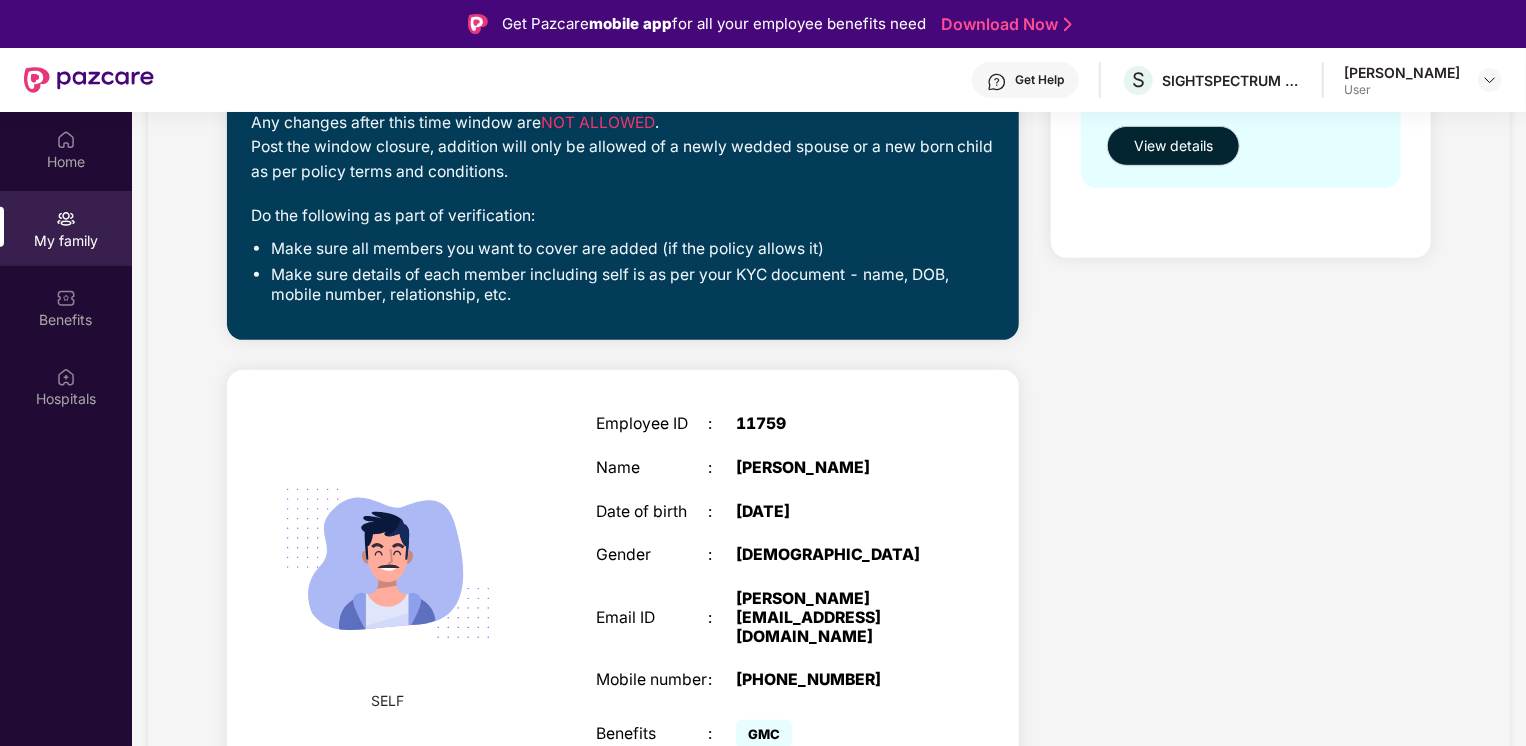 scroll, scrollTop: 469, scrollLeft: 0, axis: vertical 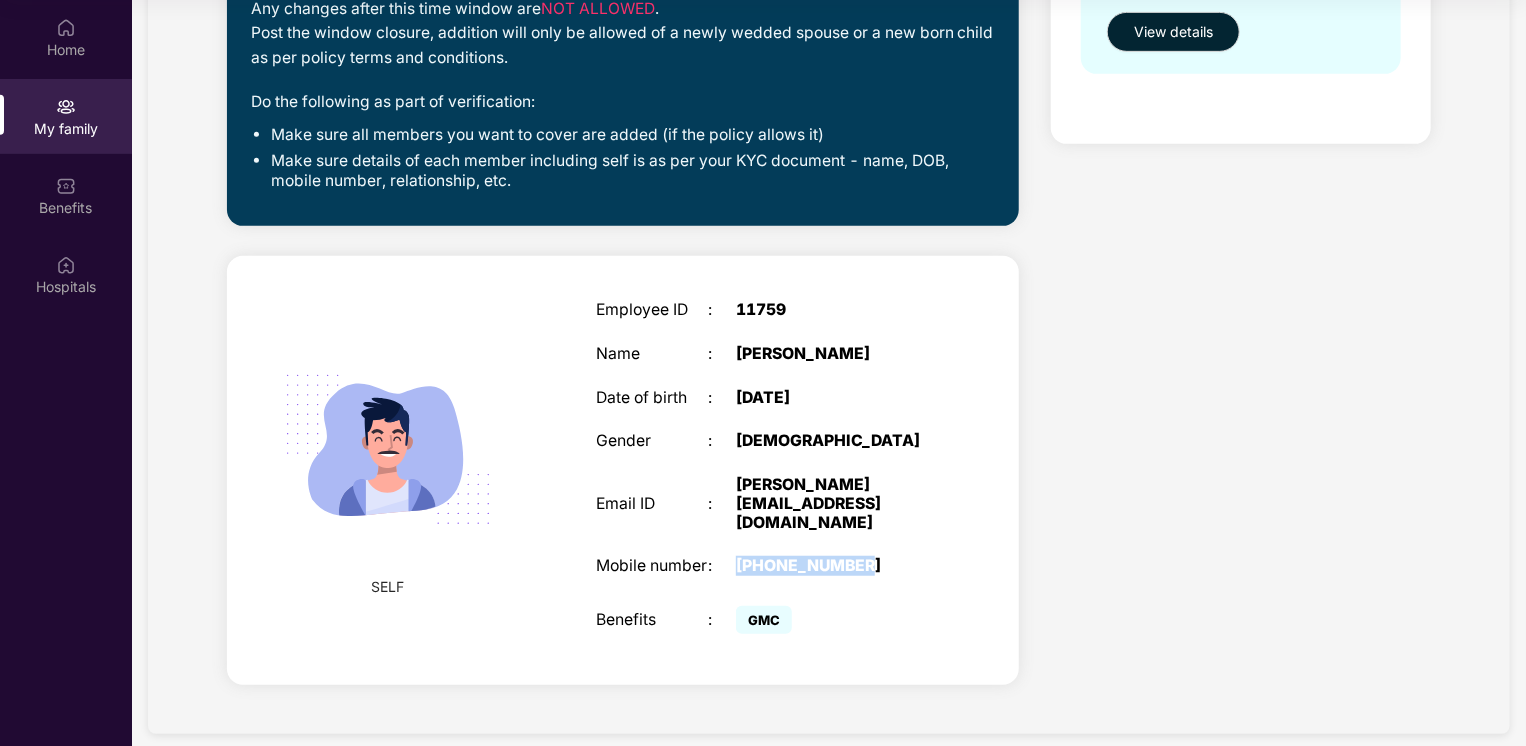 drag, startPoint x: 733, startPoint y: 546, endPoint x: 889, endPoint y: 546, distance: 156 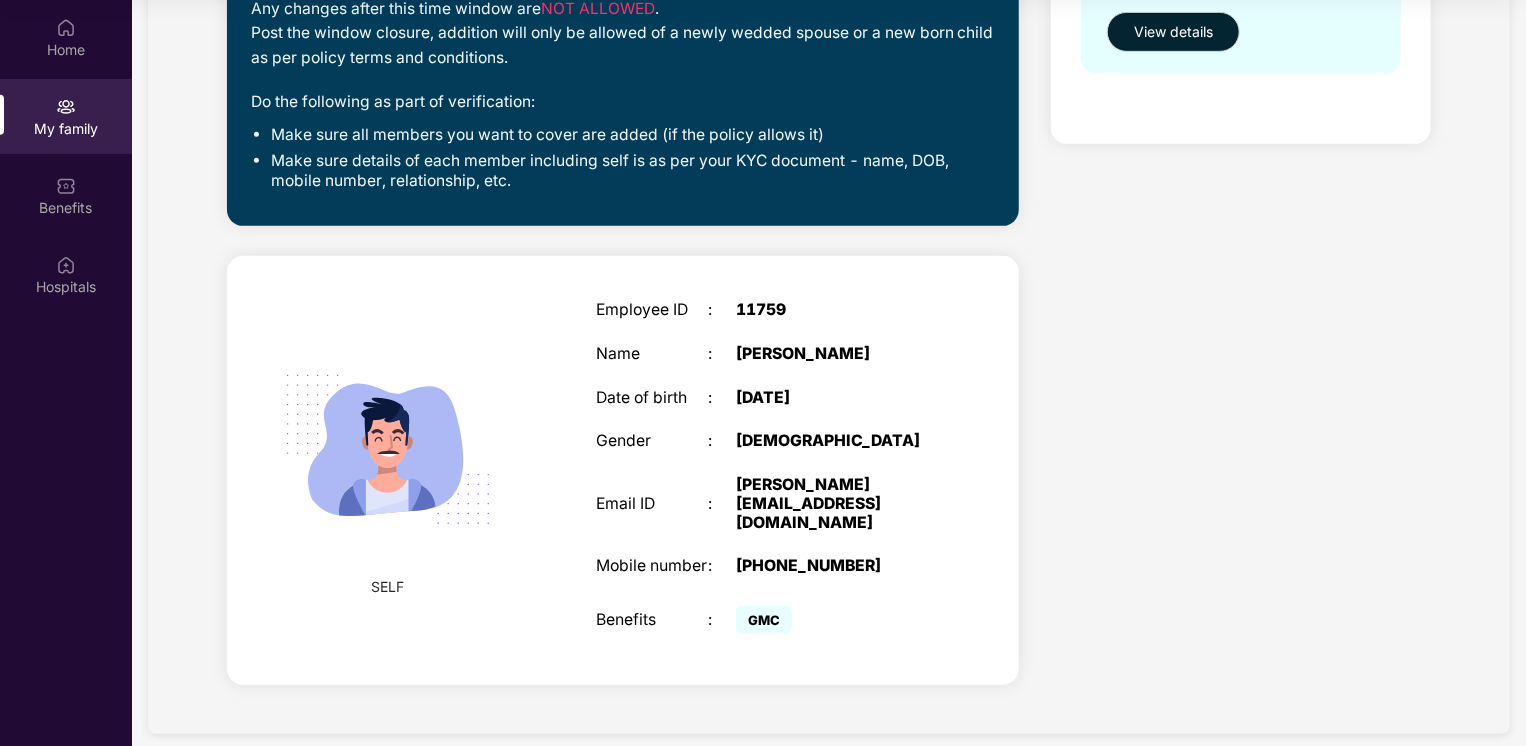 drag, startPoint x: 889, startPoint y: 546, endPoint x: 826, endPoint y: 607, distance: 87.69264 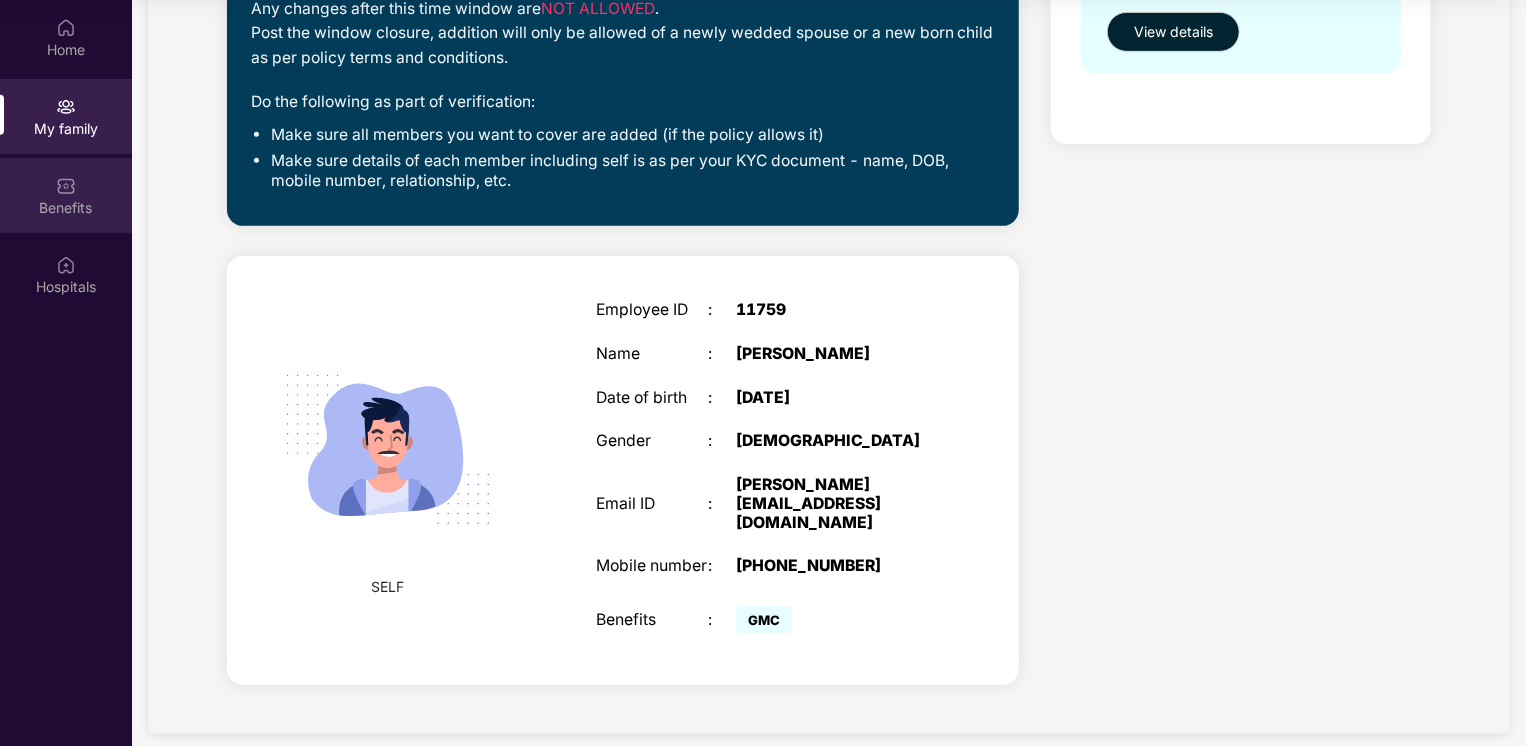 click on "Benefits" at bounding box center [66, 208] 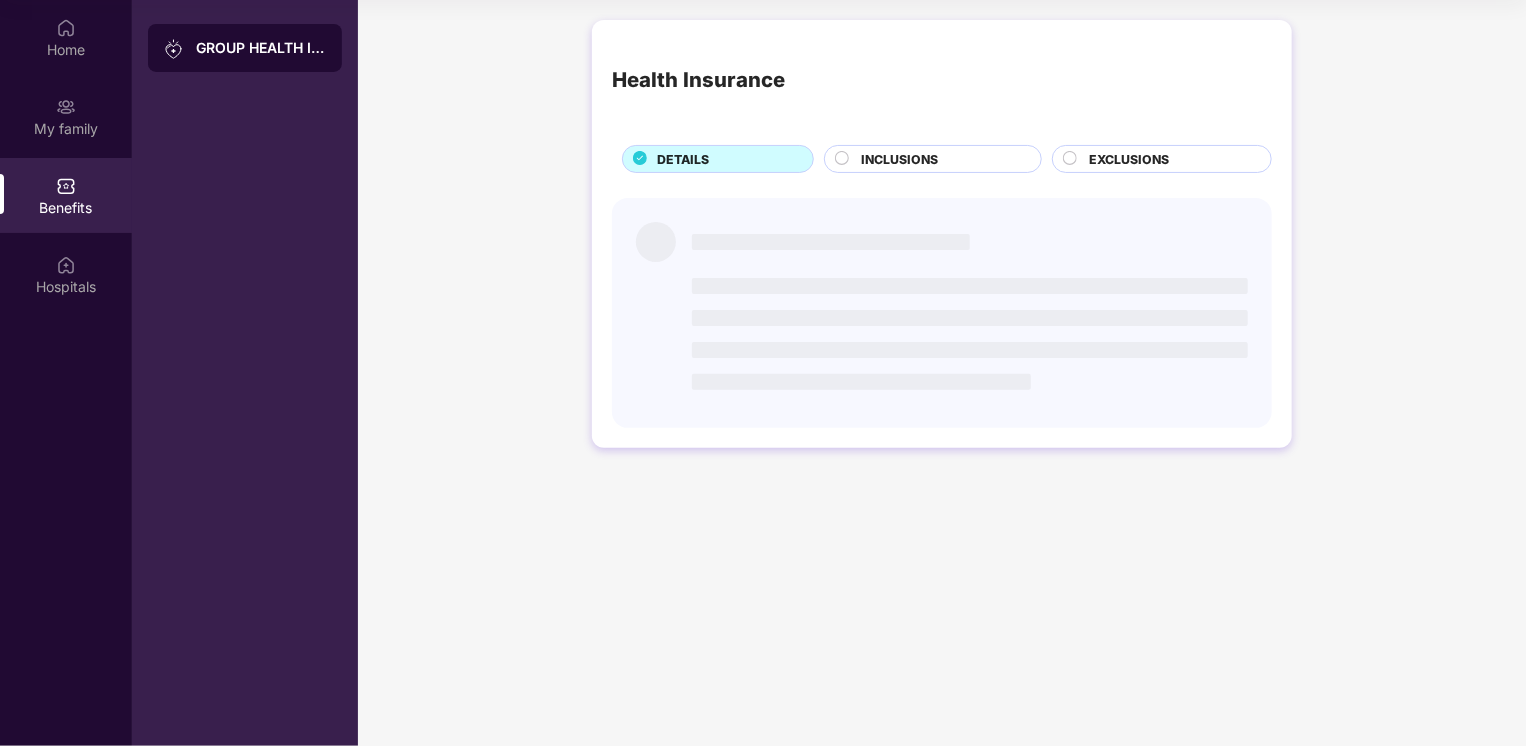 scroll, scrollTop: 0, scrollLeft: 0, axis: both 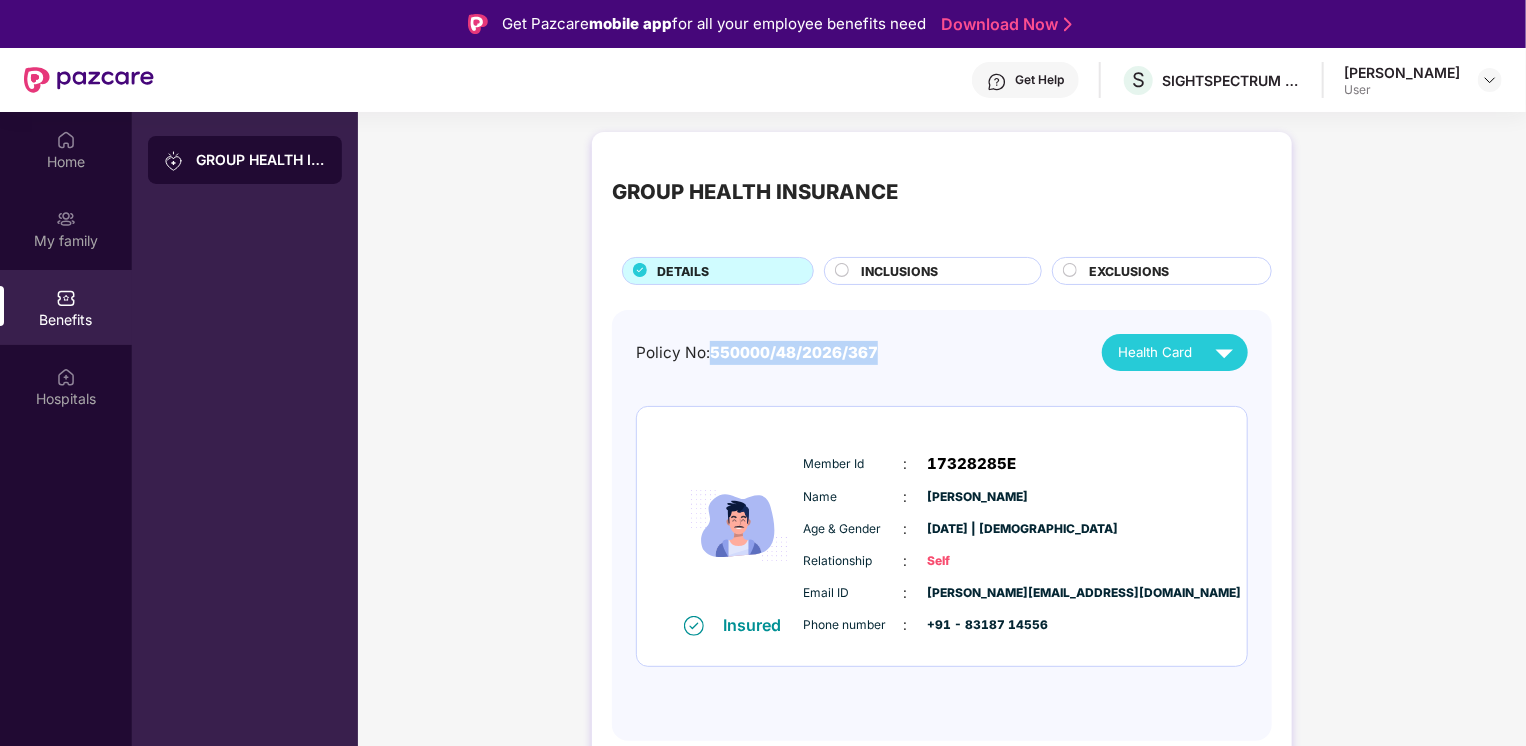 drag, startPoint x: 708, startPoint y: 354, endPoint x: 920, endPoint y: 358, distance: 212.03773 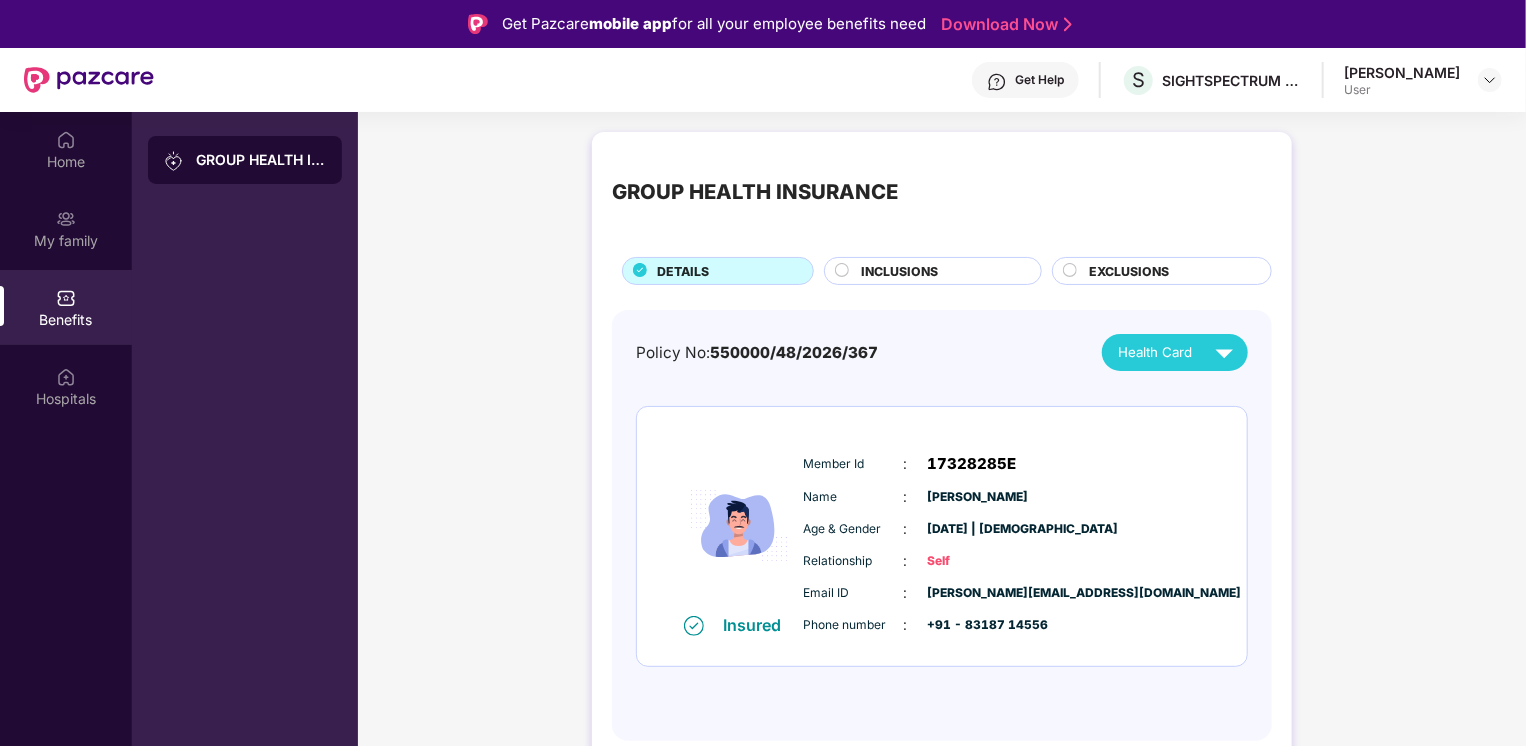 click on "Policy No:  550000/48/2026/367 Health Card Insured Member Id : 17328285E Name : [PERSON_NAME]  Age & Gender : [DATE] | [DEMOGRAPHIC_DATA] Relationship : Self Email ID : [PERSON_NAME][EMAIL_ADDRESS][DOMAIN_NAME] Phone number : +91 - 83187 14556" at bounding box center (942, 515) 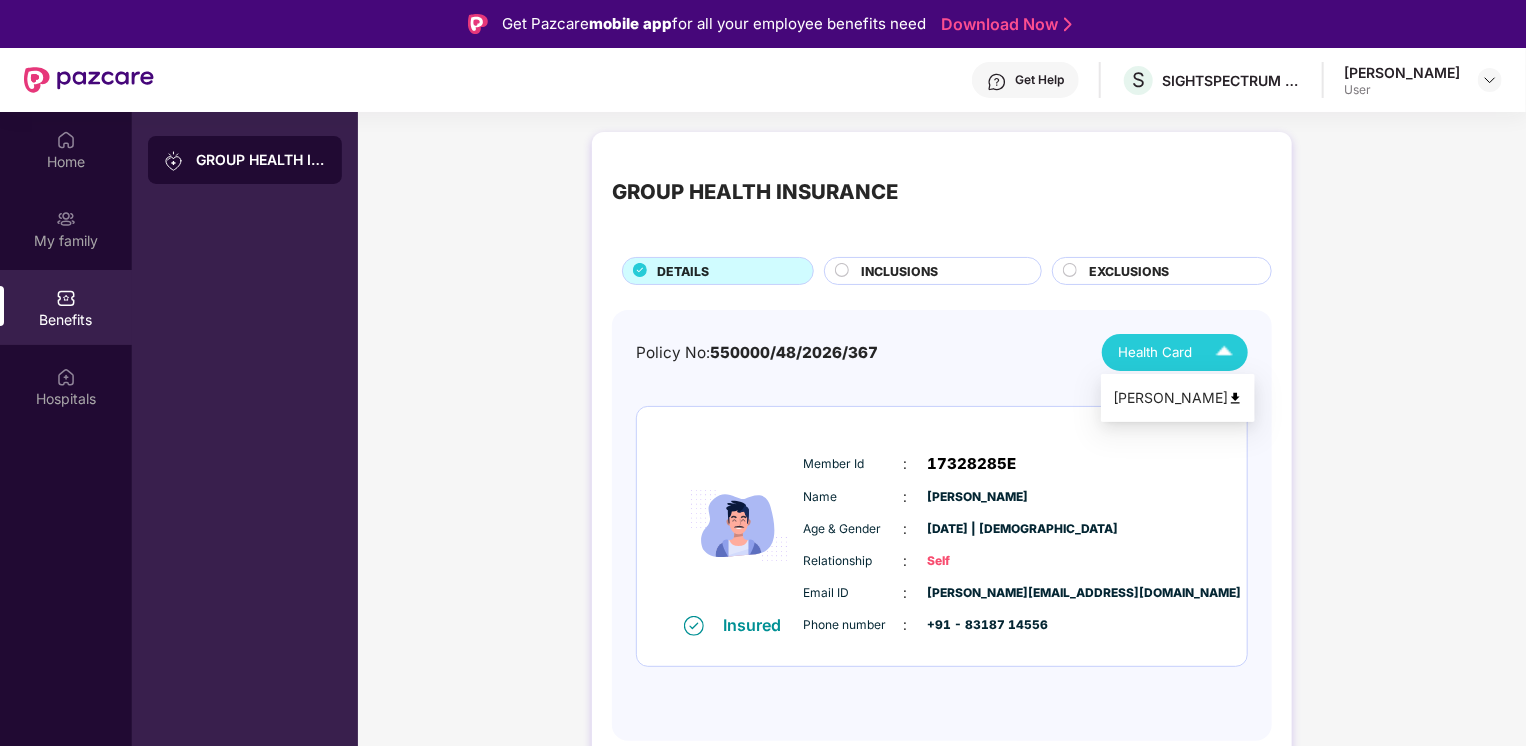 click at bounding box center (1224, 352) 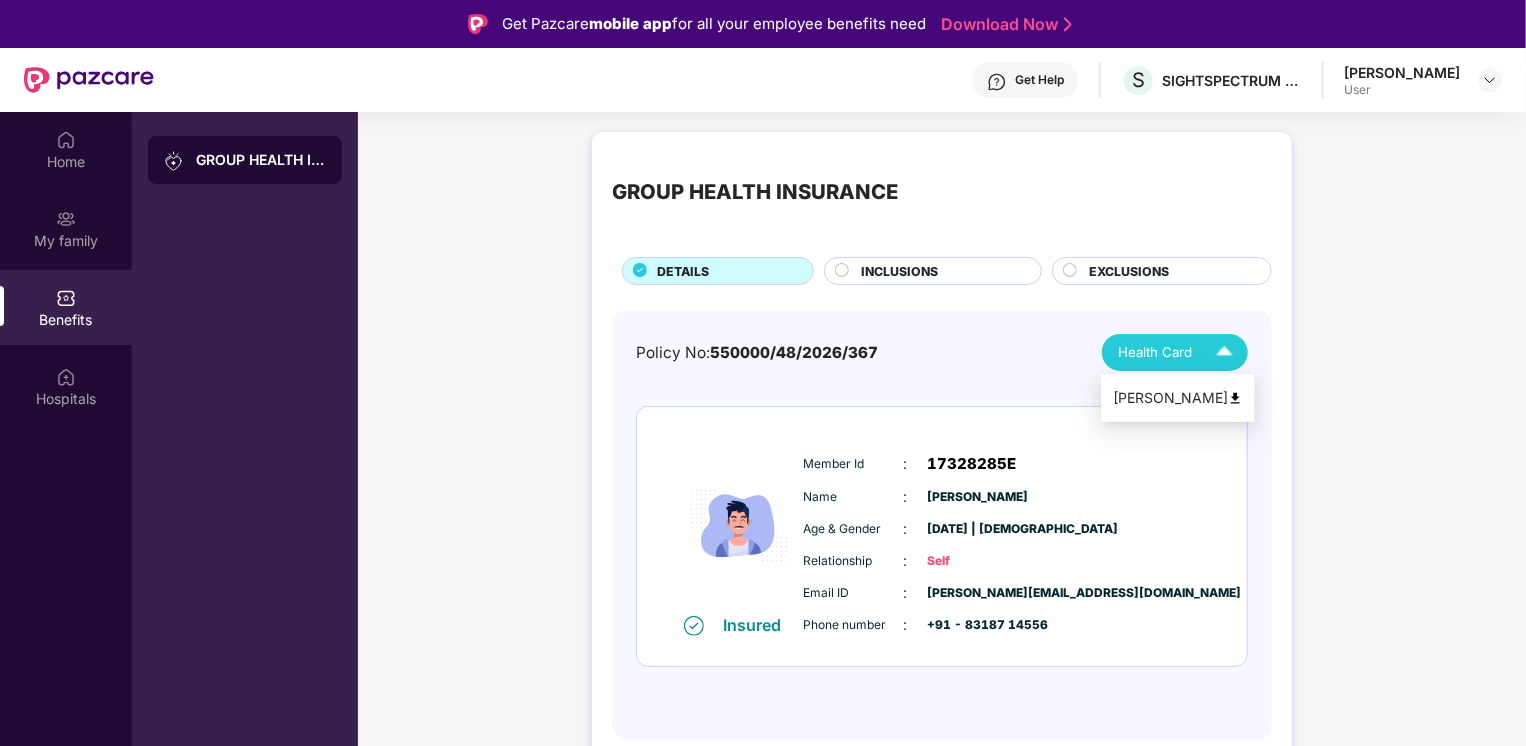 click at bounding box center [1224, 352] 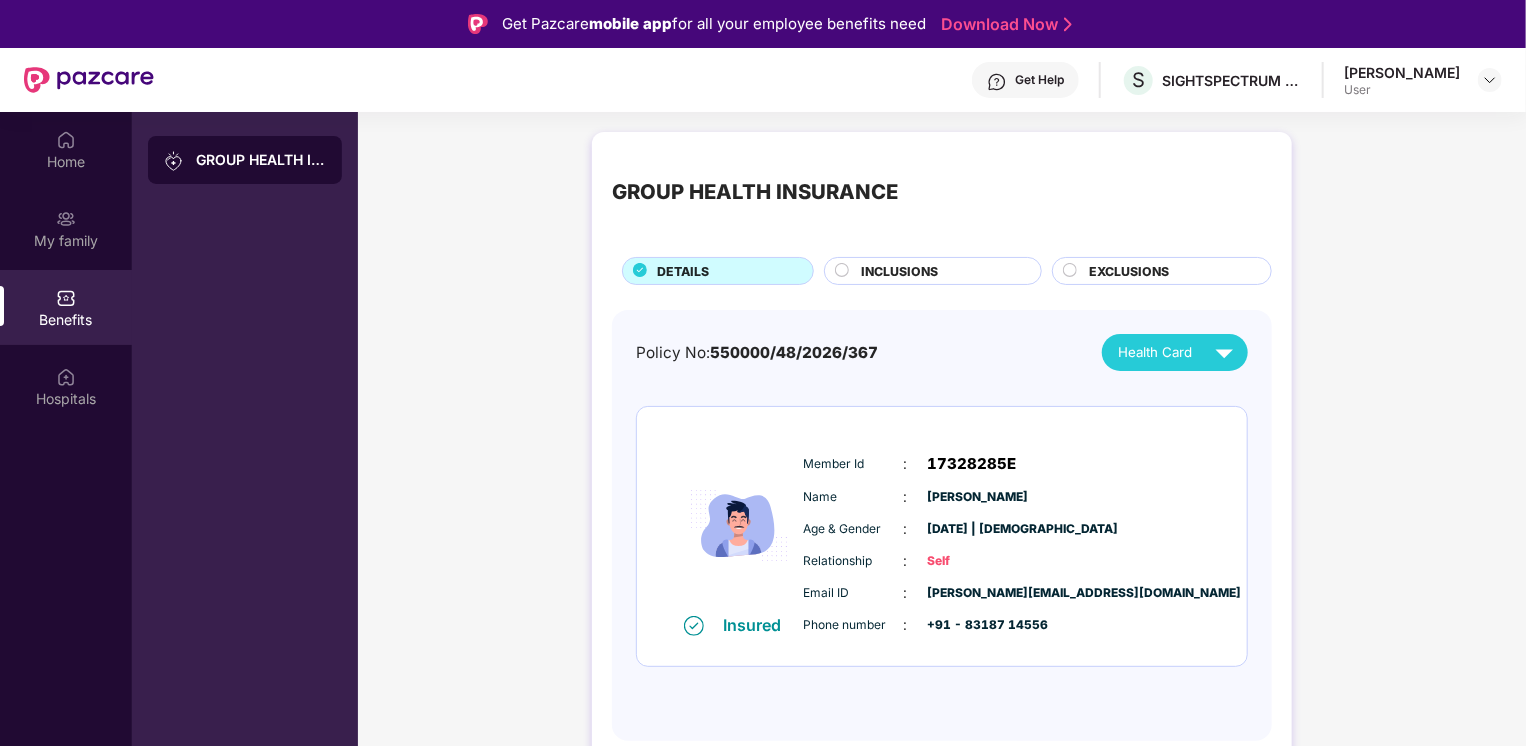 click on "INCLUSIONS" at bounding box center [900, 271] 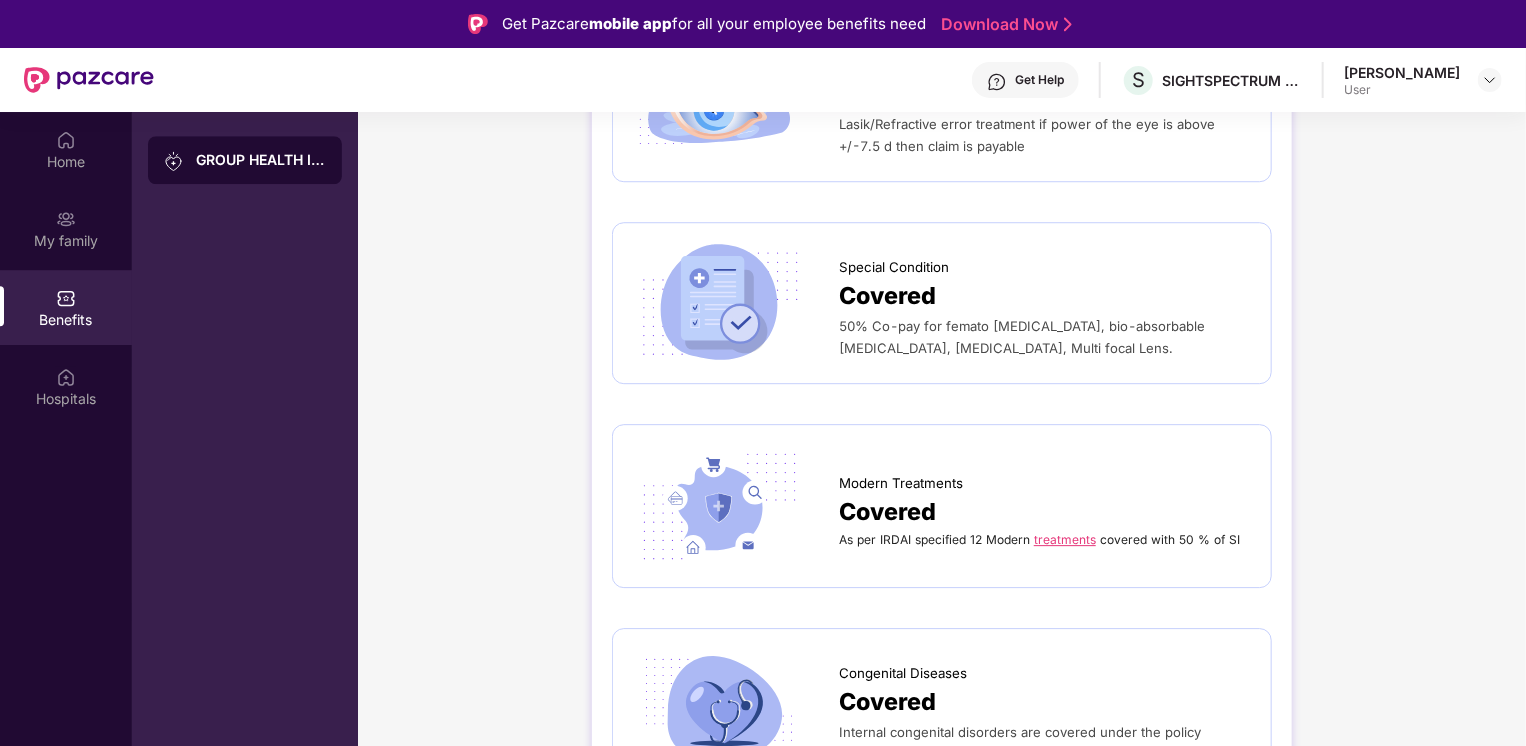 scroll, scrollTop: 2877, scrollLeft: 0, axis: vertical 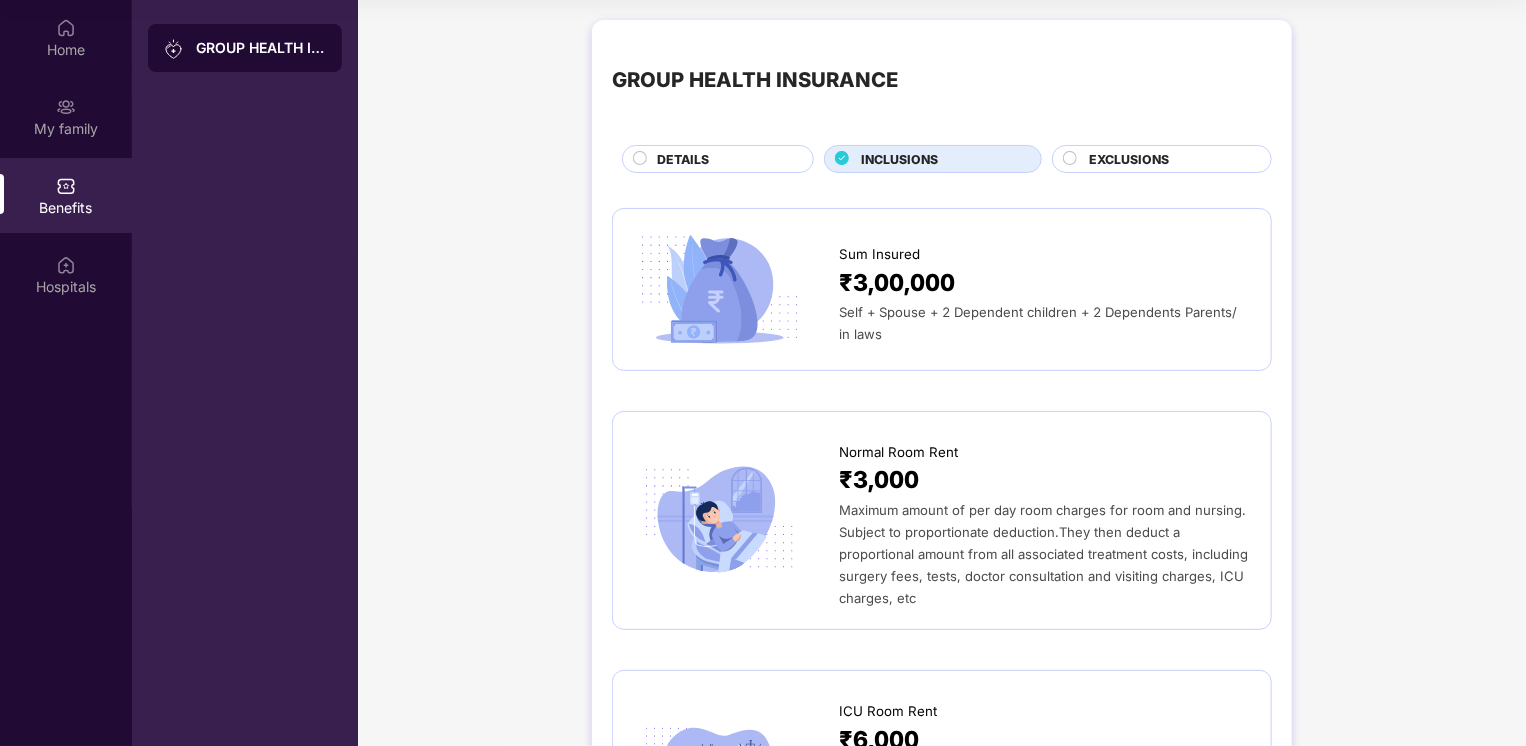 click on "EXCLUSIONS" at bounding box center (1129, 159) 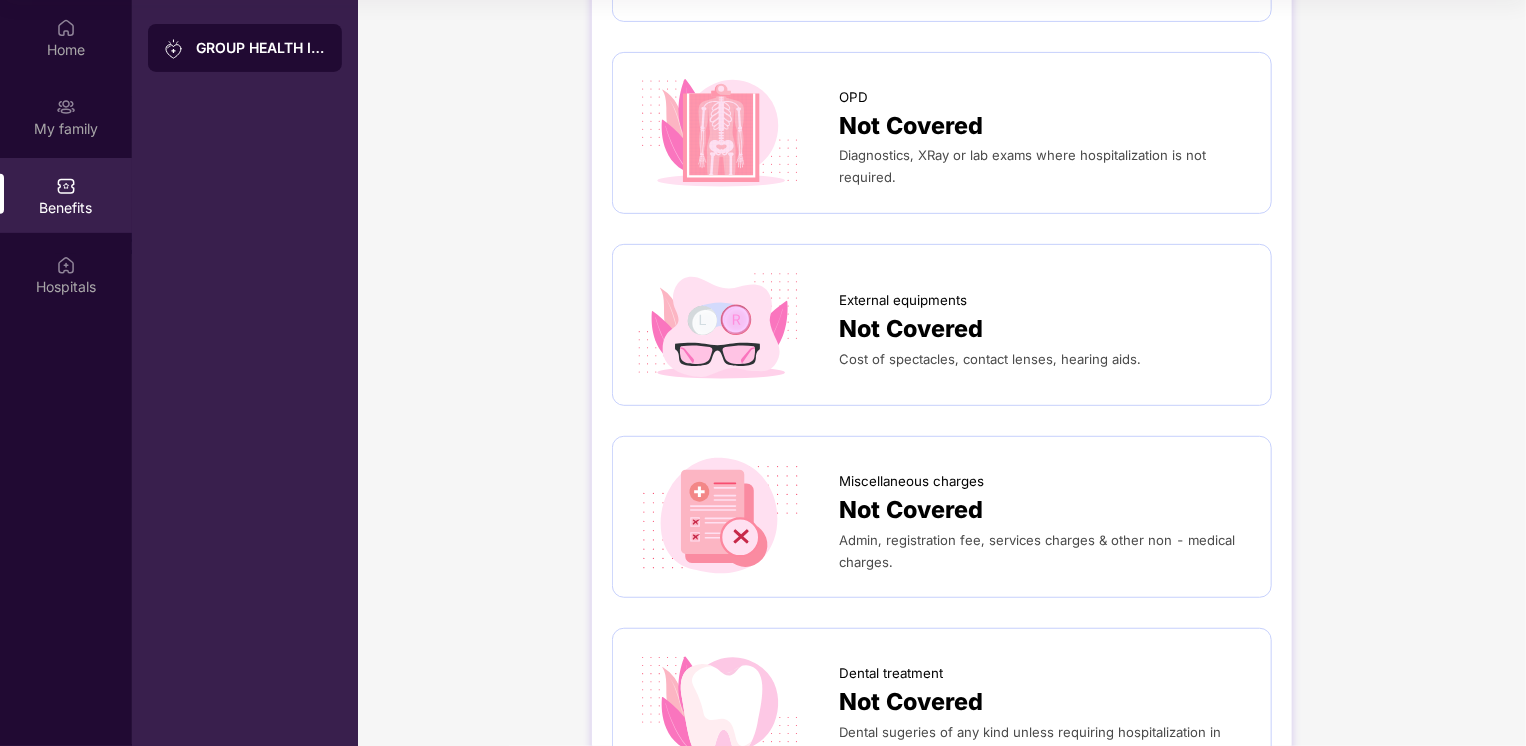 scroll, scrollTop: 0, scrollLeft: 0, axis: both 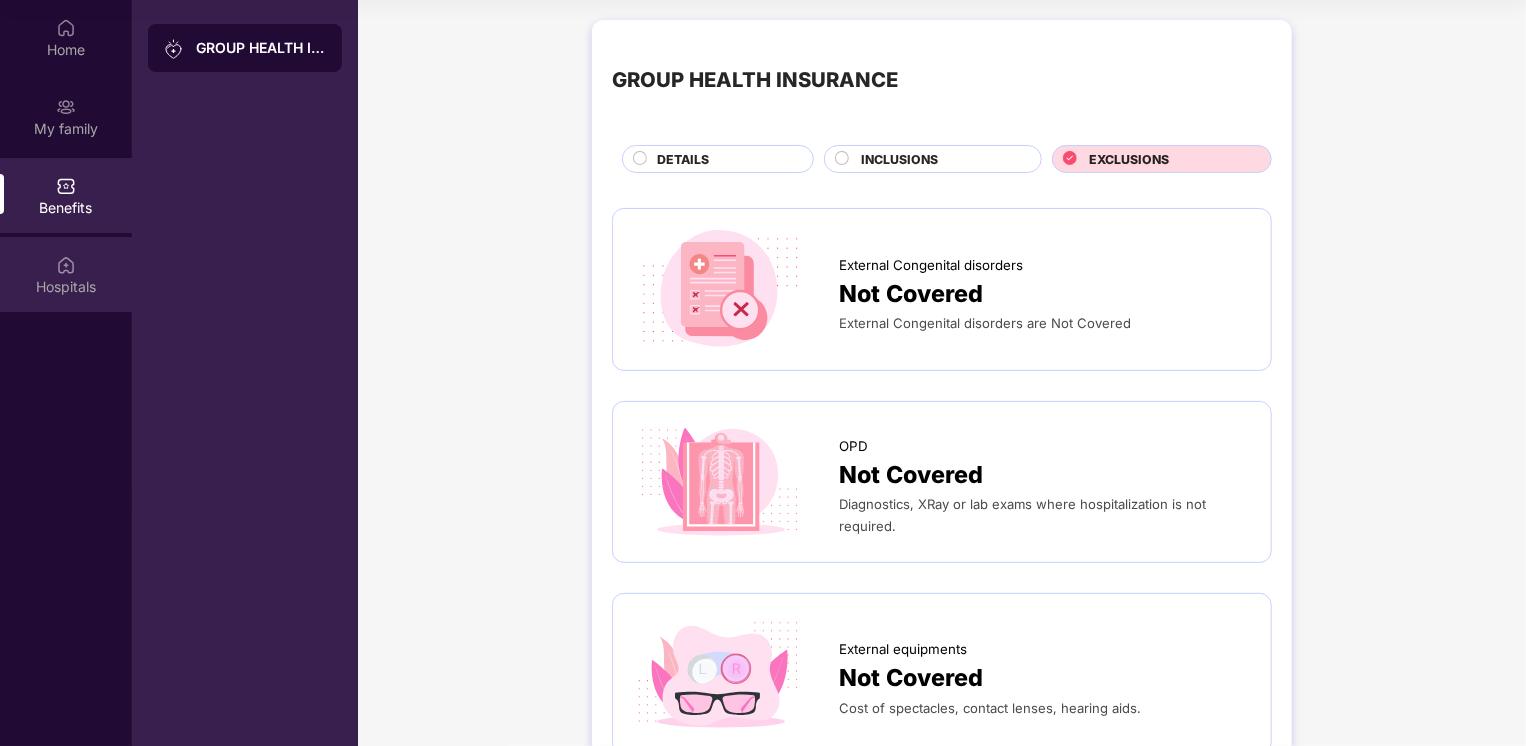 click on "Hospitals" at bounding box center [66, 287] 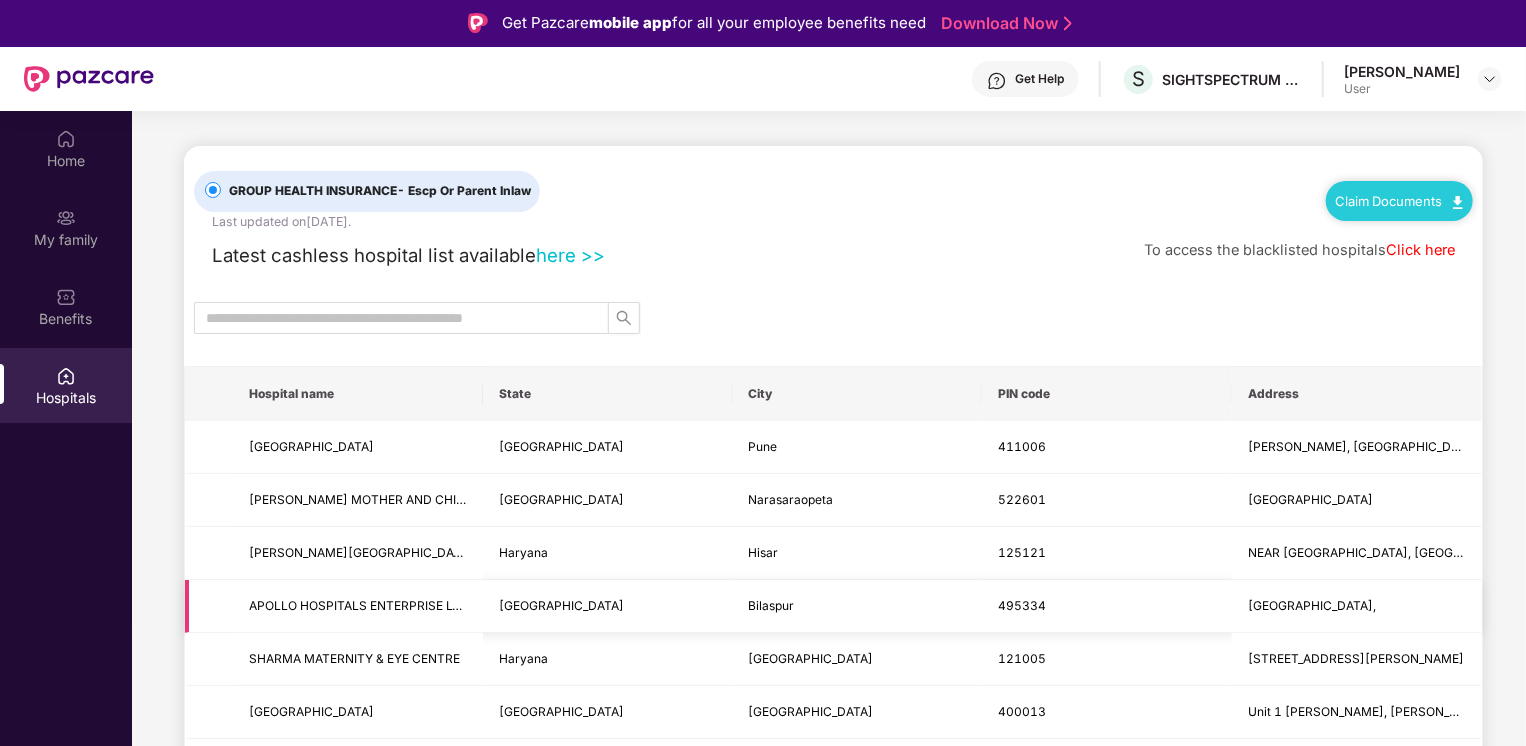 scroll, scrollTop: 0, scrollLeft: 0, axis: both 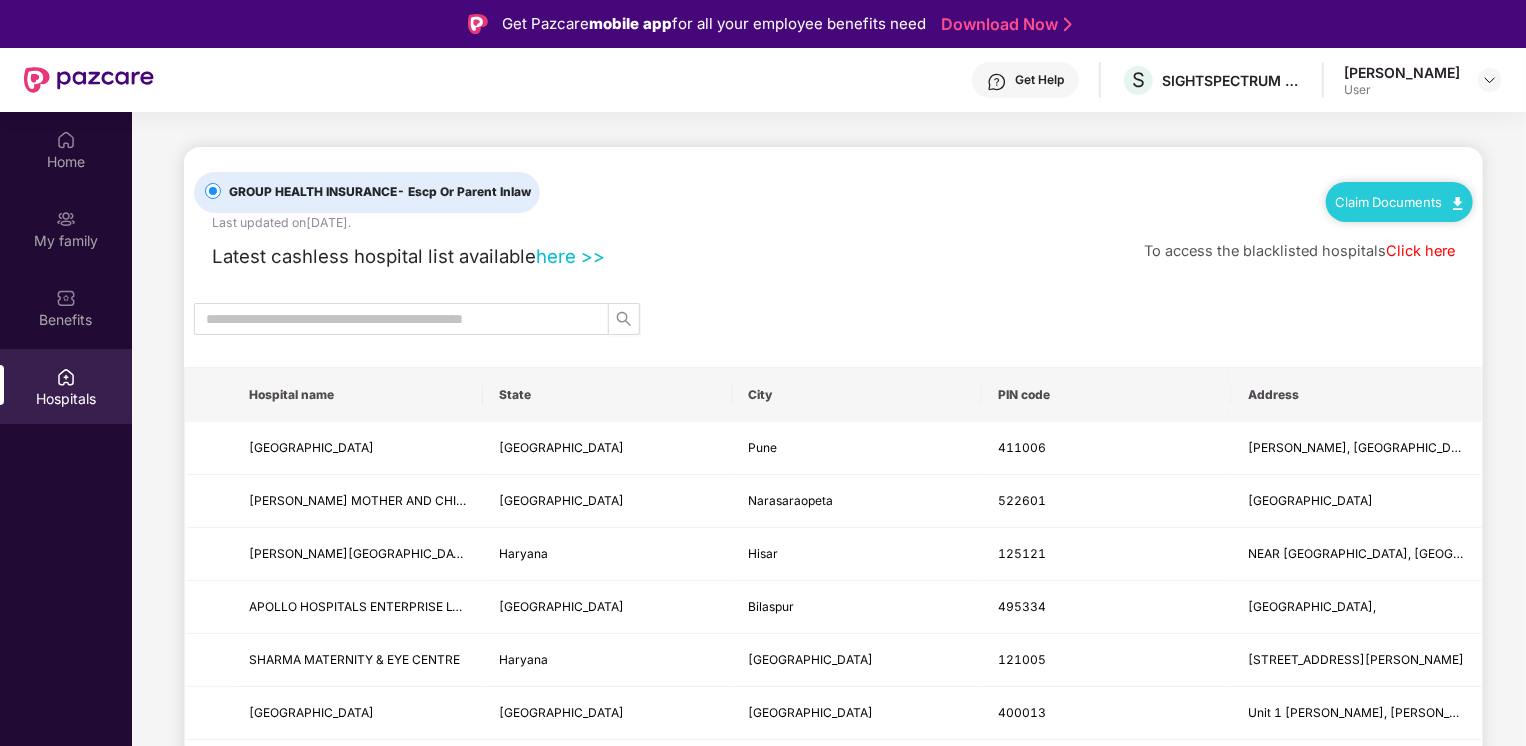 drag, startPoint x: 785, startPoint y: 399, endPoint x: 745, endPoint y: 397, distance: 40.04997 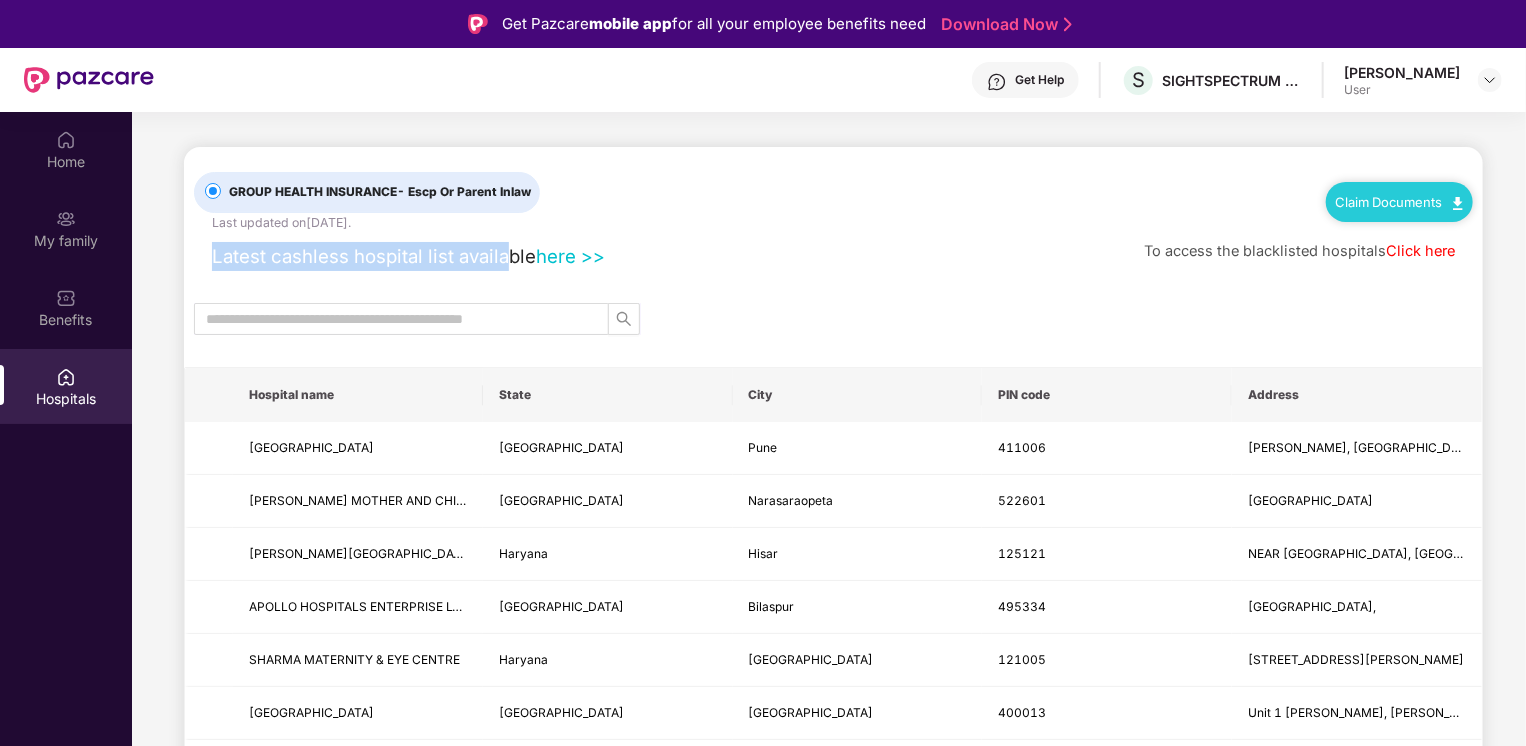 drag, startPoint x: 214, startPoint y: 257, endPoint x: 512, endPoint y: 256, distance: 298.00168 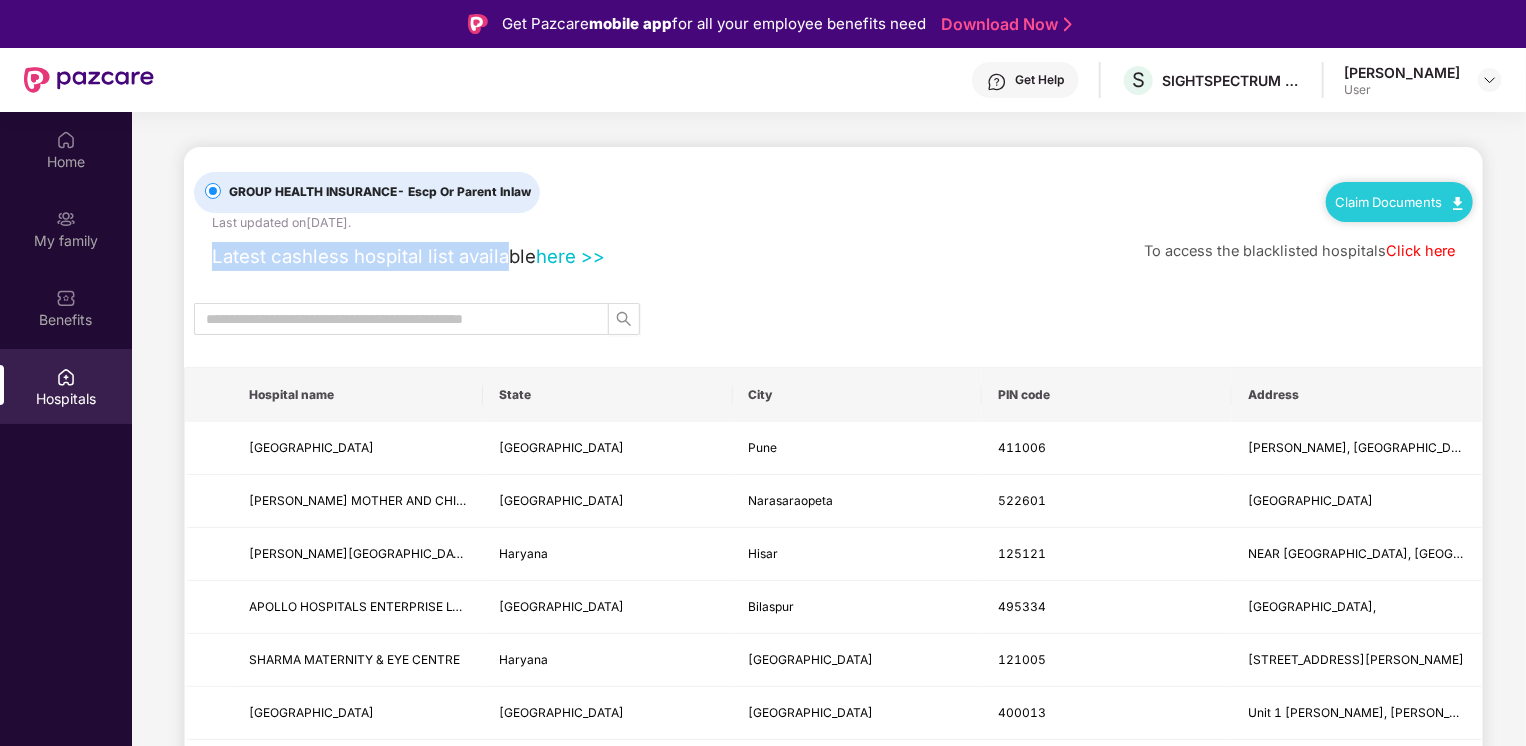 drag, startPoint x: 512, startPoint y: 256, endPoint x: 585, endPoint y: 257, distance: 73.00685 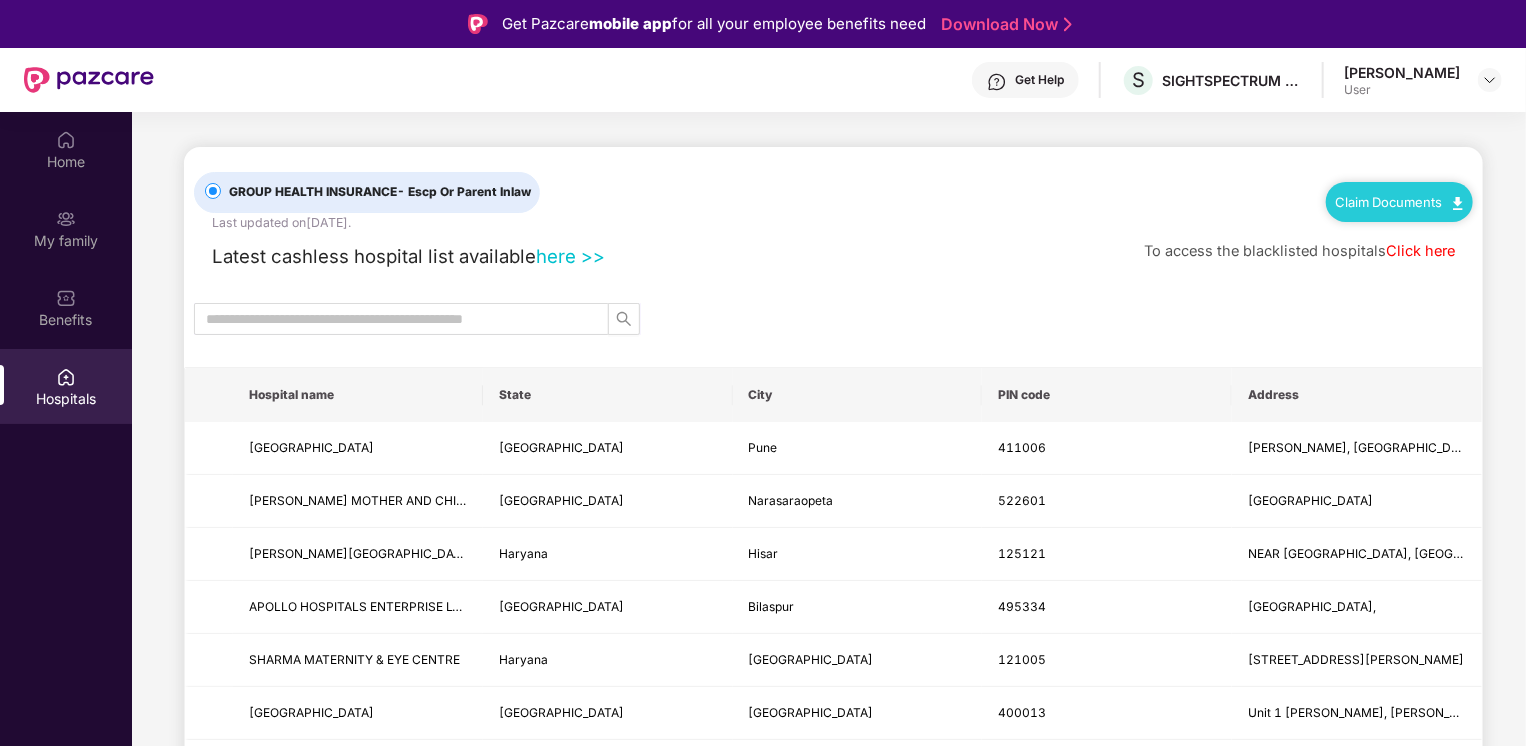 click on "GROUP HEALTH INSURANCE  - Escp Or Parent Inlaw Last updated on  [DATE] . Claim Documents  Latest cashless hospital list available  here >> To access the blacklisted hospitals  Click here Hospital name State City PIN code Address [GEOGRAPHIC_DATA] [GEOGRAPHIC_DATA] 411006 [GEOGRAPHIC_DATA] [GEOGRAPHIC_DATA][PERSON_NAME] AND [GEOGRAPHIC_DATA] [GEOGRAPHIC_DATA] [GEOGRAPHIC_DATA] [STREET_ADDRESS][GEOGRAPHIC_DATA] [PERSON_NAME][GEOGRAPHIC_DATA] [GEOGRAPHIC_DATA] 125121 NEAR [GEOGRAPHIC_DATA], [GEOGRAPHIC_DATA] BARWALA APOLLO HOSPITALS ENTERPRISE LTD [GEOGRAPHIC_DATA][STREET_ADDRESS][PERSON_NAME][PERSON_NAME][PERSON_NAME] [GEOGRAPHIC_DATA][PERSON_NAME] [GEOGRAPHIC_DATA] [GEOGRAPHIC_DATA][PERSON_NAME] [GEOGRAPHIC_DATA] [GEOGRAPHIC_DATA] 422605 [GEOGRAPHIC_DATA] [GEOGRAPHIC_DATA] Pune" at bounding box center [833, 1652] 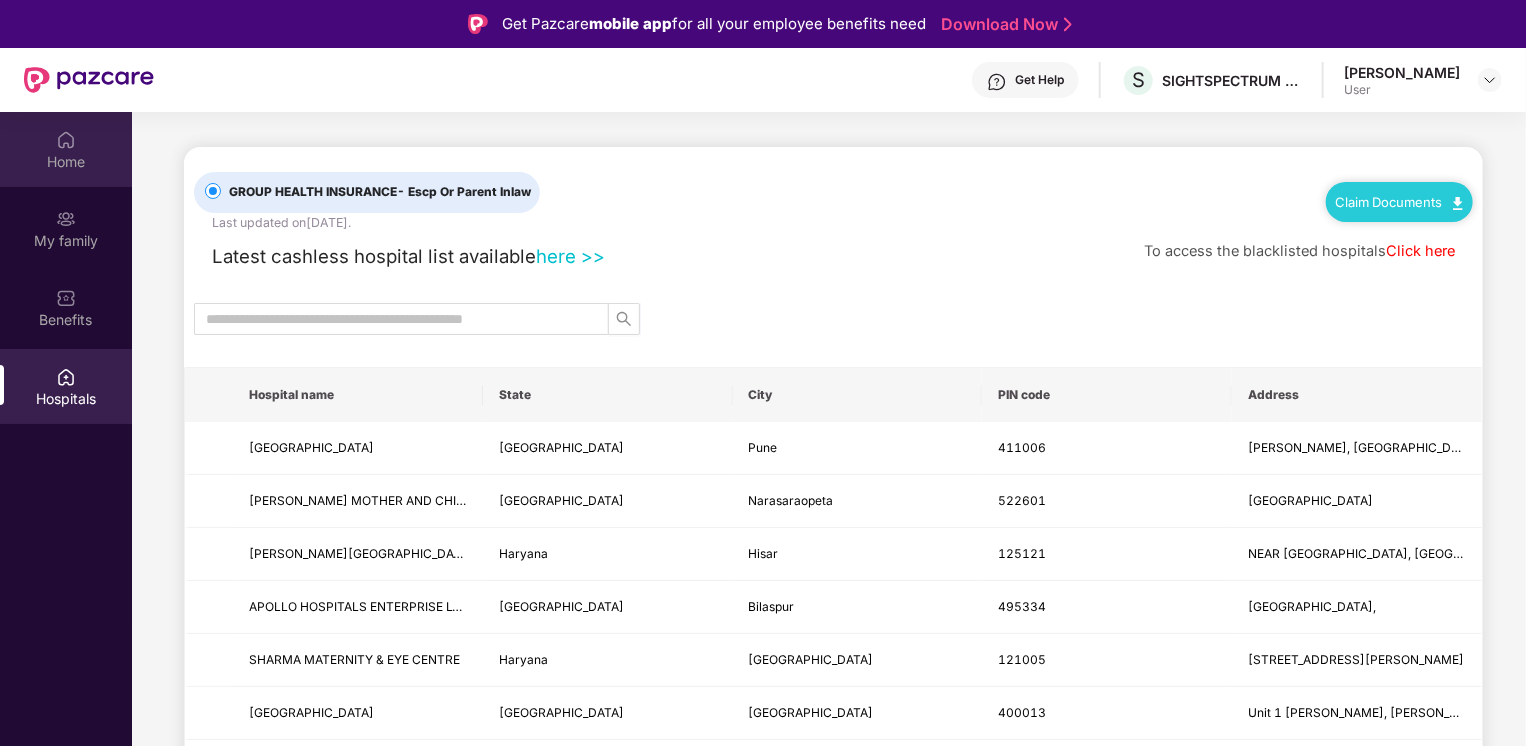 click on "Home" at bounding box center [66, 162] 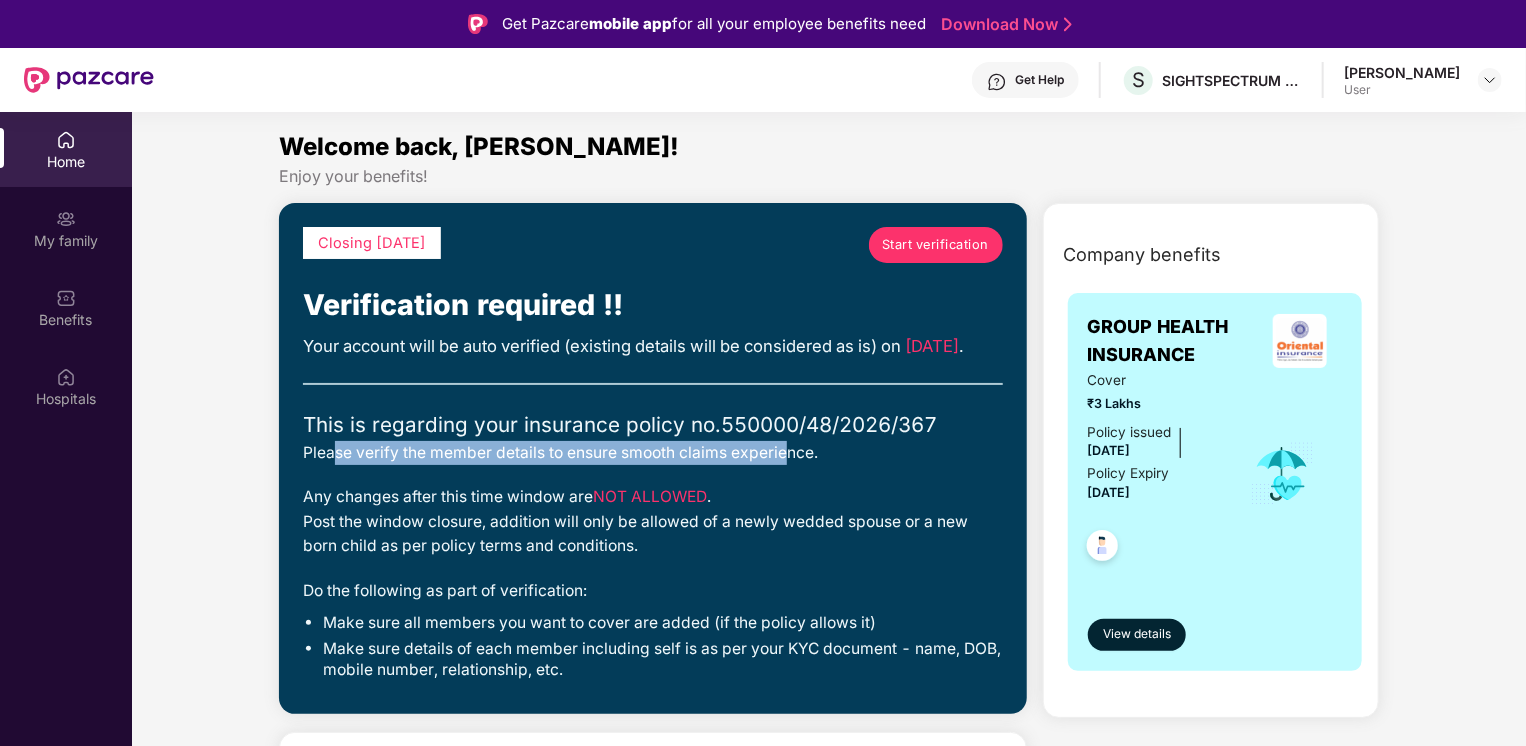 drag, startPoint x: 332, startPoint y: 482, endPoint x: 786, endPoint y: 482, distance: 454 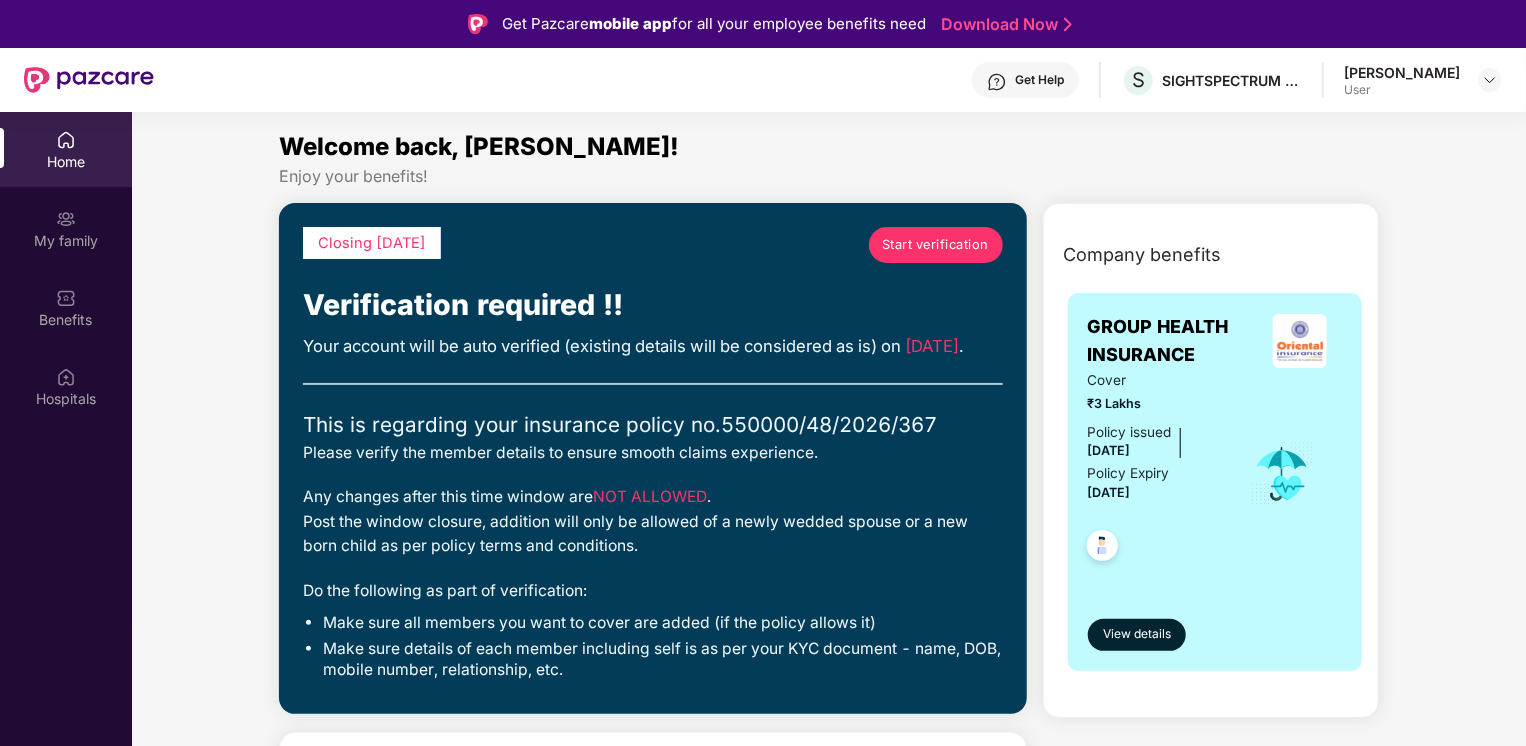drag, startPoint x: 786, startPoint y: 482, endPoint x: 849, endPoint y: 504, distance: 66.730804 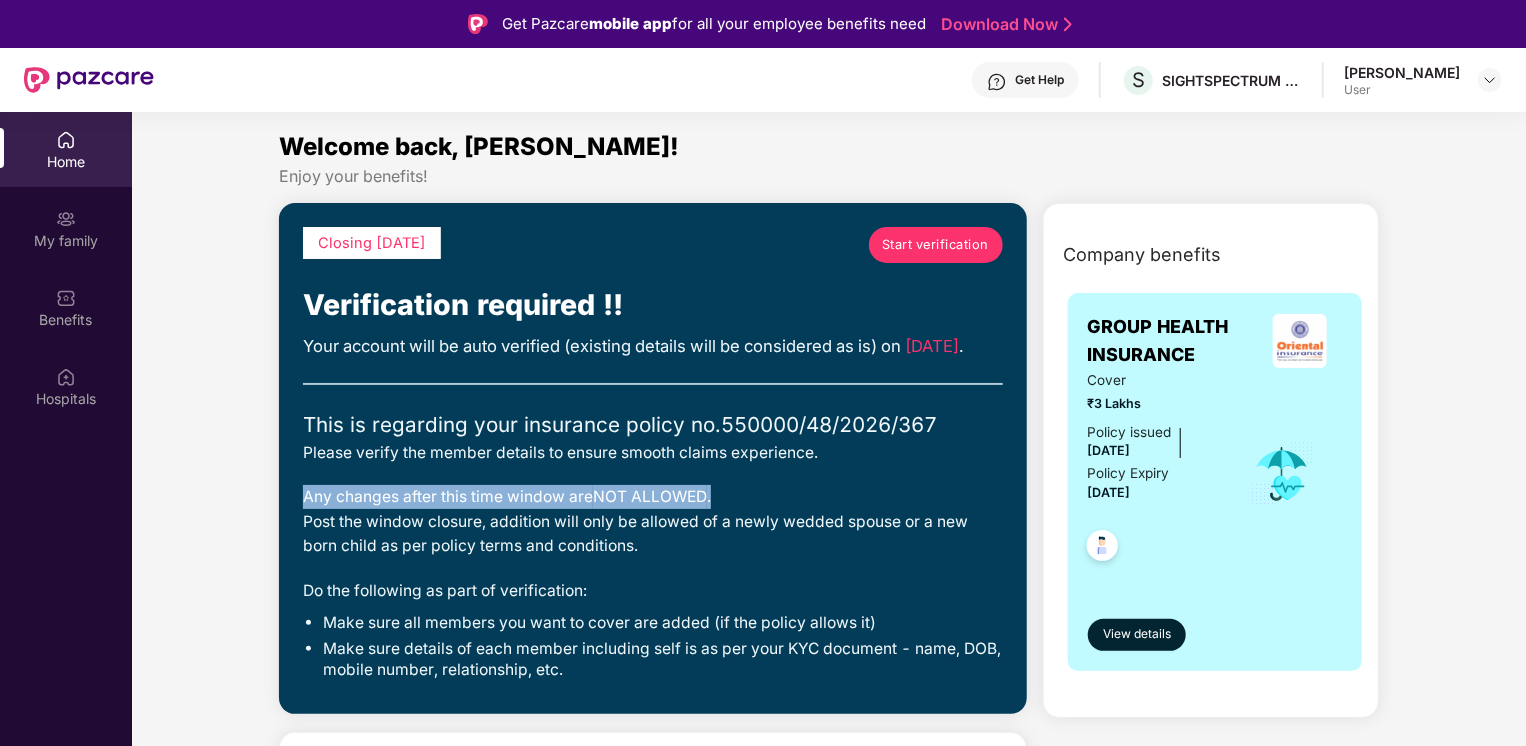 drag, startPoint x: 322, startPoint y: 521, endPoint x: 717, endPoint y: 522, distance: 395.00125 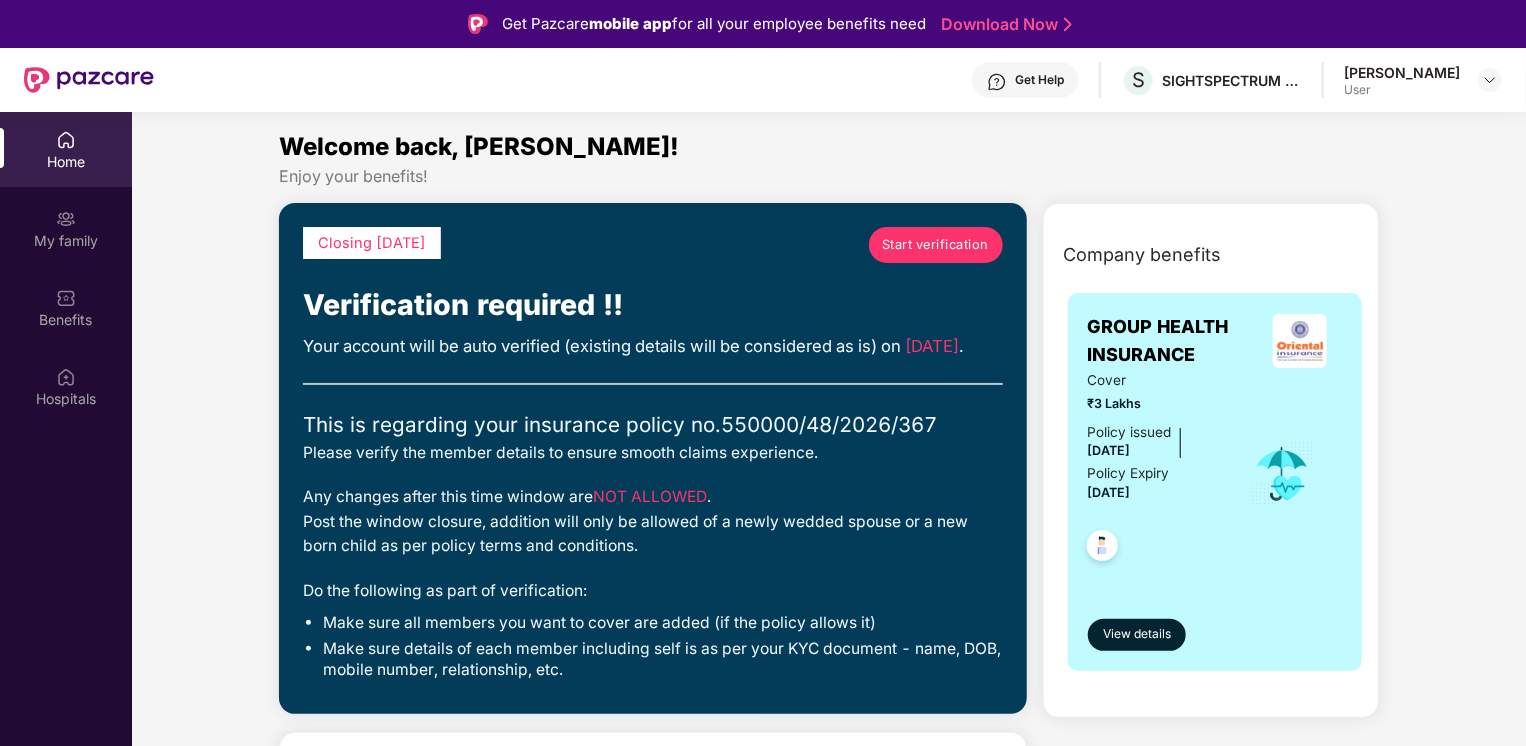 drag, startPoint x: 717, startPoint y: 522, endPoint x: 616, endPoint y: 572, distance: 112.698715 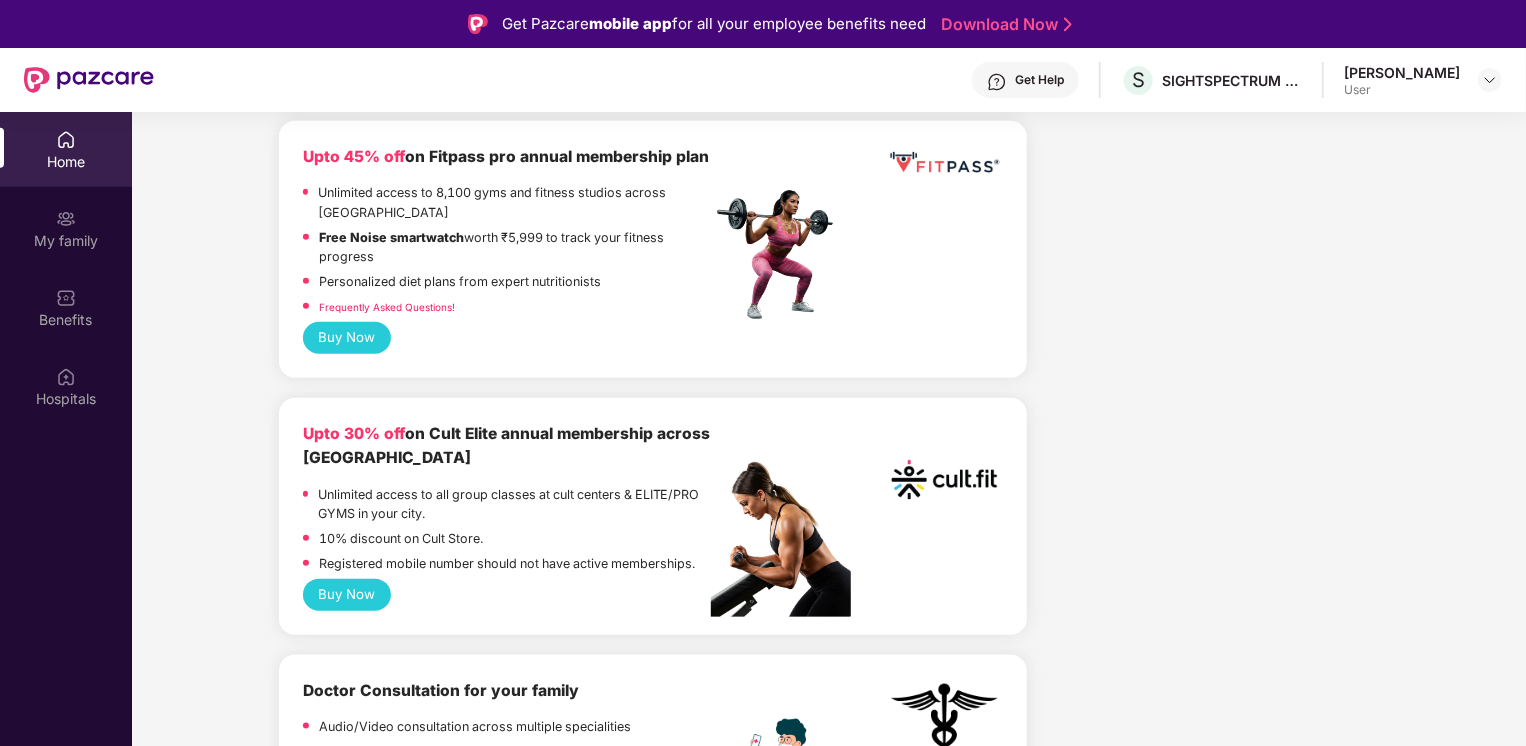 scroll, scrollTop: 1000, scrollLeft: 0, axis: vertical 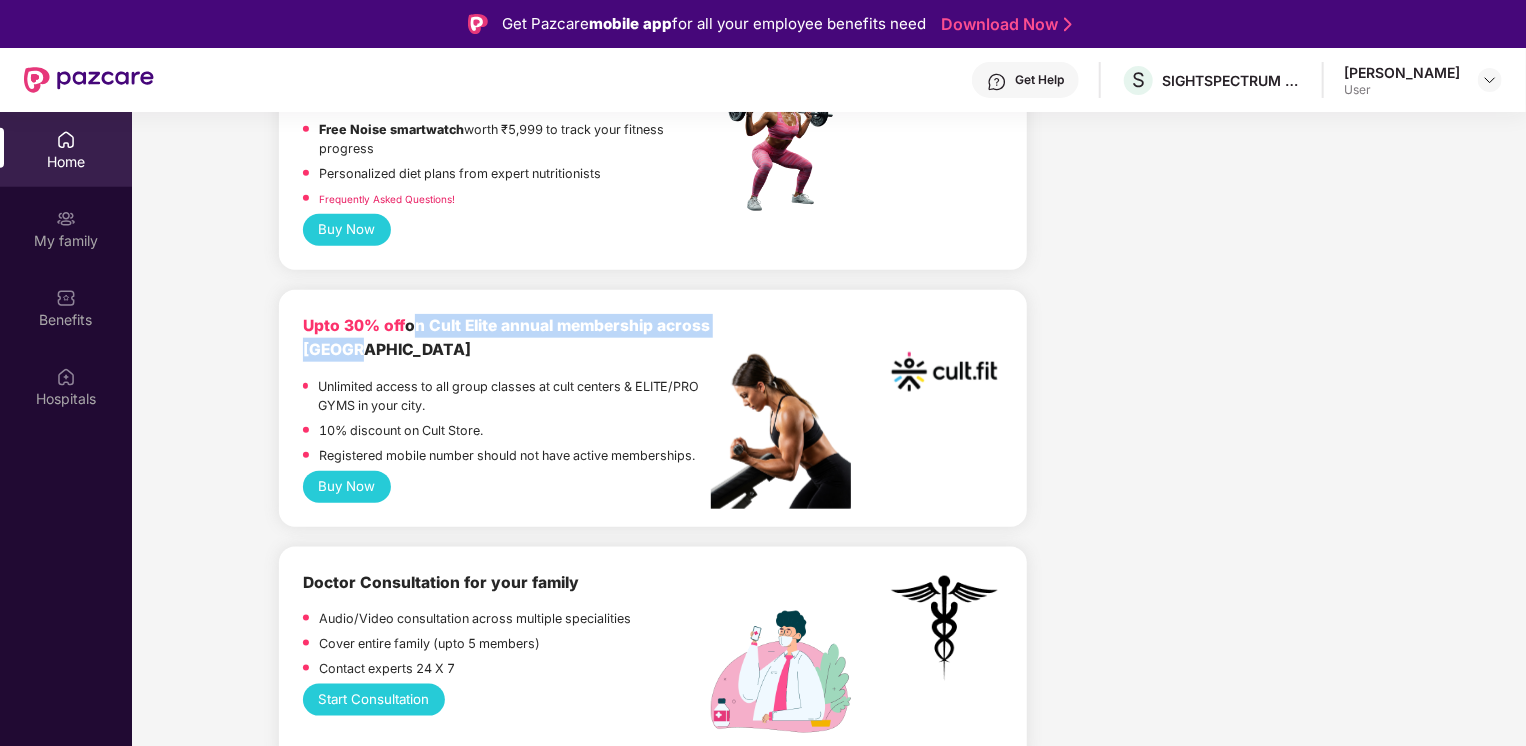 drag, startPoint x: 408, startPoint y: 358, endPoint x: 666, endPoint y: 375, distance: 258.55948 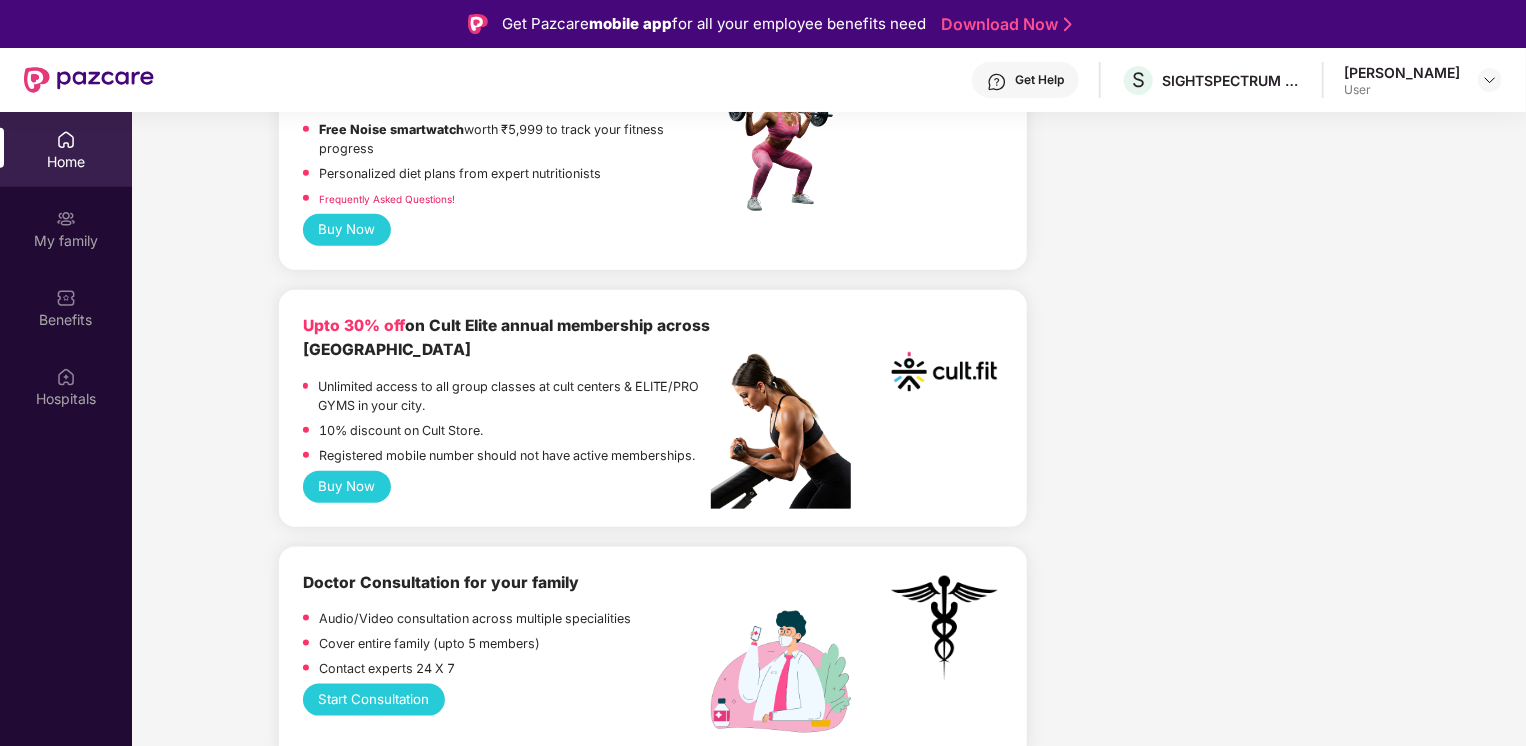 click on "Unlimited access to all group classes at cult centers & ELITE/PRO GYMS in your city." at bounding box center (514, 397) 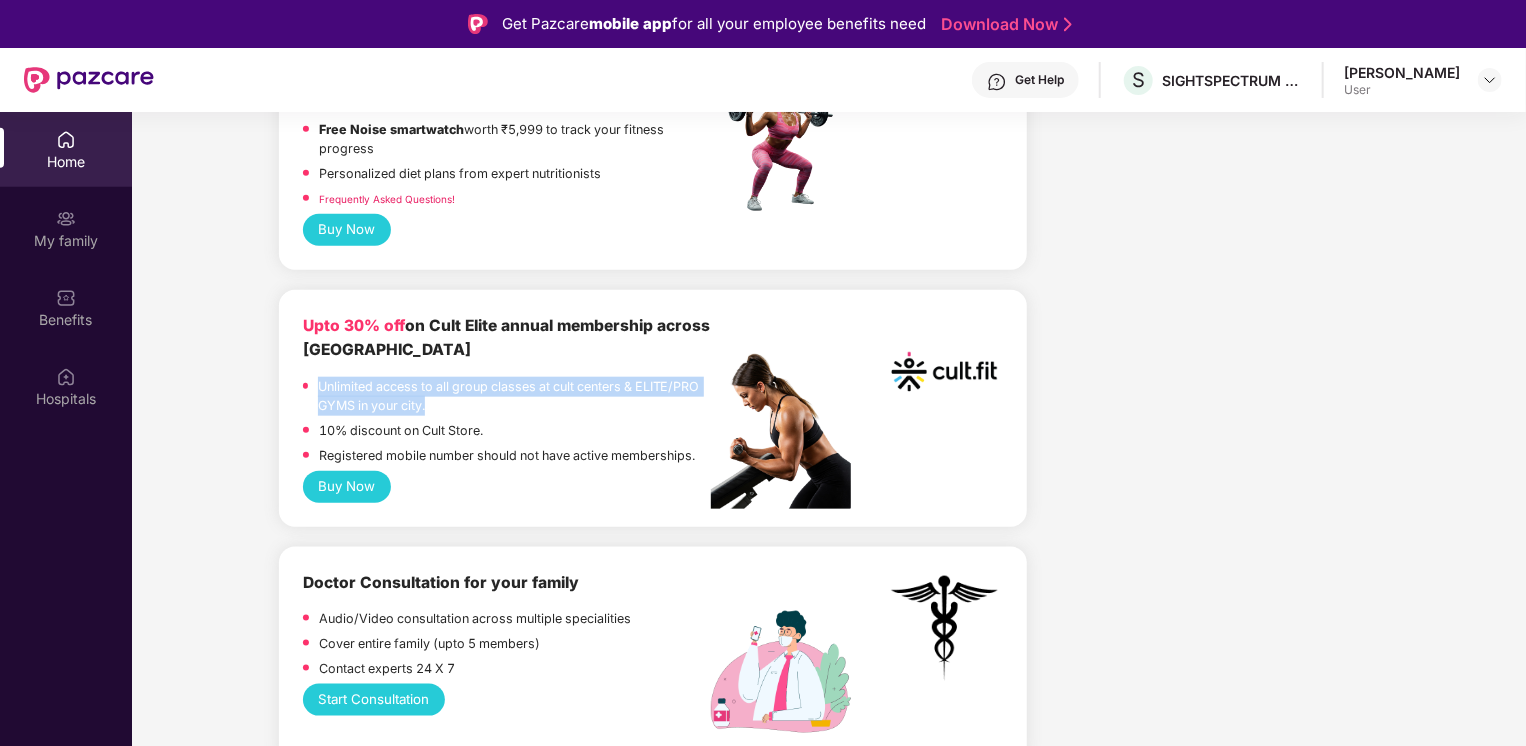 drag, startPoint x: 320, startPoint y: 417, endPoint x: 464, endPoint y: 431, distance: 144.67896 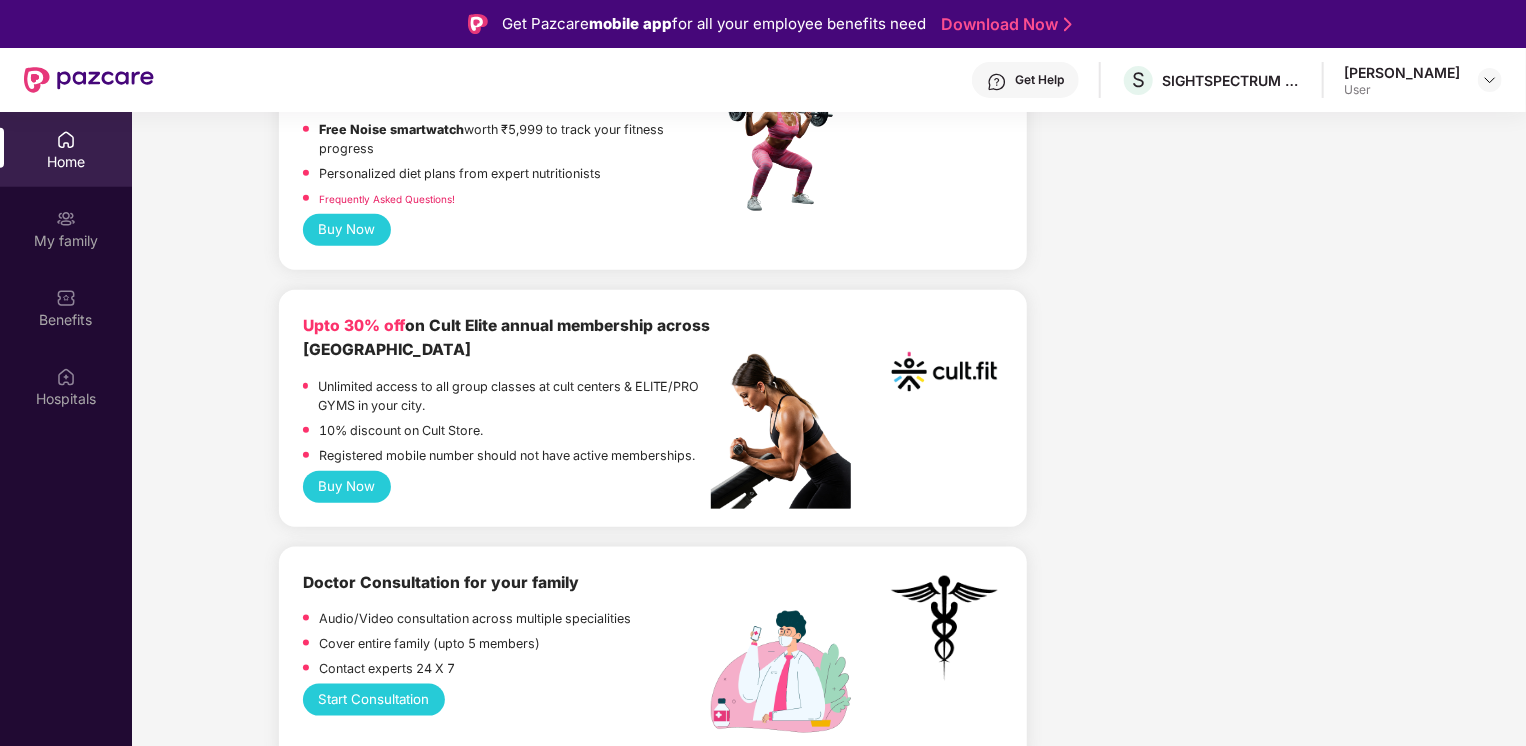drag, startPoint x: 464, startPoint y: 431, endPoint x: 494, endPoint y: 478, distance: 55.758408 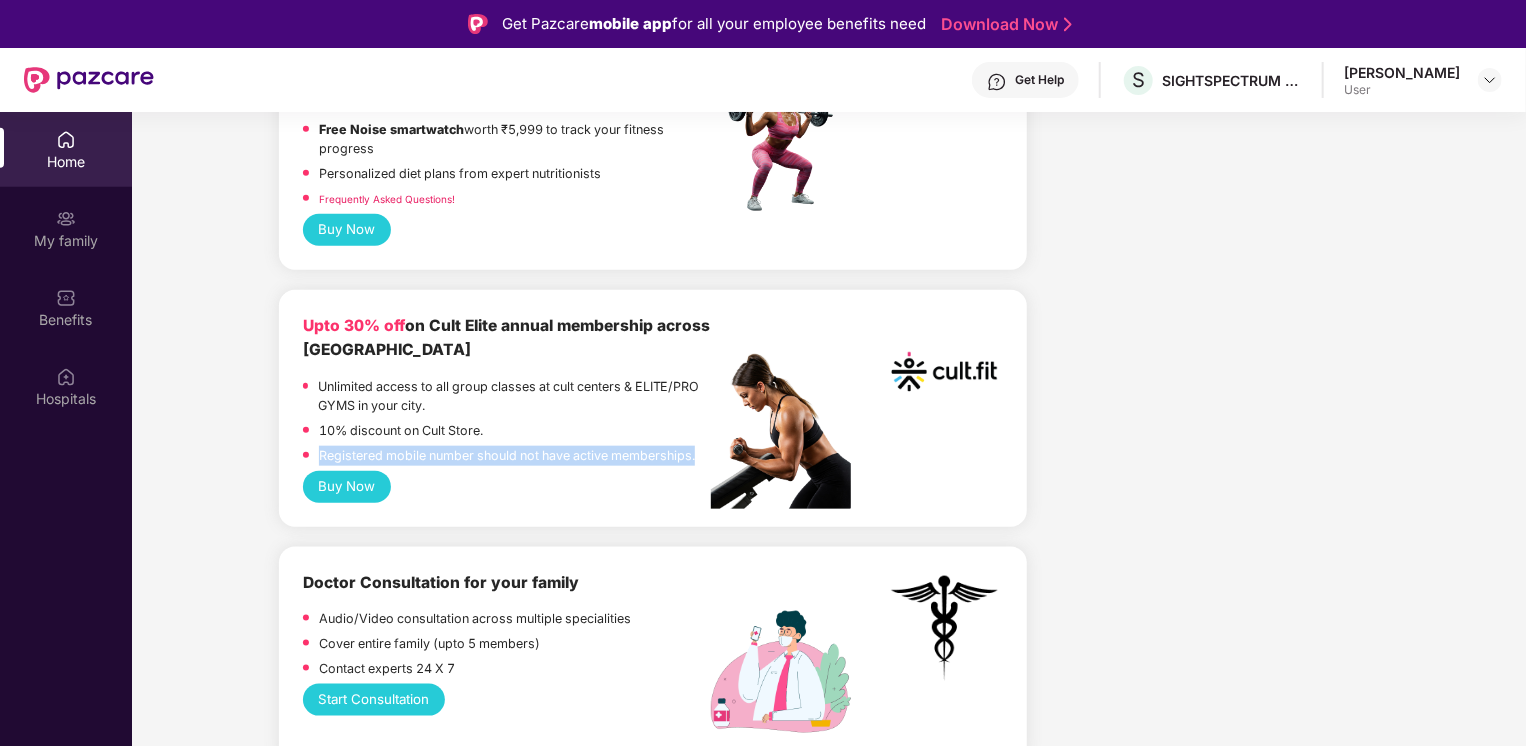 drag, startPoint x: 320, startPoint y: 482, endPoint x: 699, endPoint y: 482, distance: 379 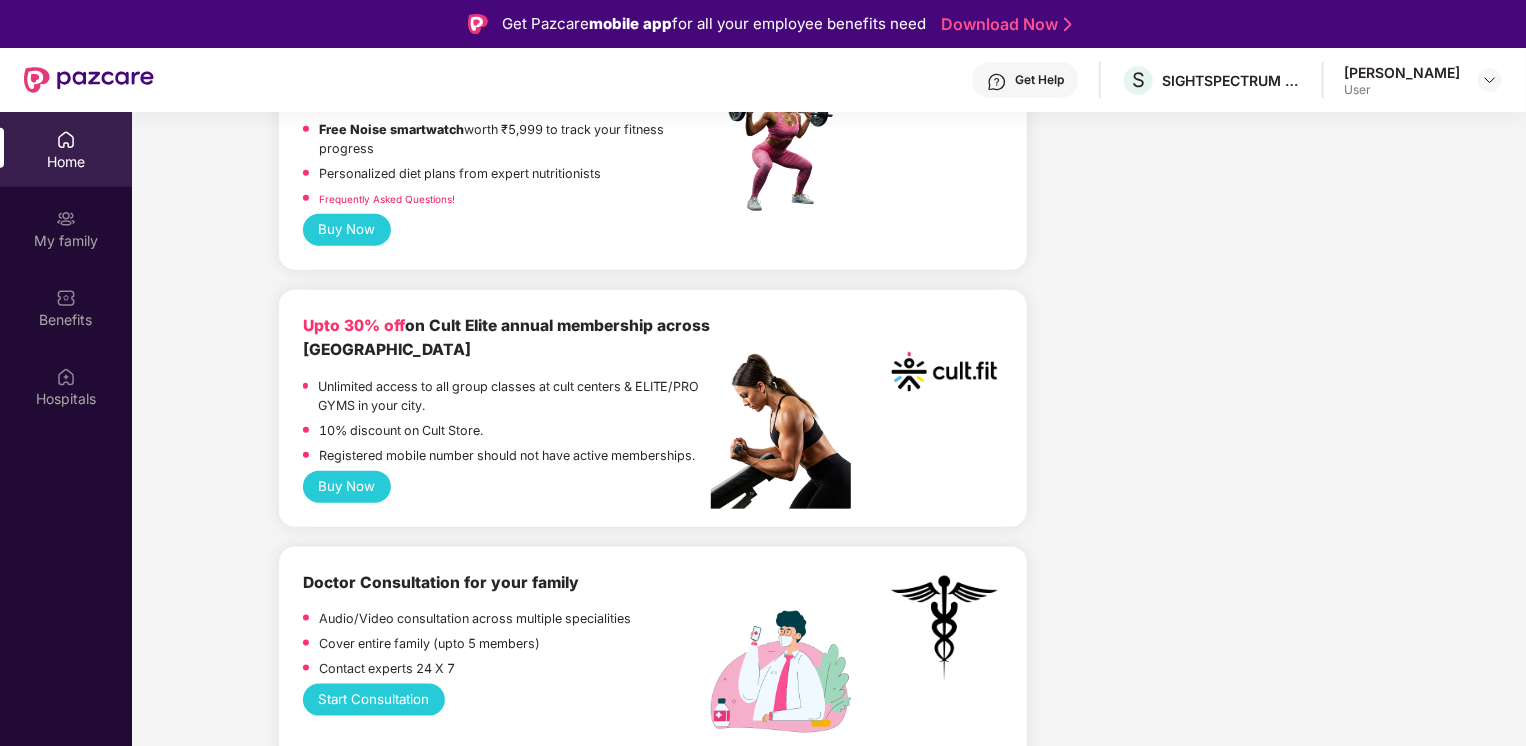 drag, startPoint x: 699, startPoint y: 482, endPoint x: 640, endPoint y: 526, distance: 73.60027 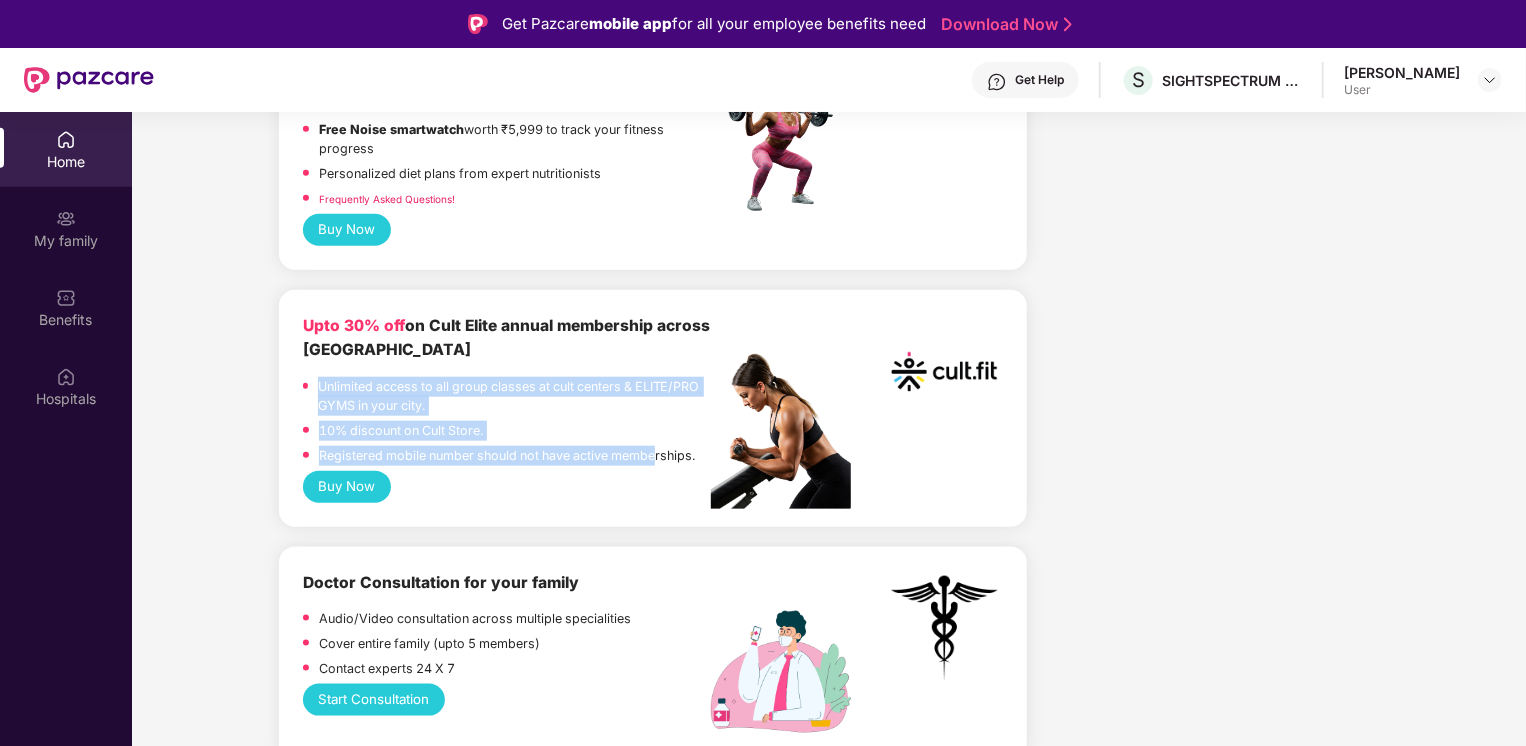 drag, startPoint x: 344, startPoint y: 414, endPoint x: 657, endPoint y: 491, distance: 322.33212 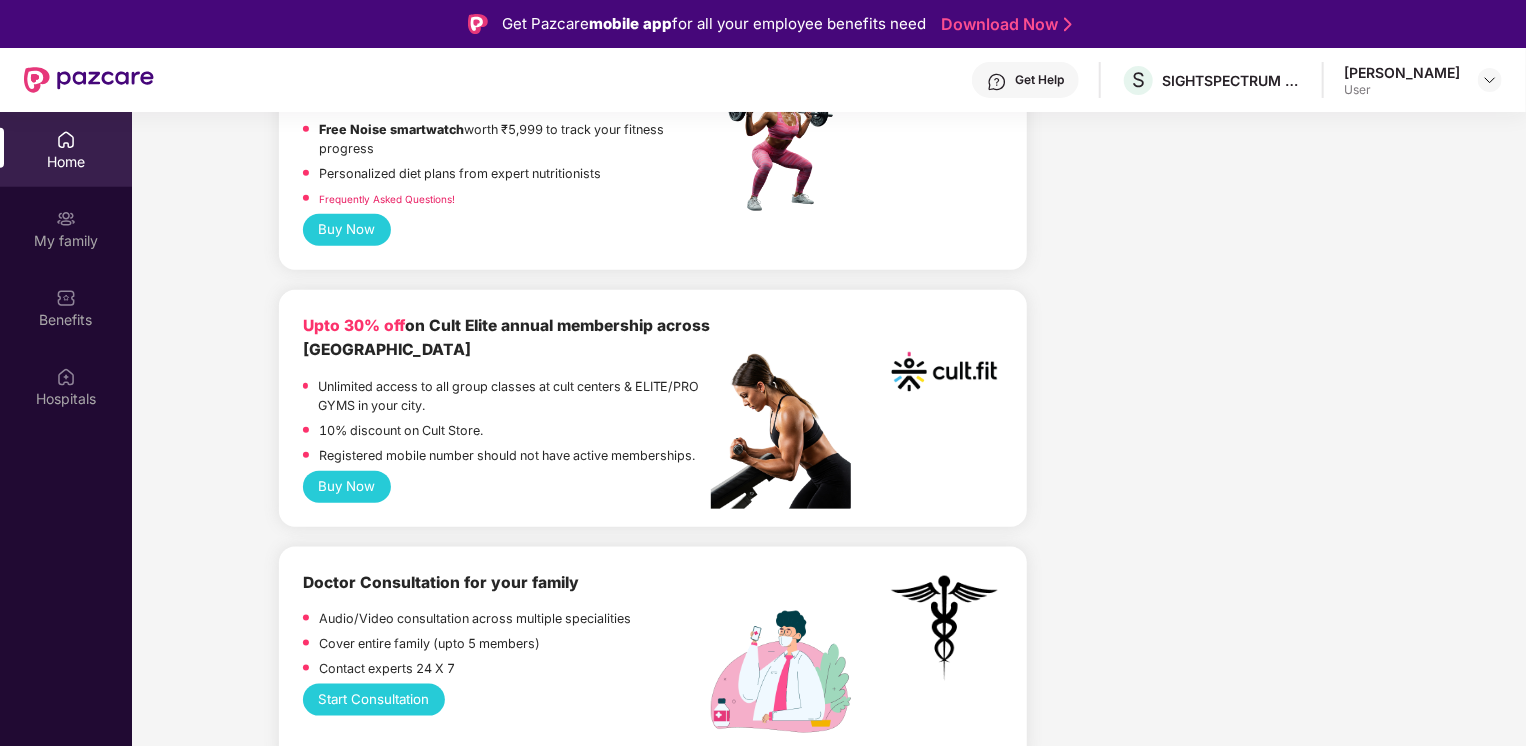 drag, startPoint x: 657, startPoint y: 491, endPoint x: 597, endPoint y: 502, distance: 61 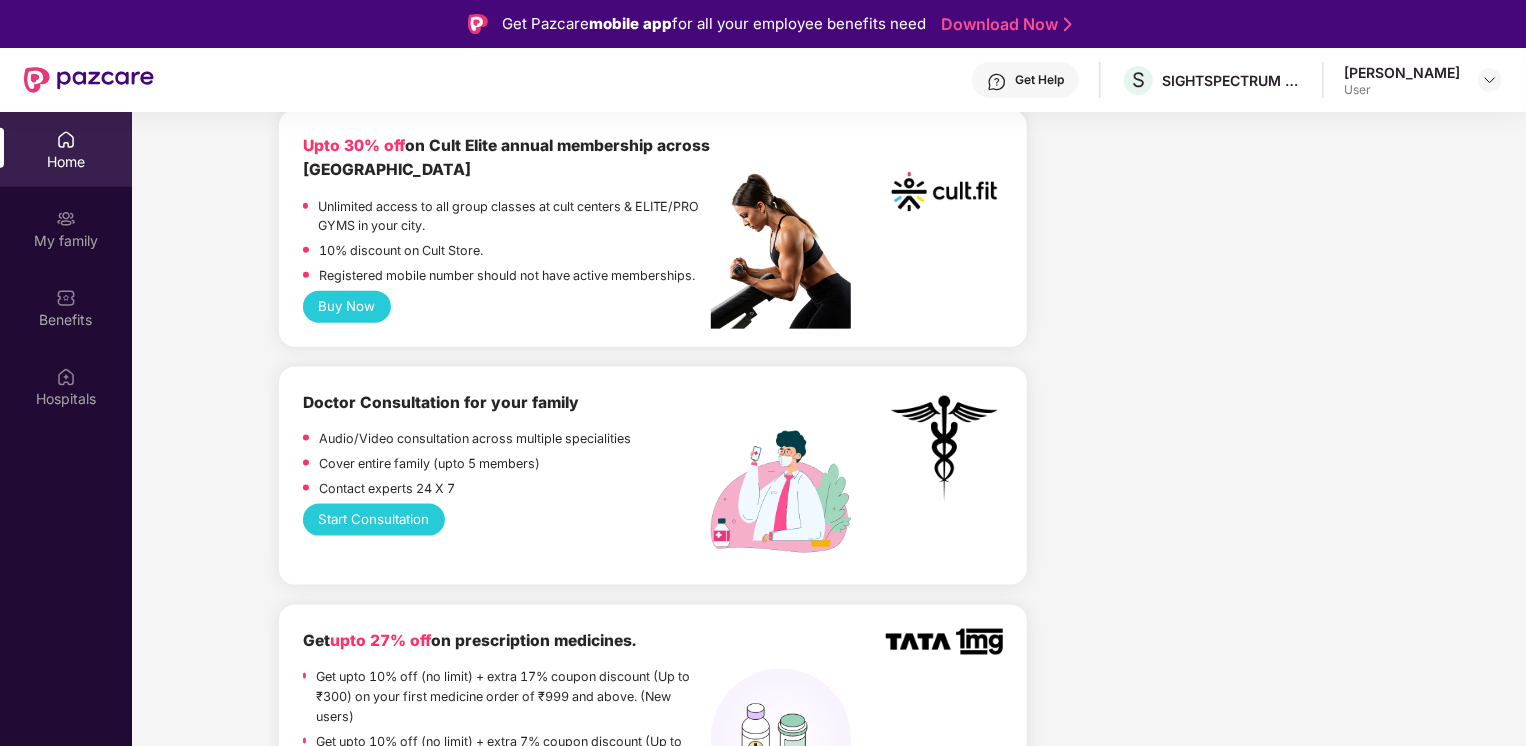scroll, scrollTop: 1400, scrollLeft: 0, axis: vertical 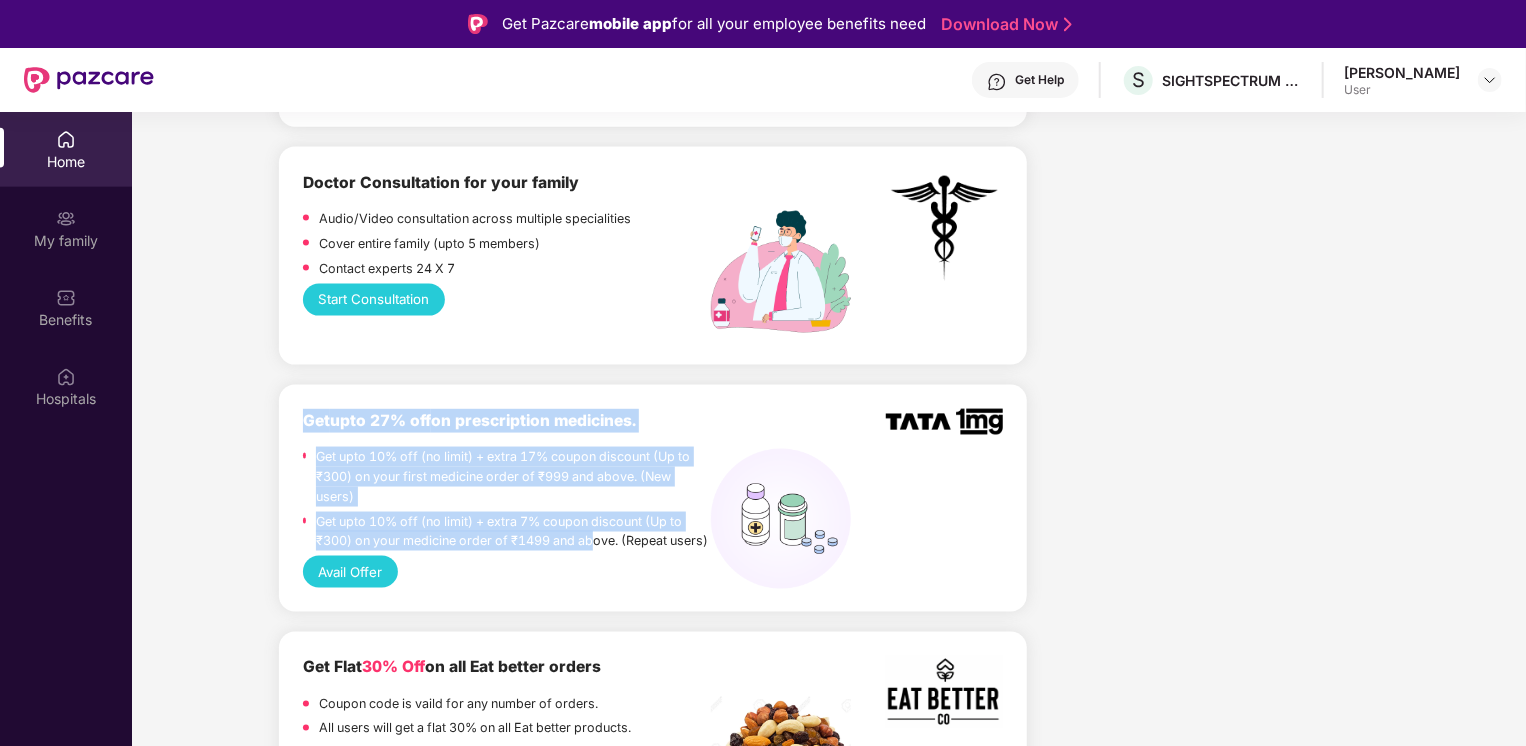 drag, startPoint x: 304, startPoint y: 451, endPoint x: 595, endPoint y: 578, distance: 317.50592 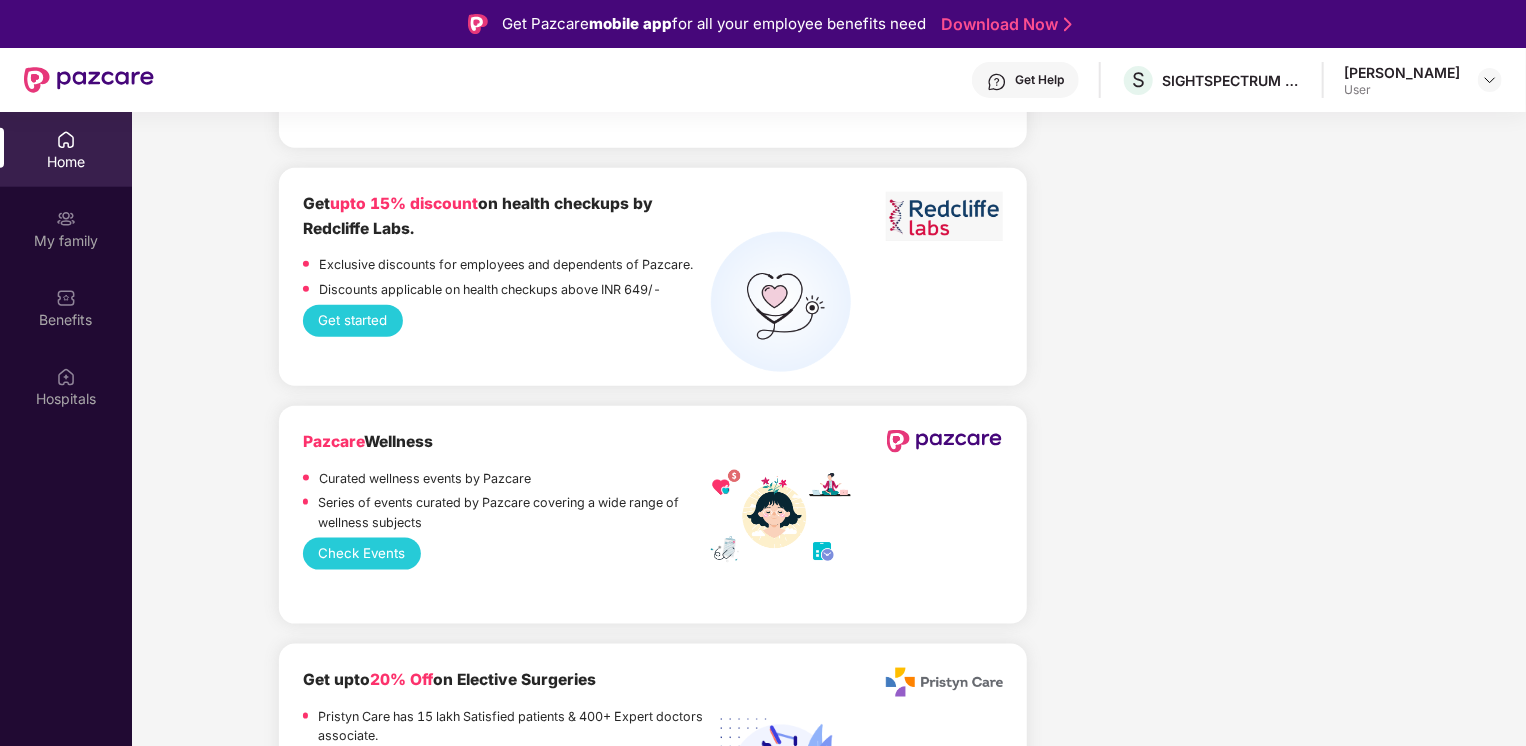 scroll, scrollTop: 4984, scrollLeft: 0, axis: vertical 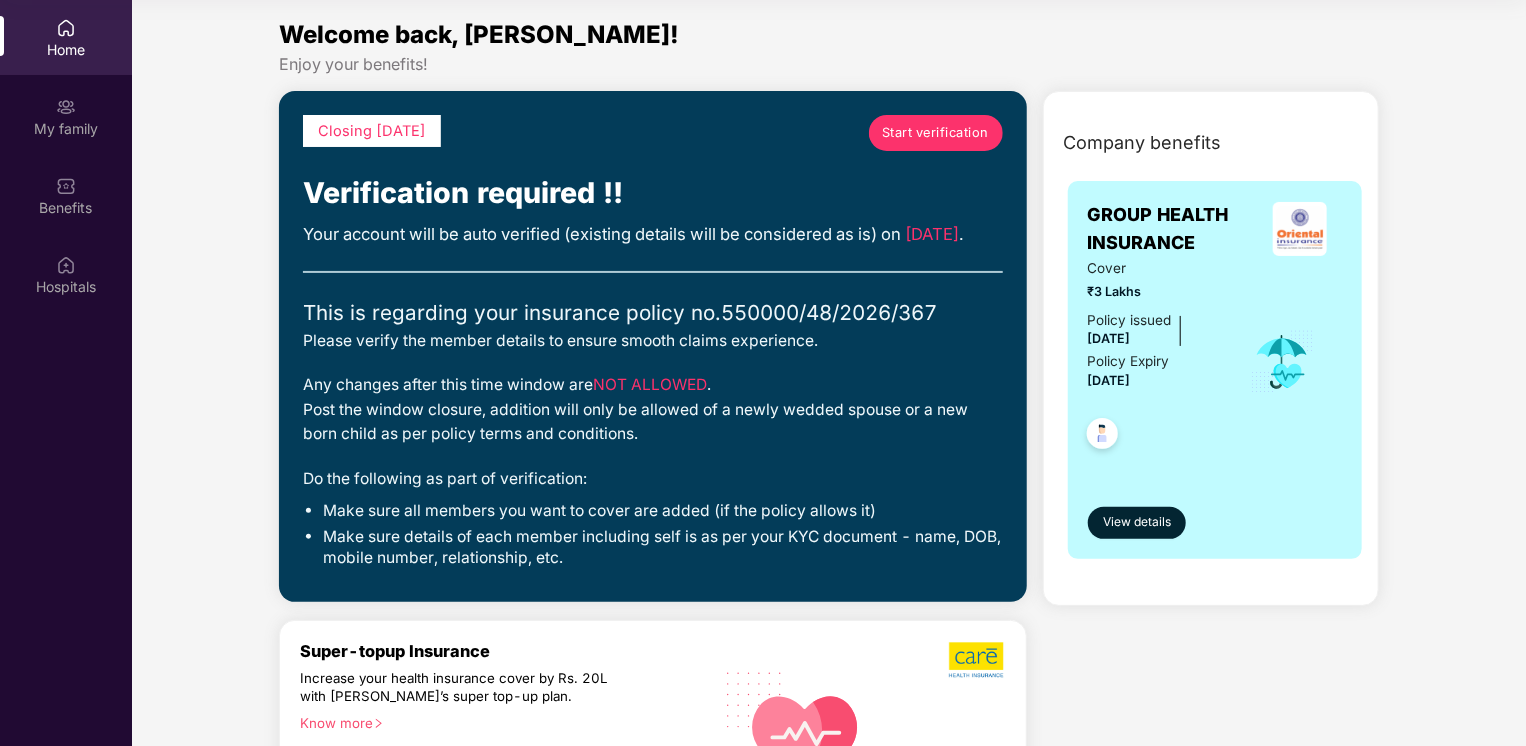 click on "Your account will be auto verified (existing details will be considered as is) on   [DATE] ." at bounding box center (653, 234) 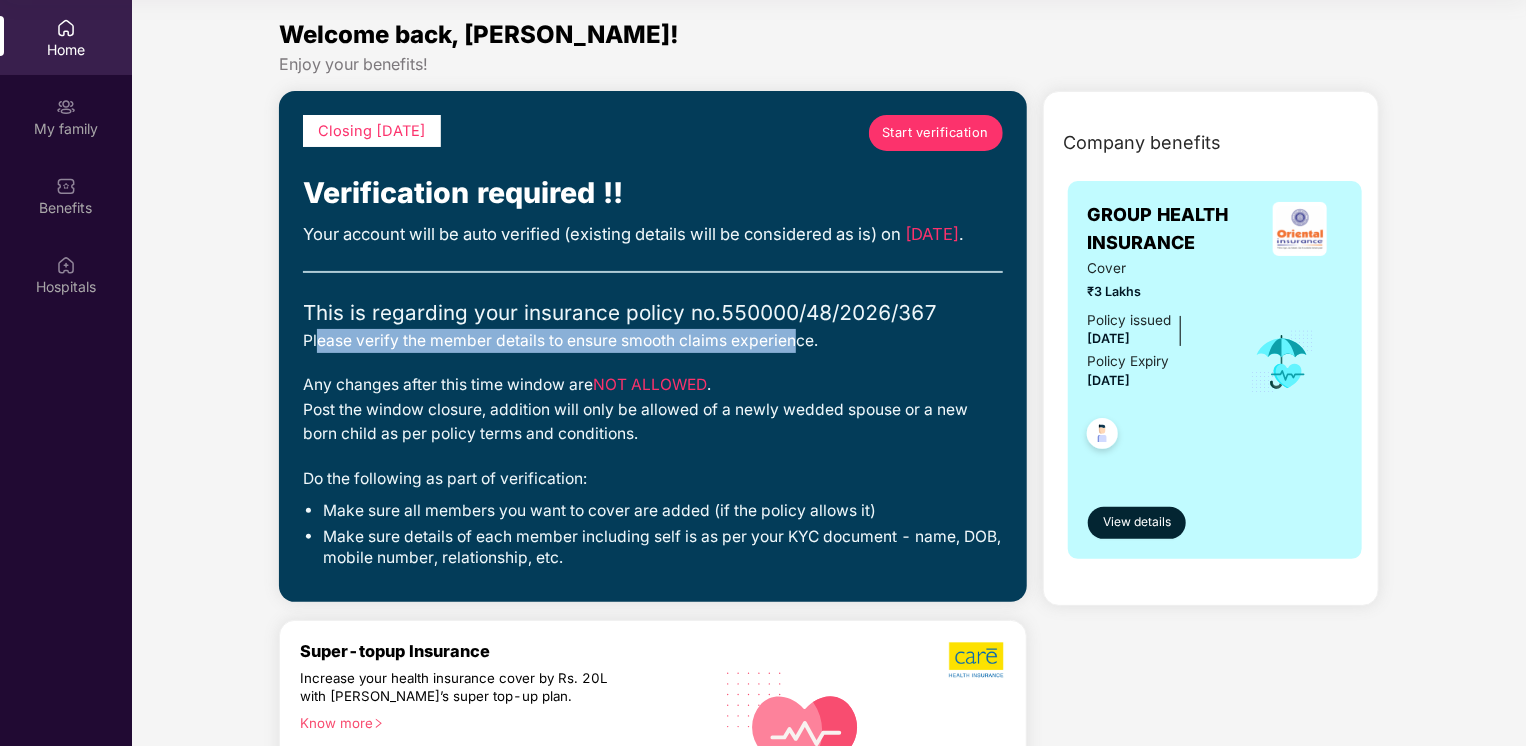 drag, startPoint x: 319, startPoint y: 369, endPoint x: 792, endPoint y: 371, distance: 473.00424 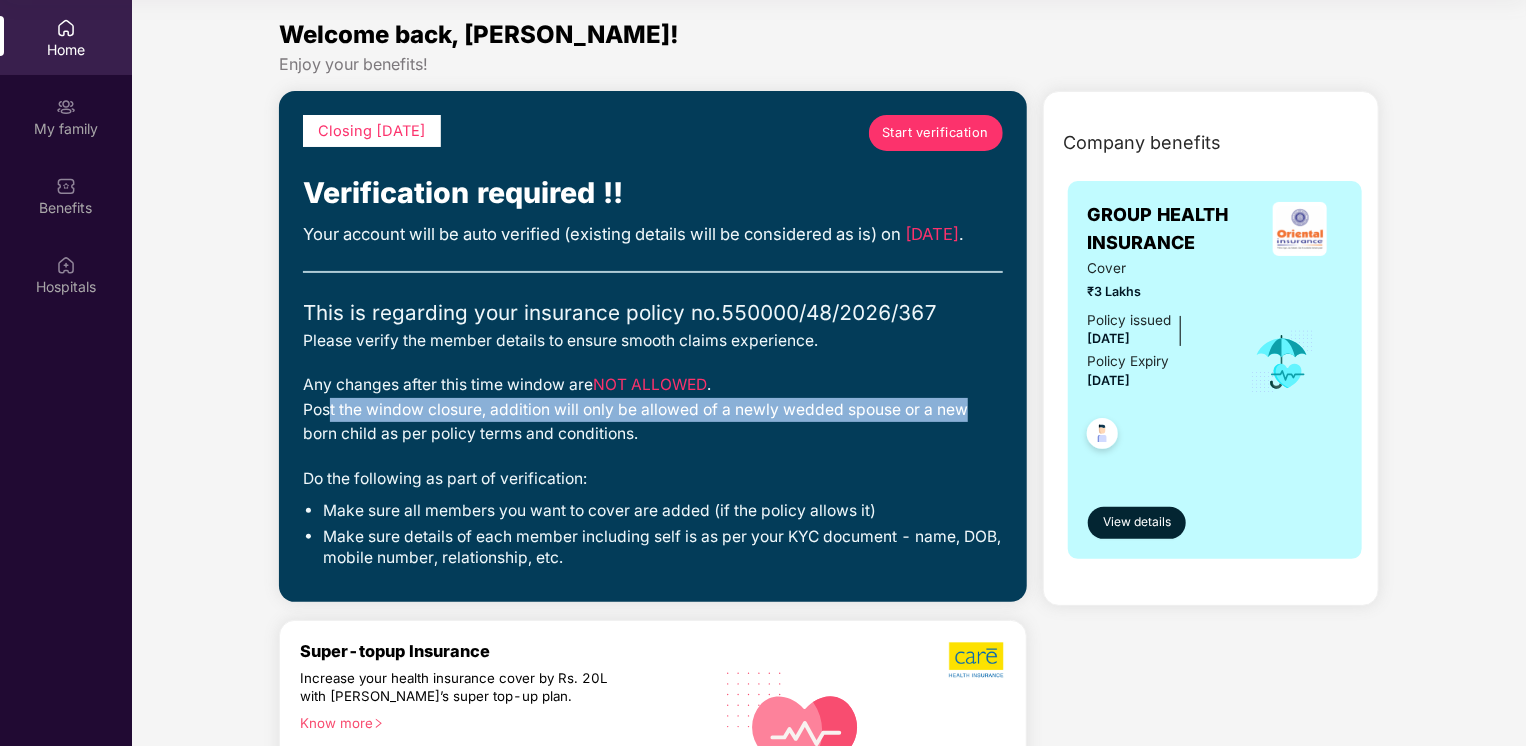 drag, startPoint x: 364, startPoint y: 438, endPoint x: 950, endPoint y: 437, distance: 586.00085 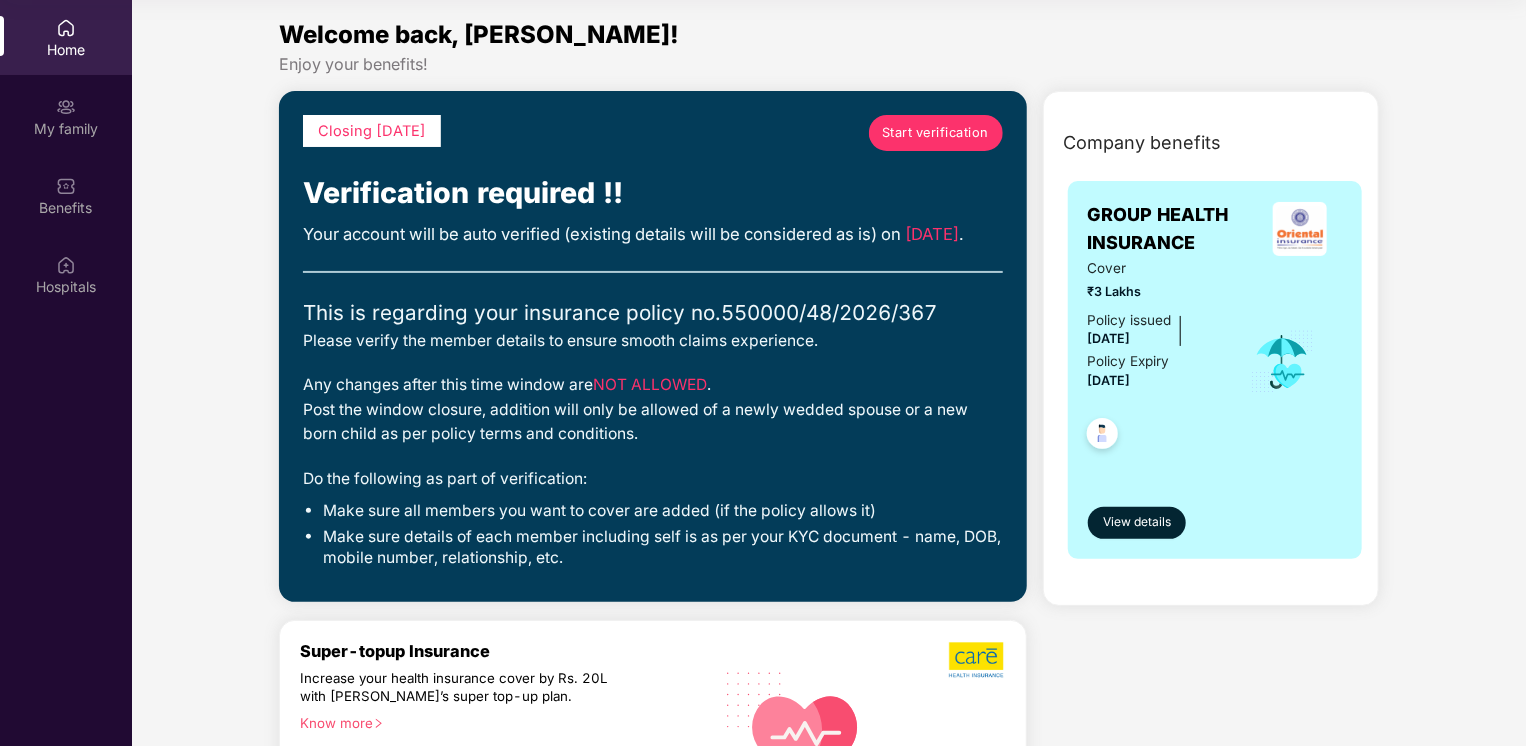 drag, startPoint x: 950, startPoint y: 437, endPoint x: 806, endPoint y: 464, distance: 146.50938 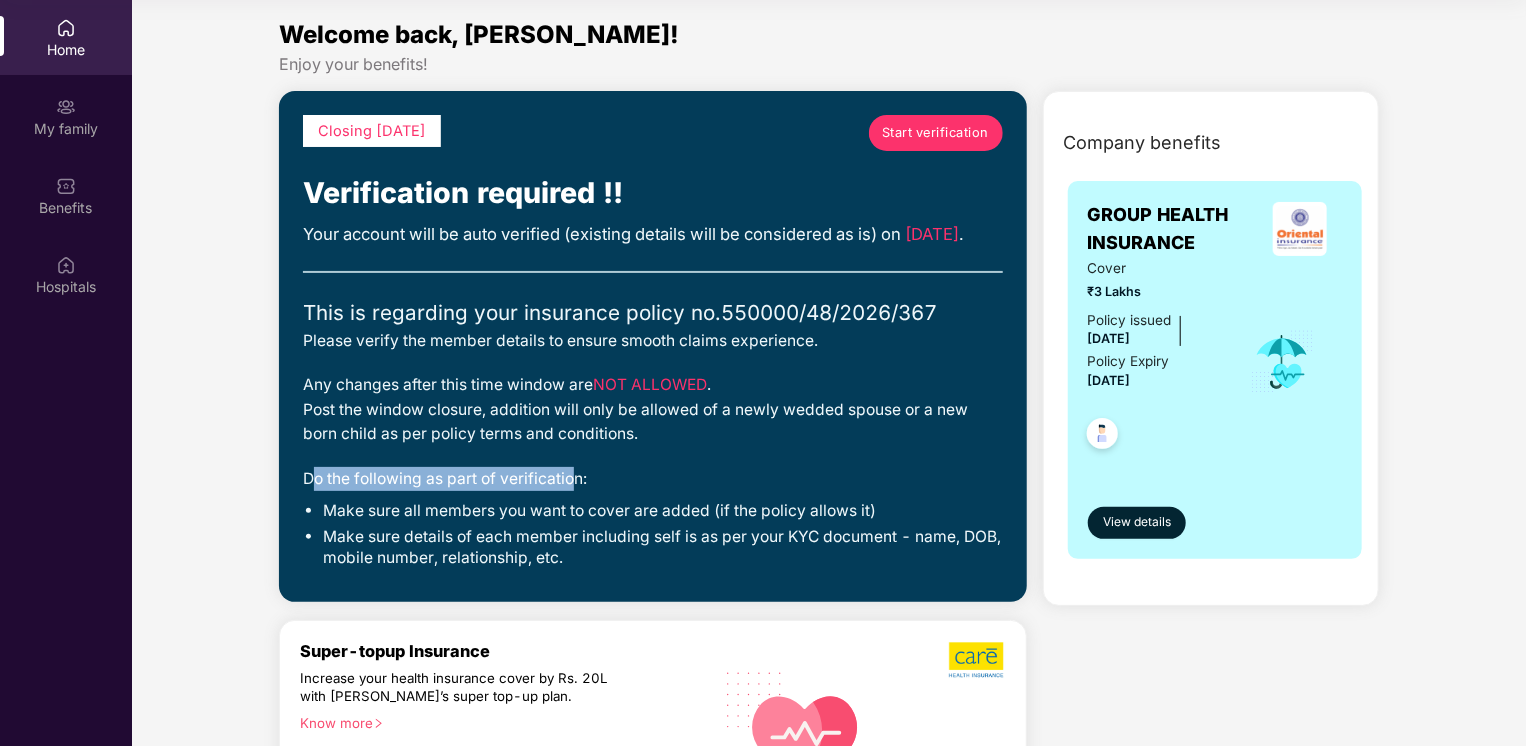 drag, startPoint x: 367, startPoint y: 505, endPoint x: 576, endPoint y: 505, distance: 209 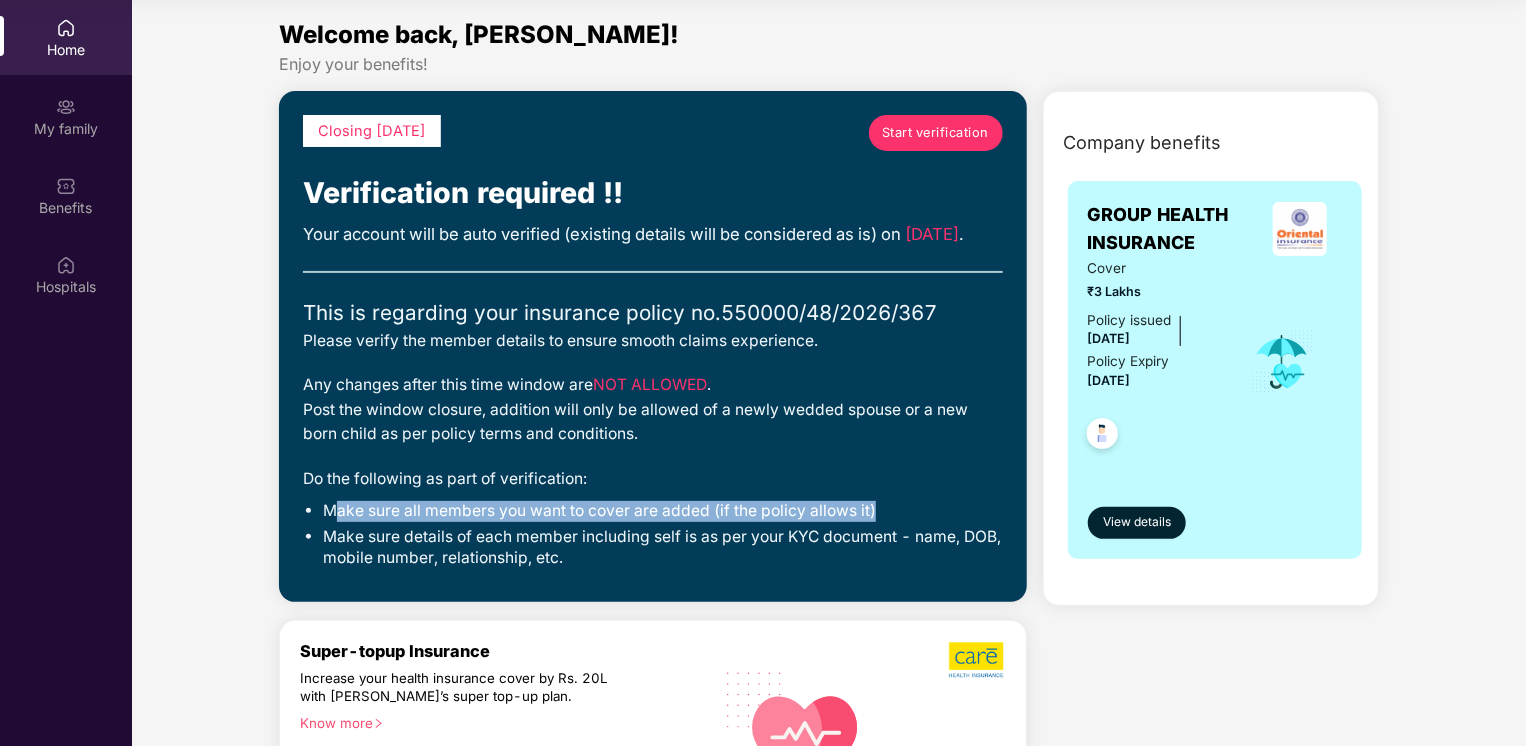 drag, startPoint x: 339, startPoint y: 536, endPoint x: 877, endPoint y: 536, distance: 538 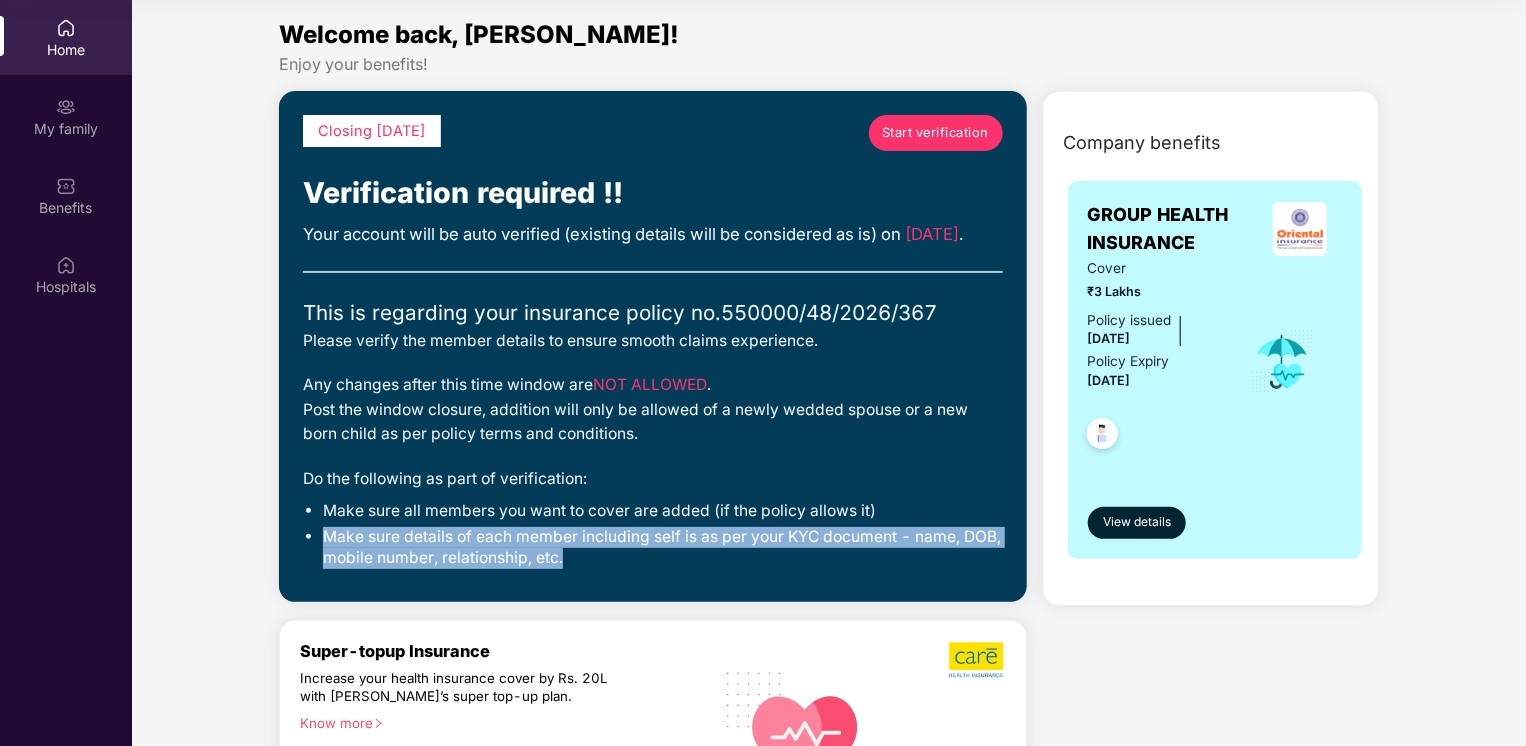 drag, startPoint x: 352, startPoint y: 563, endPoint x: 586, endPoint y: 590, distance: 235.55254 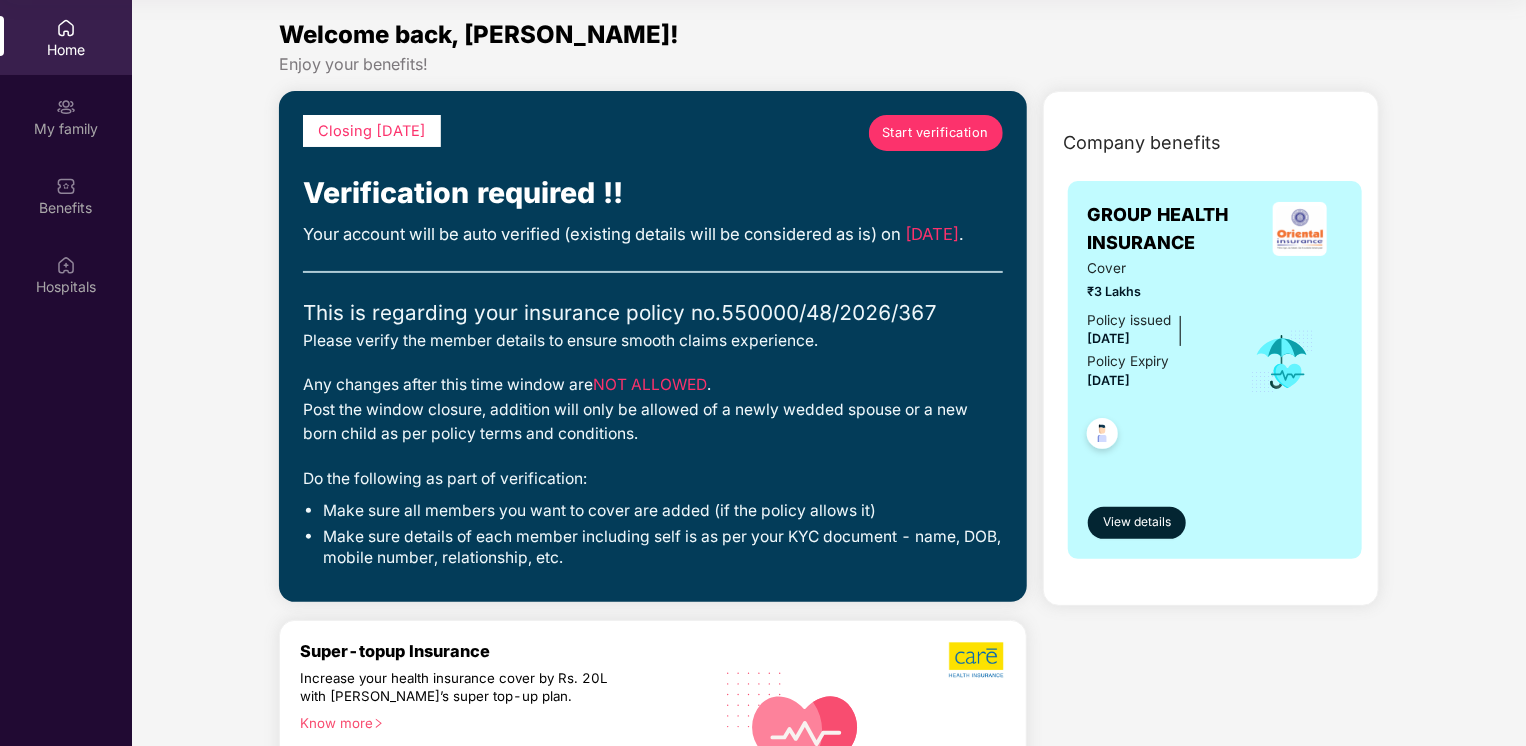 click on "Start verification" at bounding box center [935, 133] 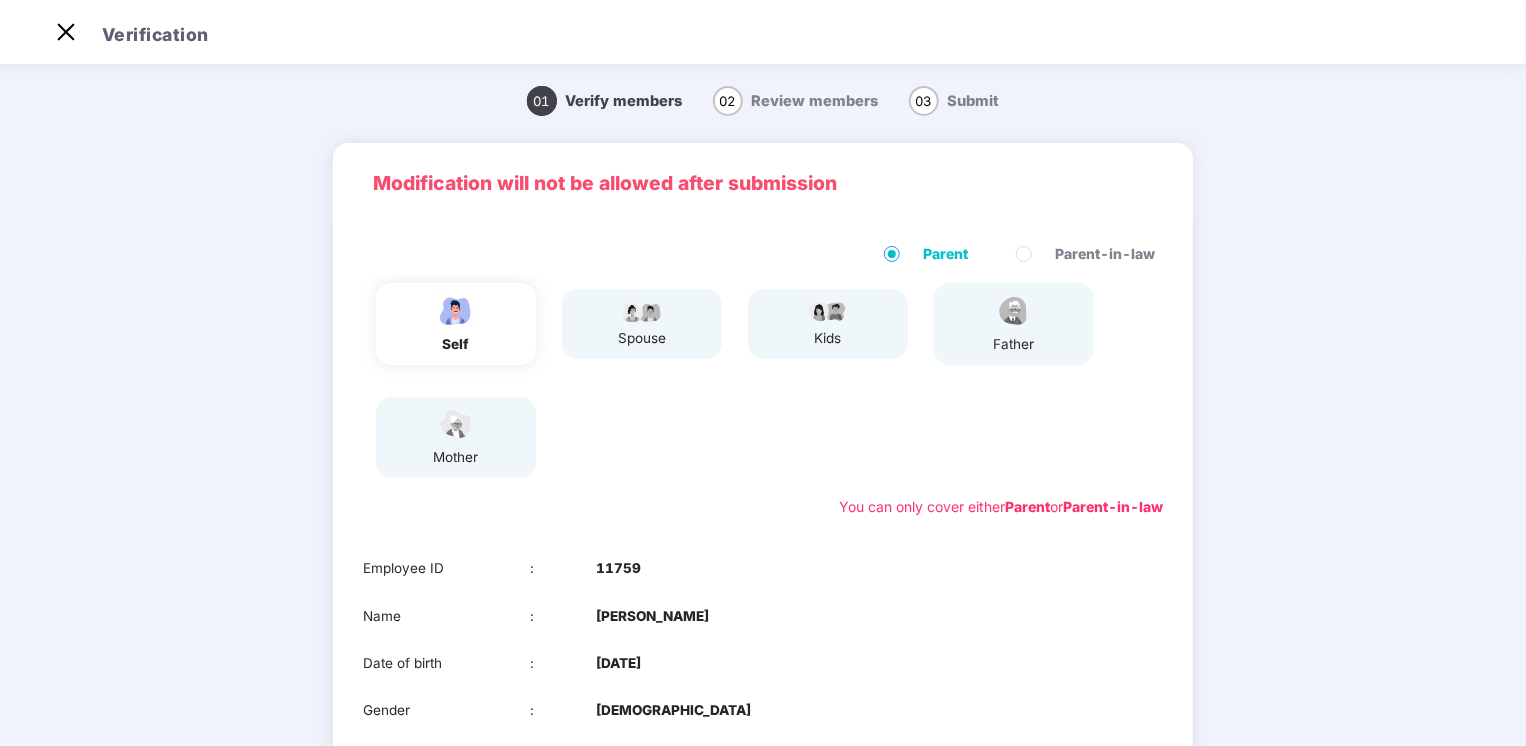 scroll, scrollTop: 48, scrollLeft: 0, axis: vertical 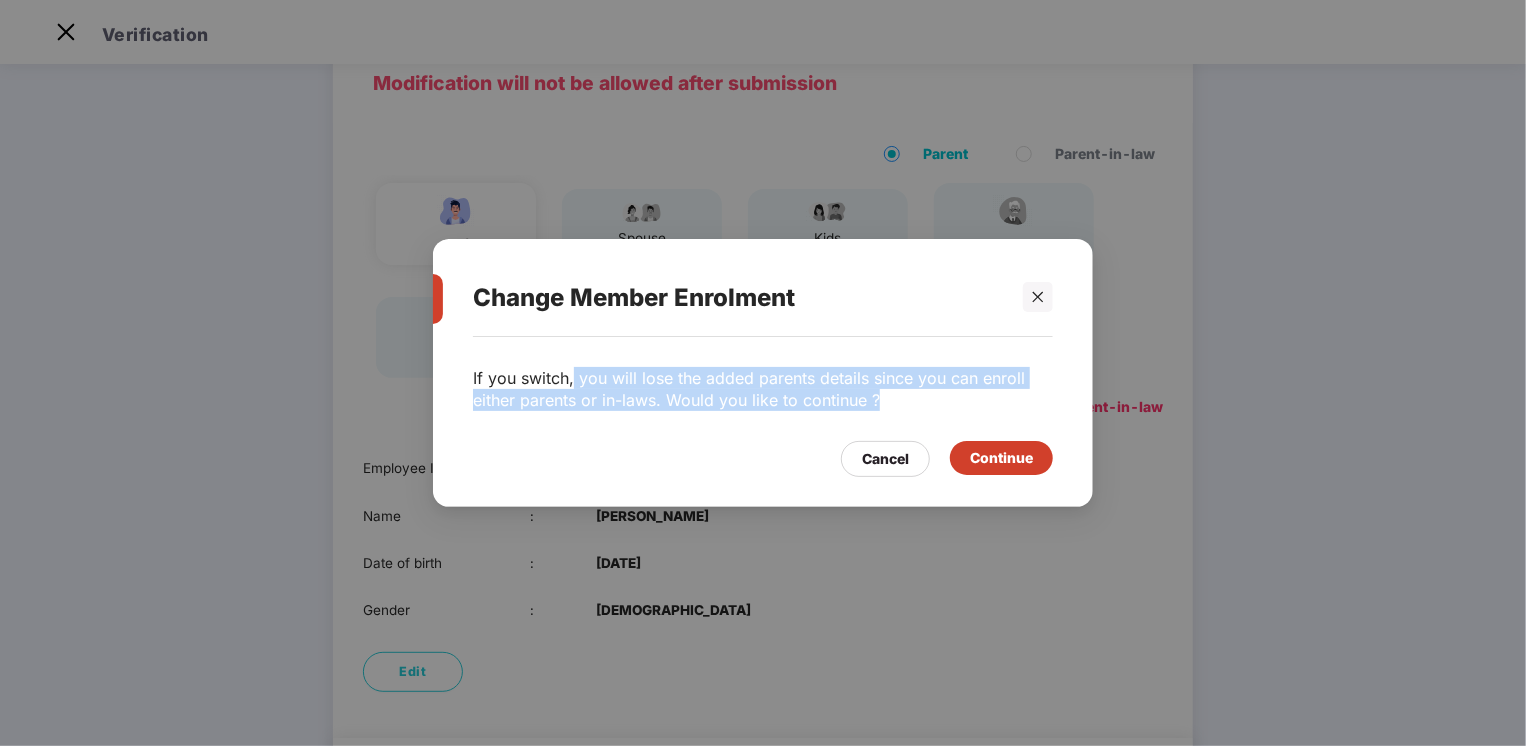 drag, startPoint x: 575, startPoint y: 380, endPoint x: 1029, endPoint y: 395, distance: 454.24774 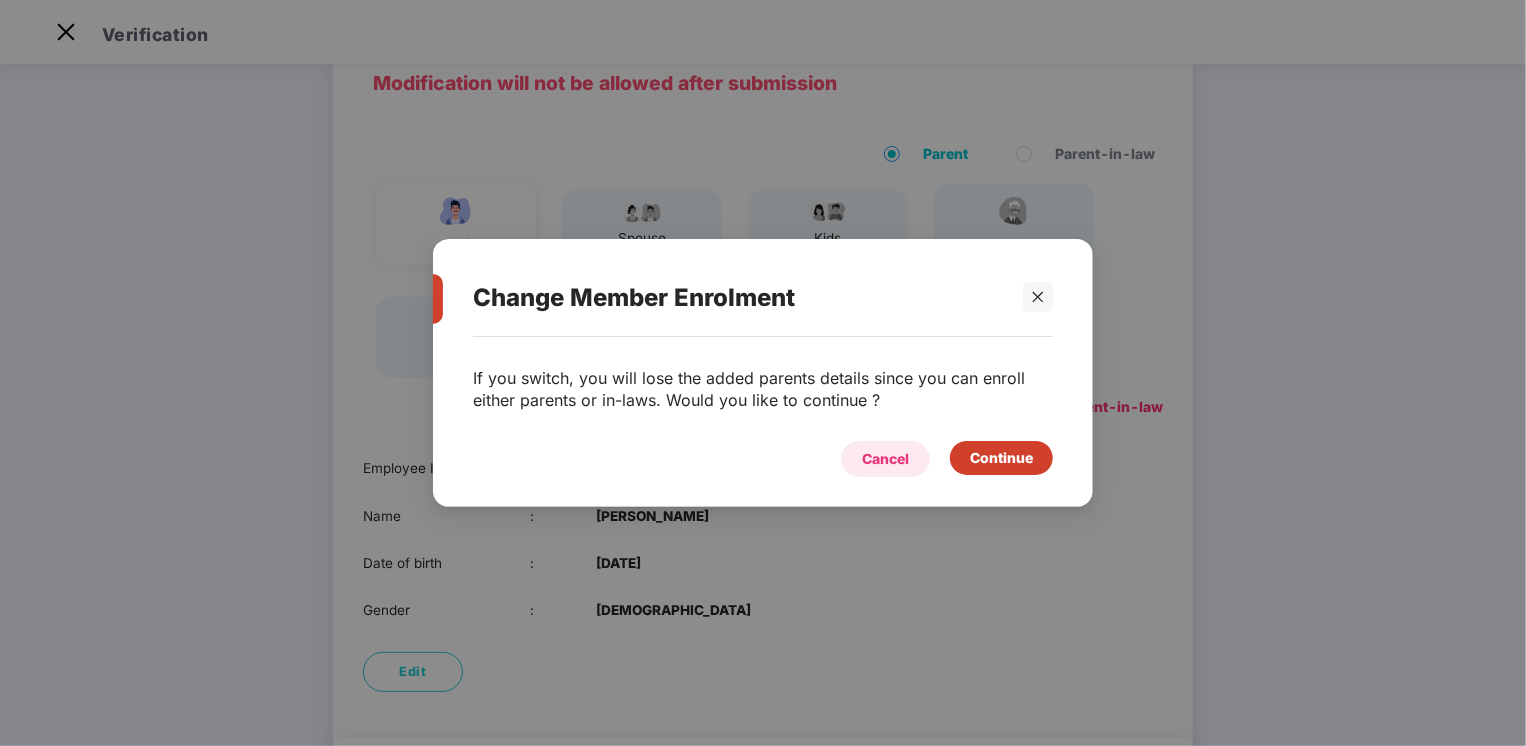 click on "Cancel" at bounding box center [885, 459] 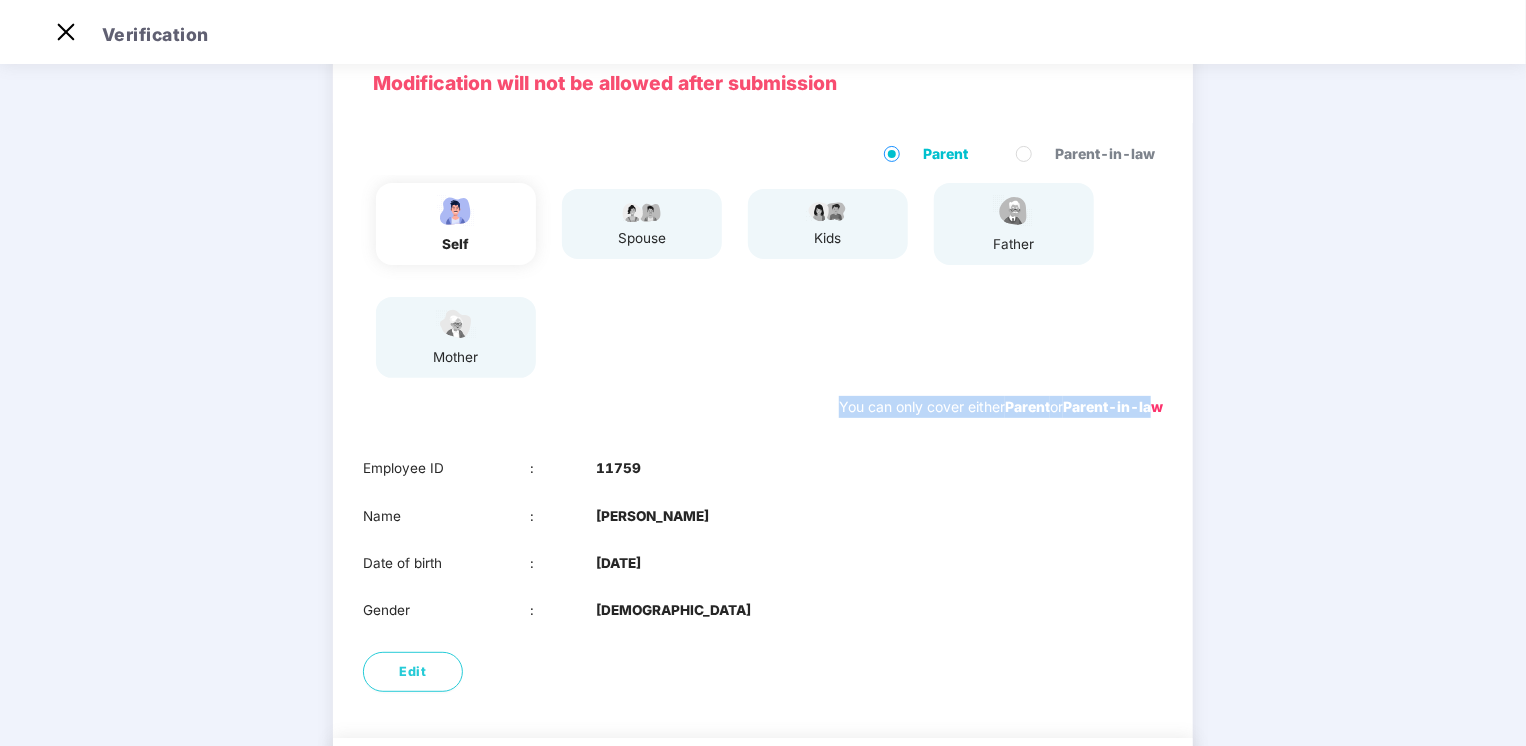 drag, startPoint x: 820, startPoint y: 407, endPoint x: 1151, endPoint y: 406, distance: 331.0015 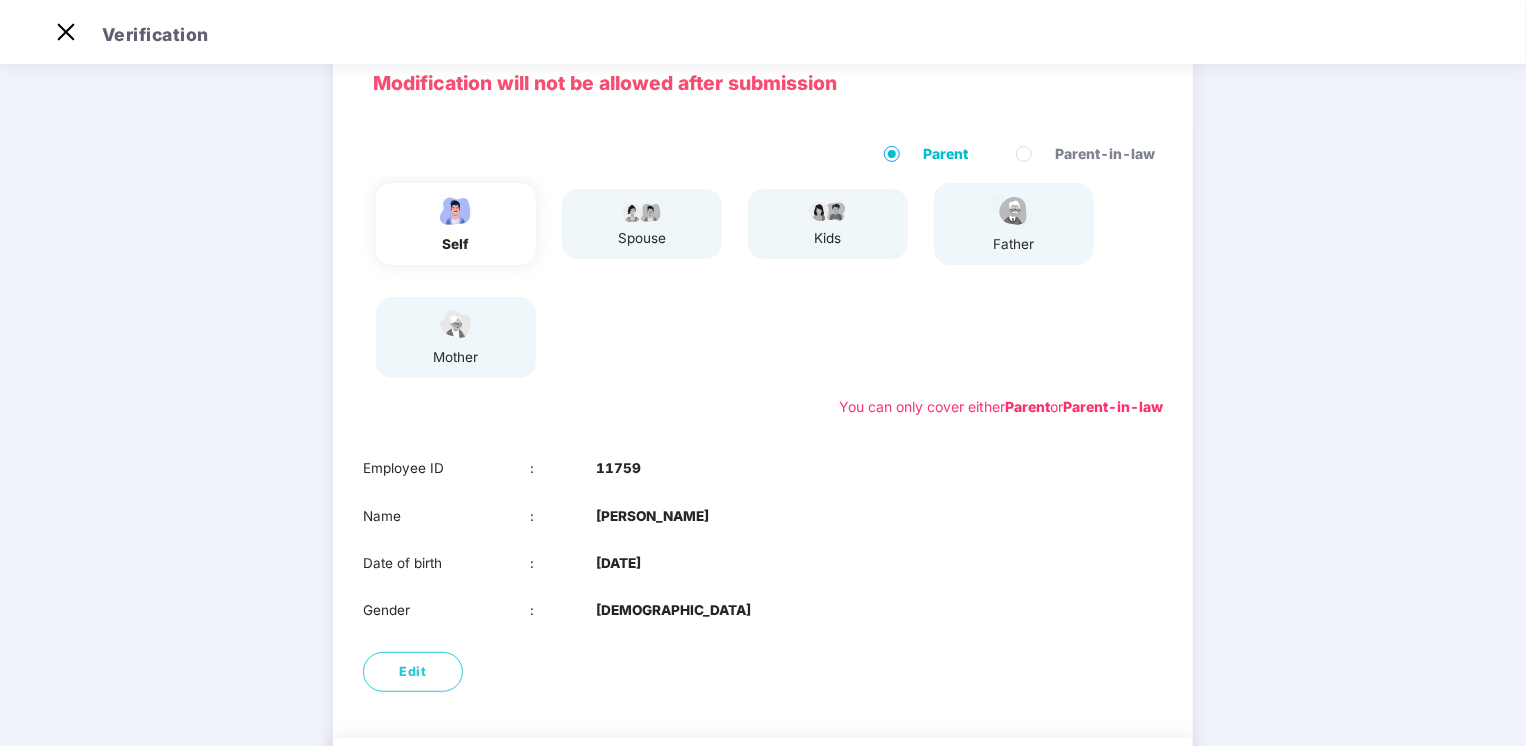 drag, startPoint x: 1151, startPoint y: 406, endPoint x: 1265, endPoint y: 413, distance: 114.21471 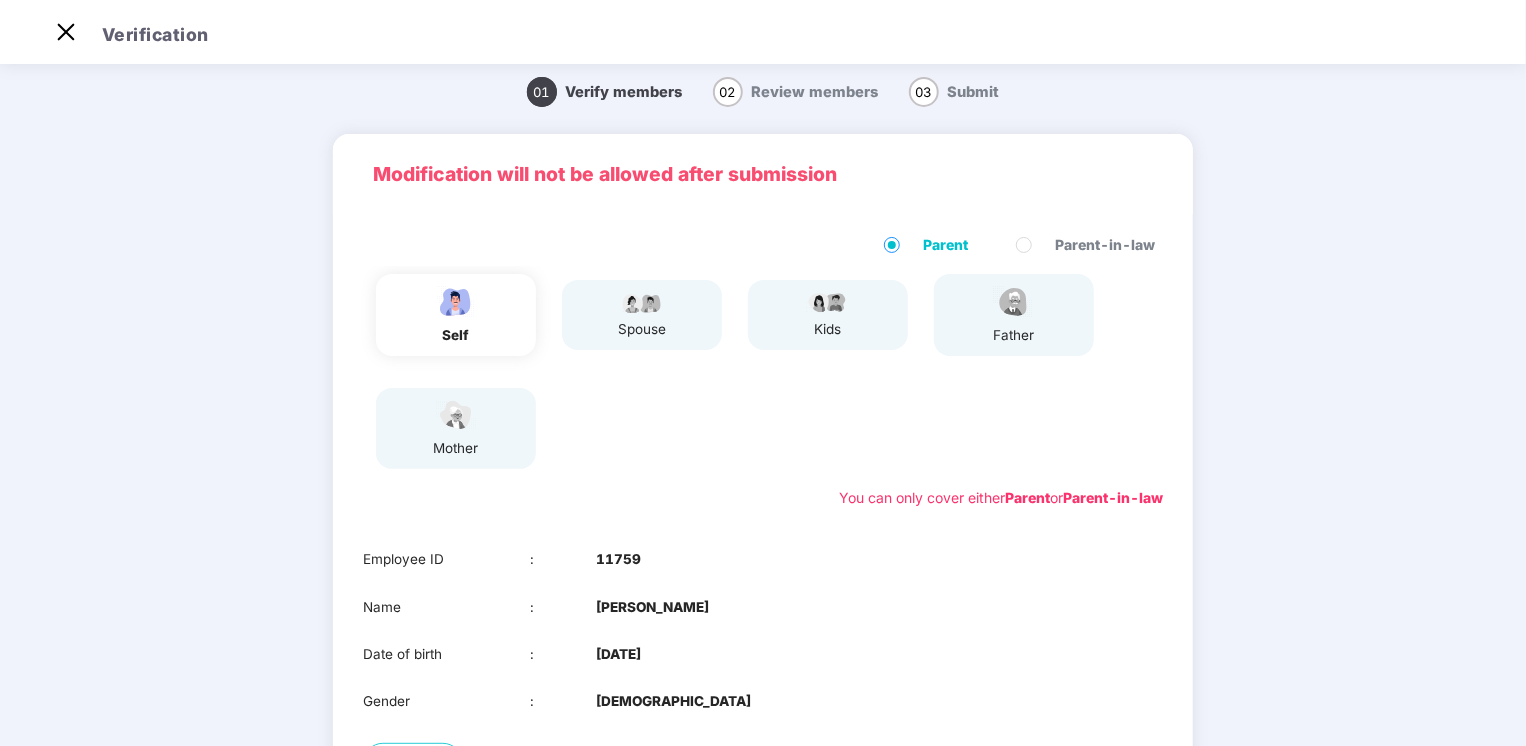 scroll, scrollTop: 0, scrollLeft: 0, axis: both 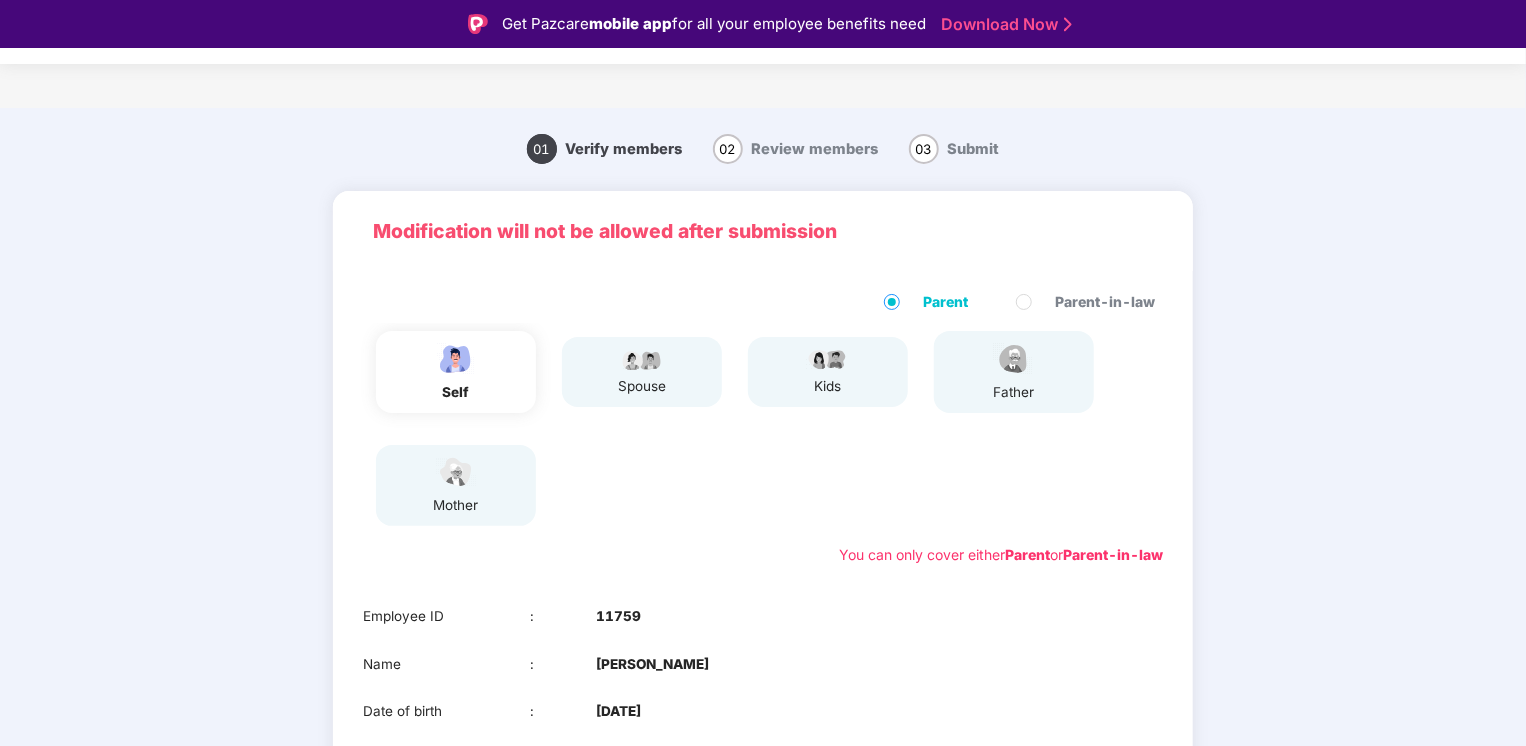 click on "self" at bounding box center (456, 392) 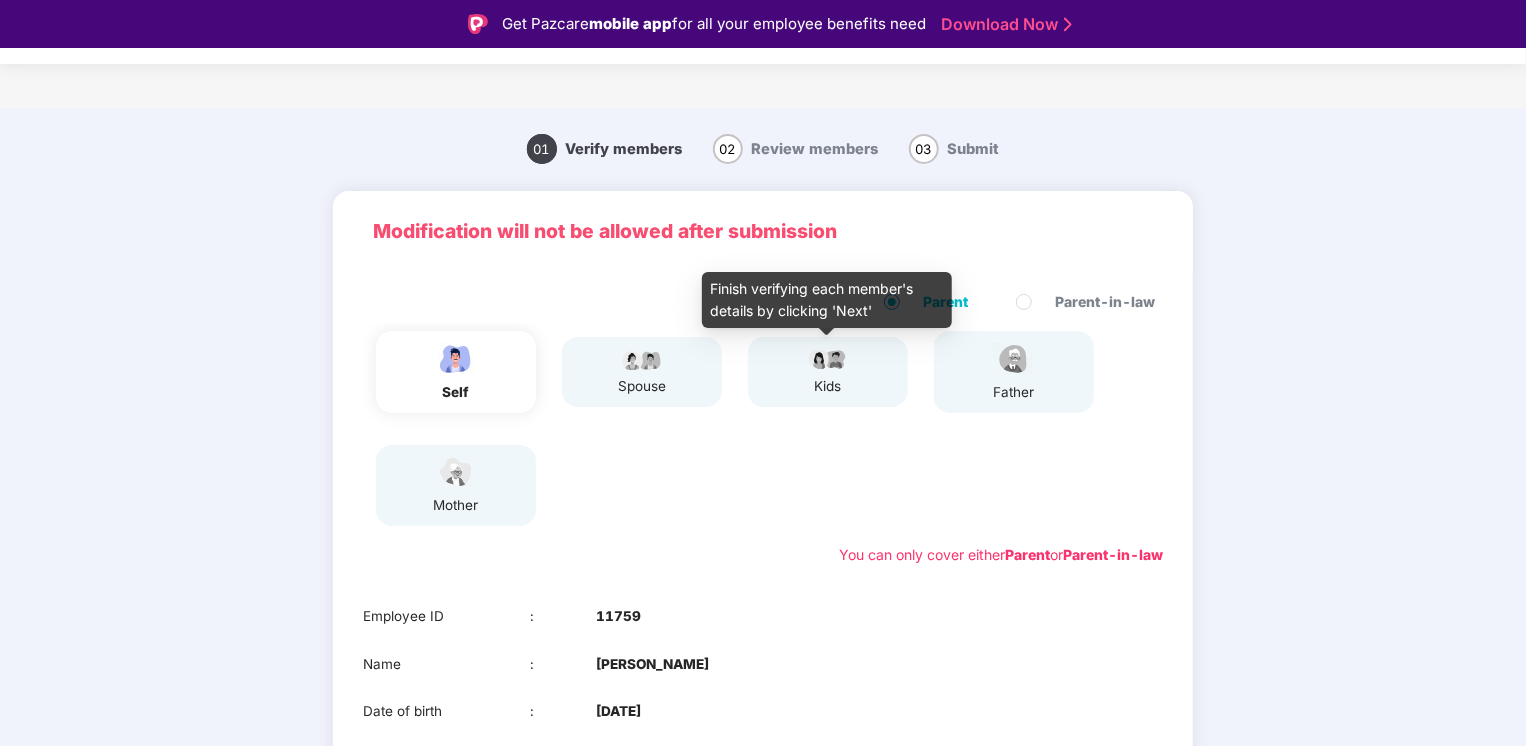 click on "kids" at bounding box center [828, 386] 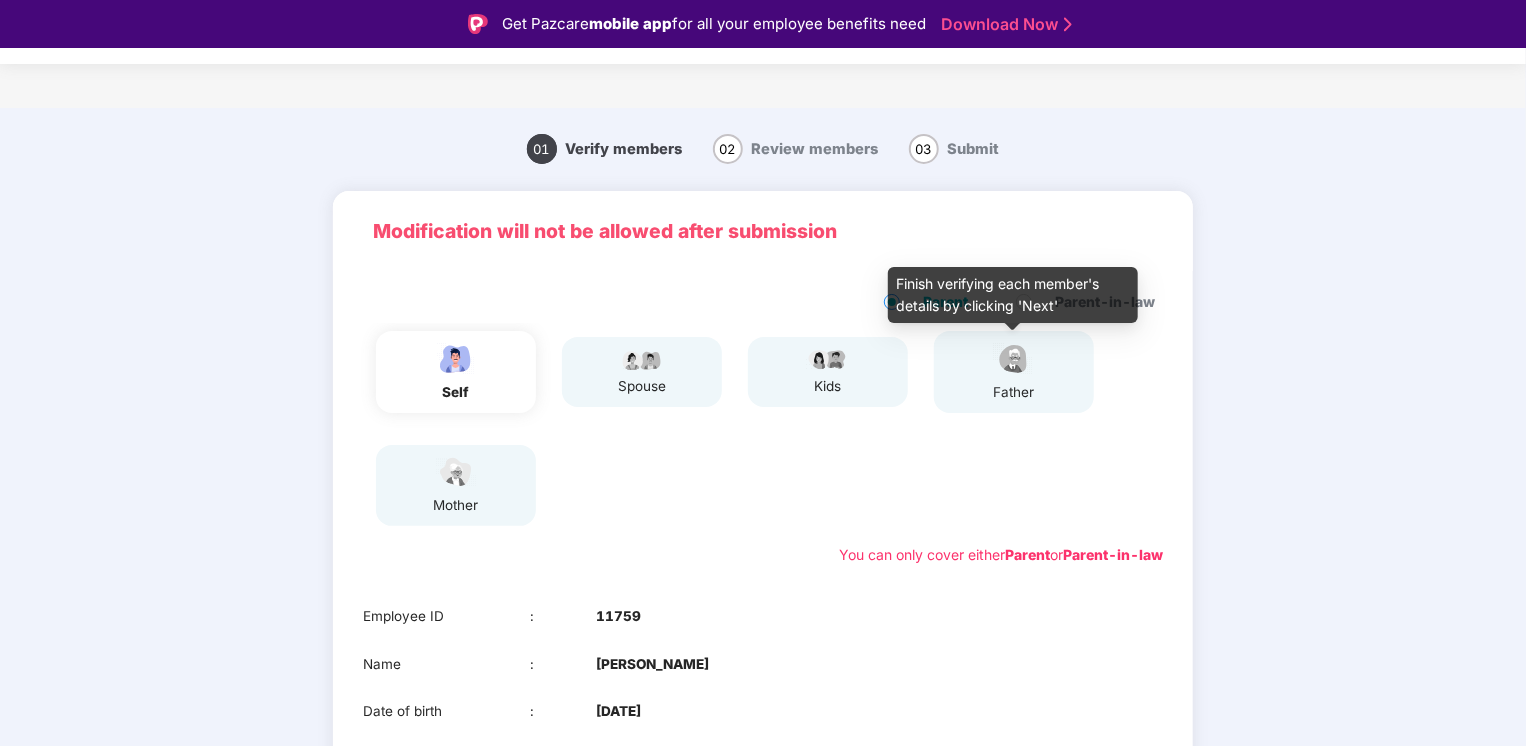 click on "father" at bounding box center (1014, 372) 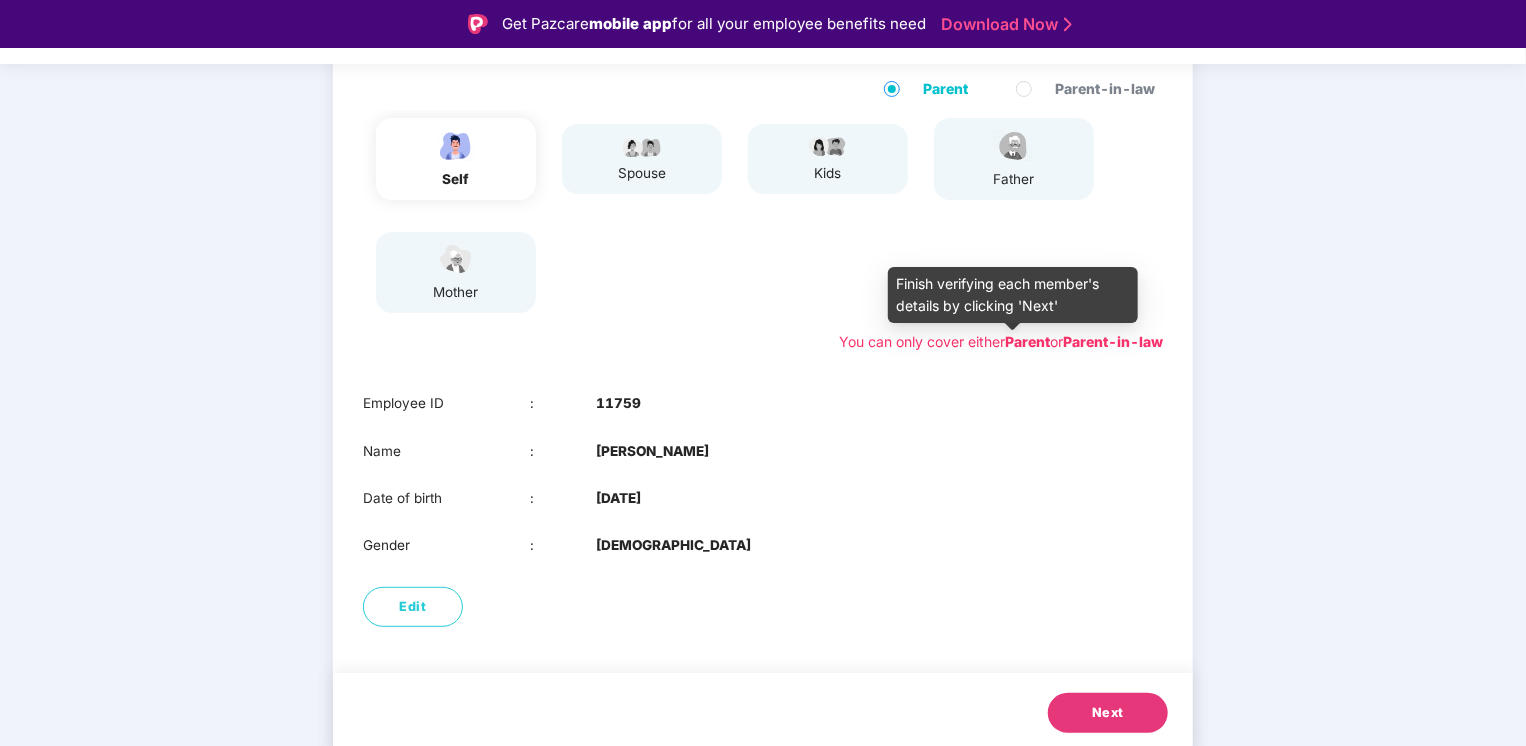 scroll, scrollTop: 217, scrollLeft: 0, axis: vertical 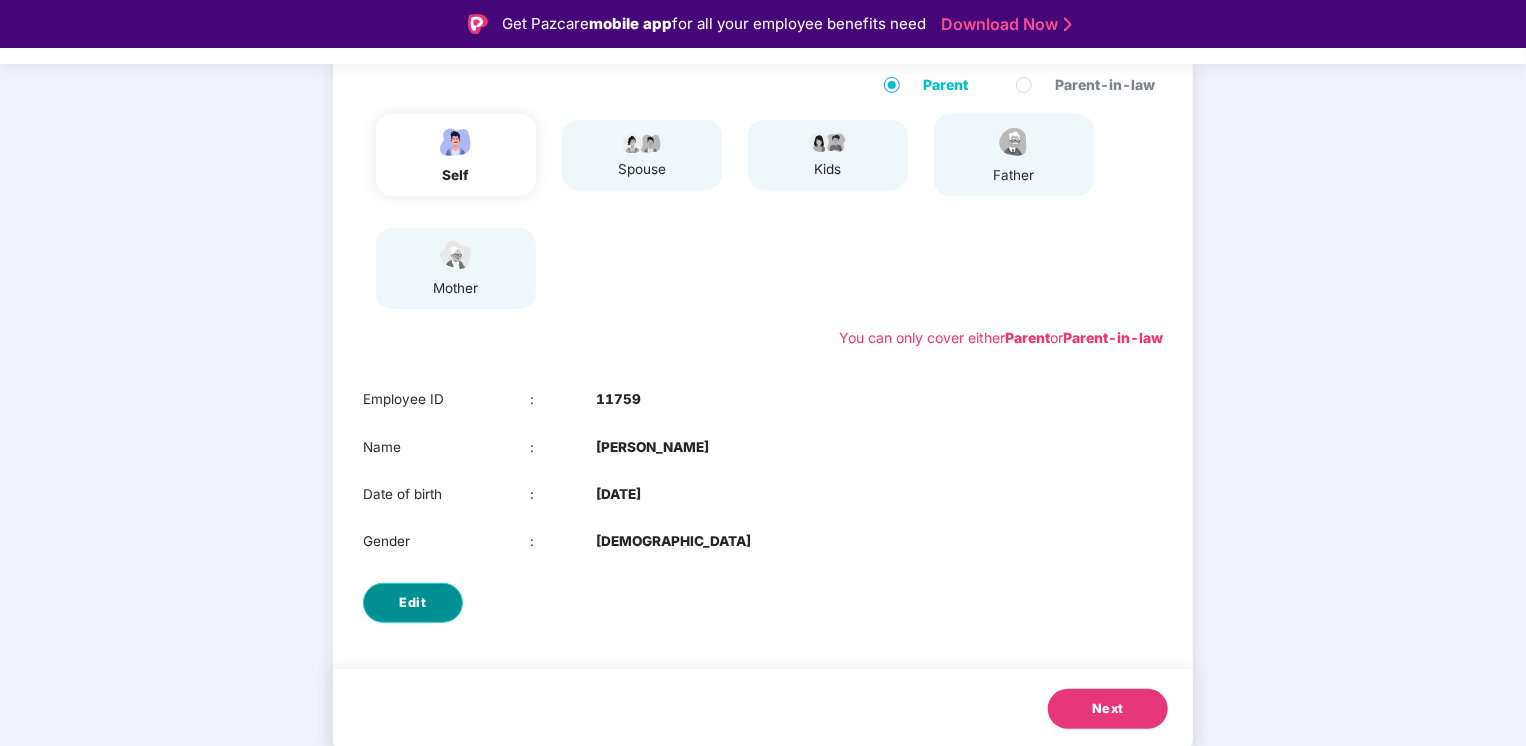 click on "Edit" at bounding box center (413, 603) 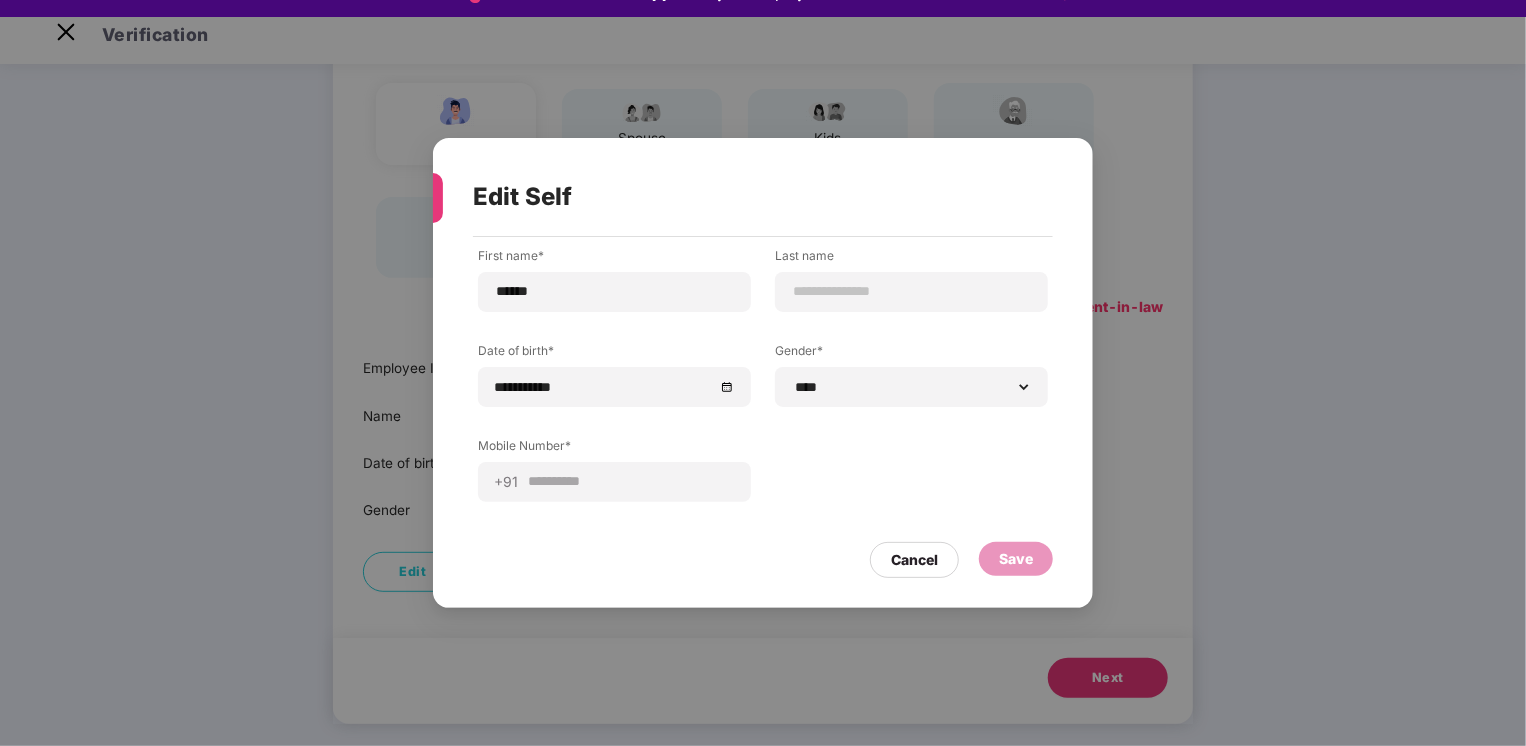 scroll, scrollTop: 48, scrollLeft: 0, axis: vertical 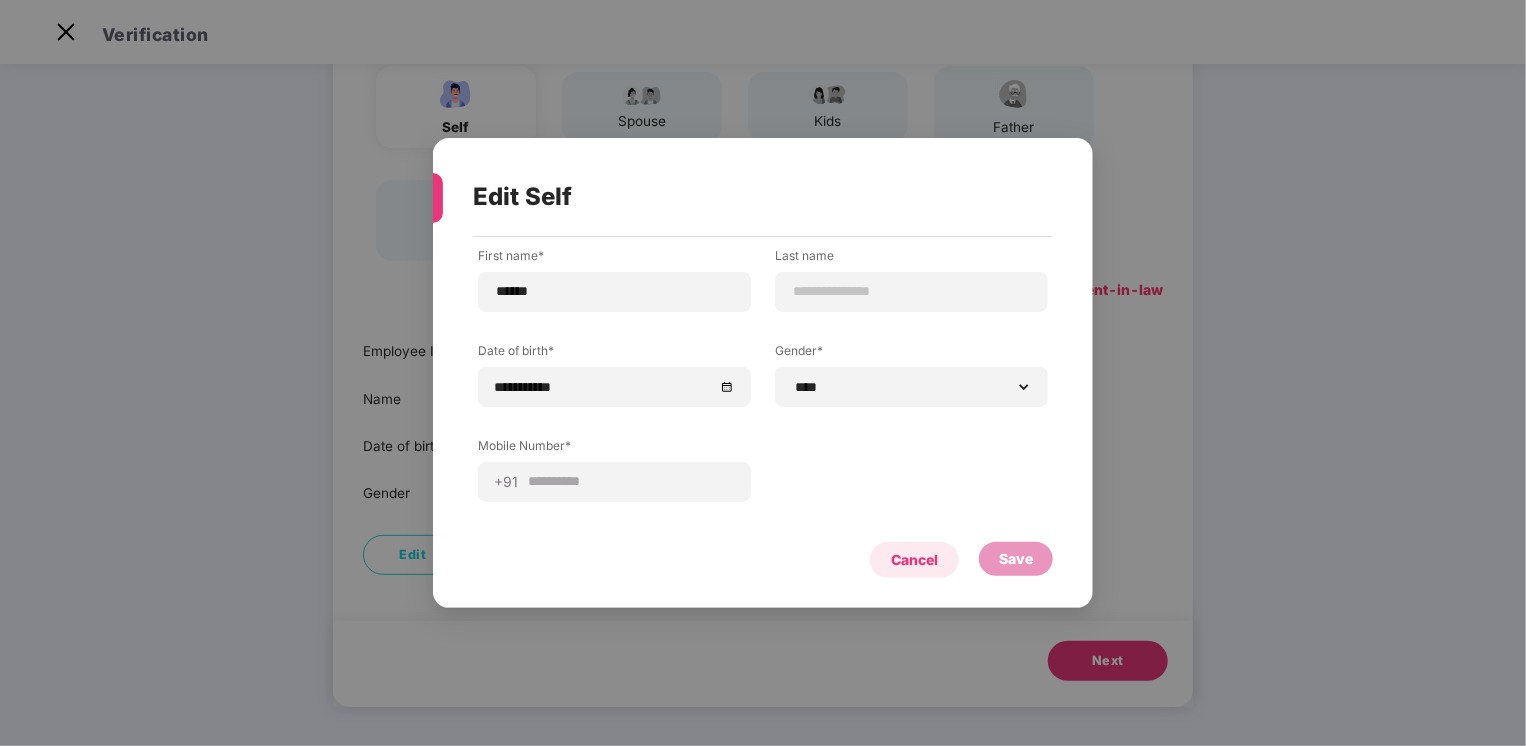 click on "Cancel" at bounding box center [914, 560] 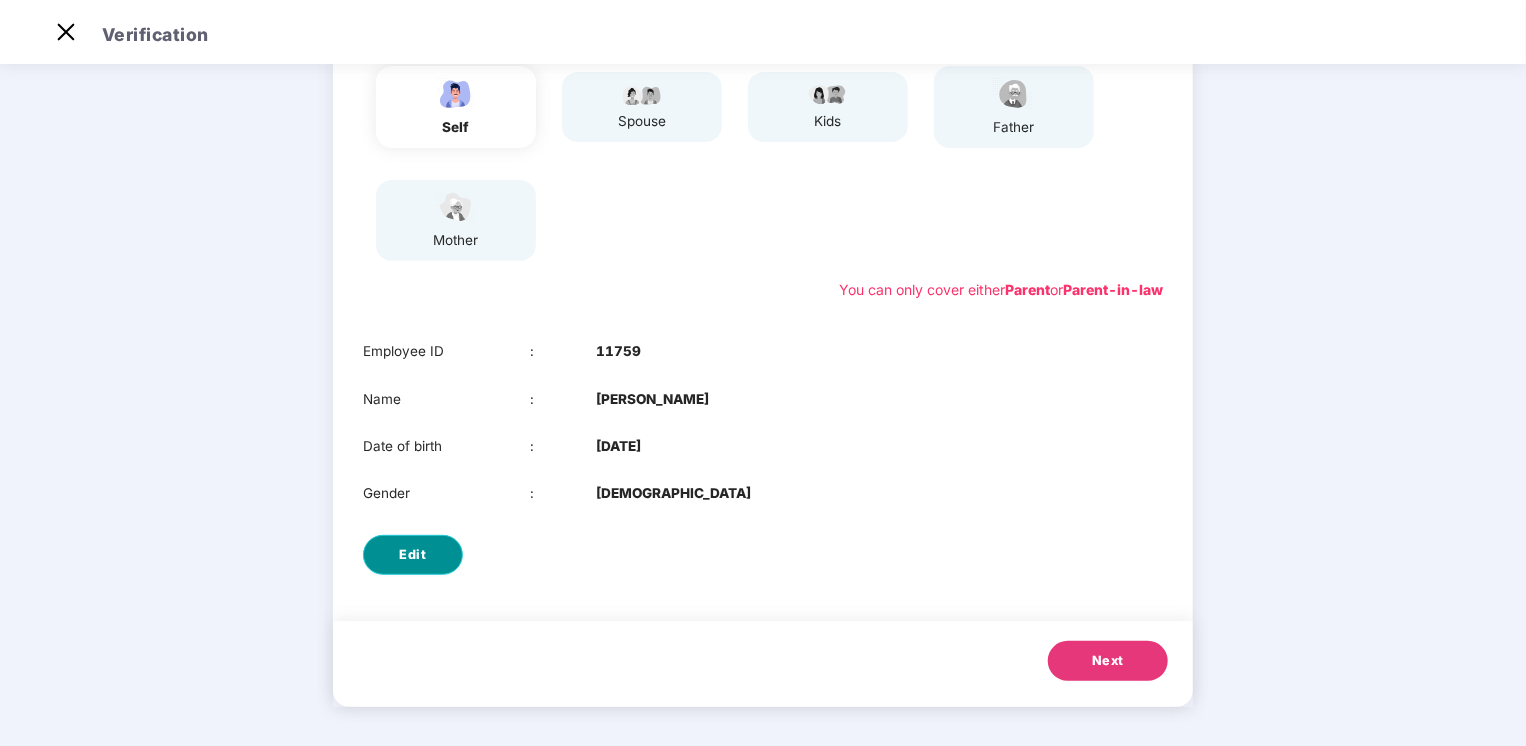 click on "Edit" at bounding box center (413, 555) 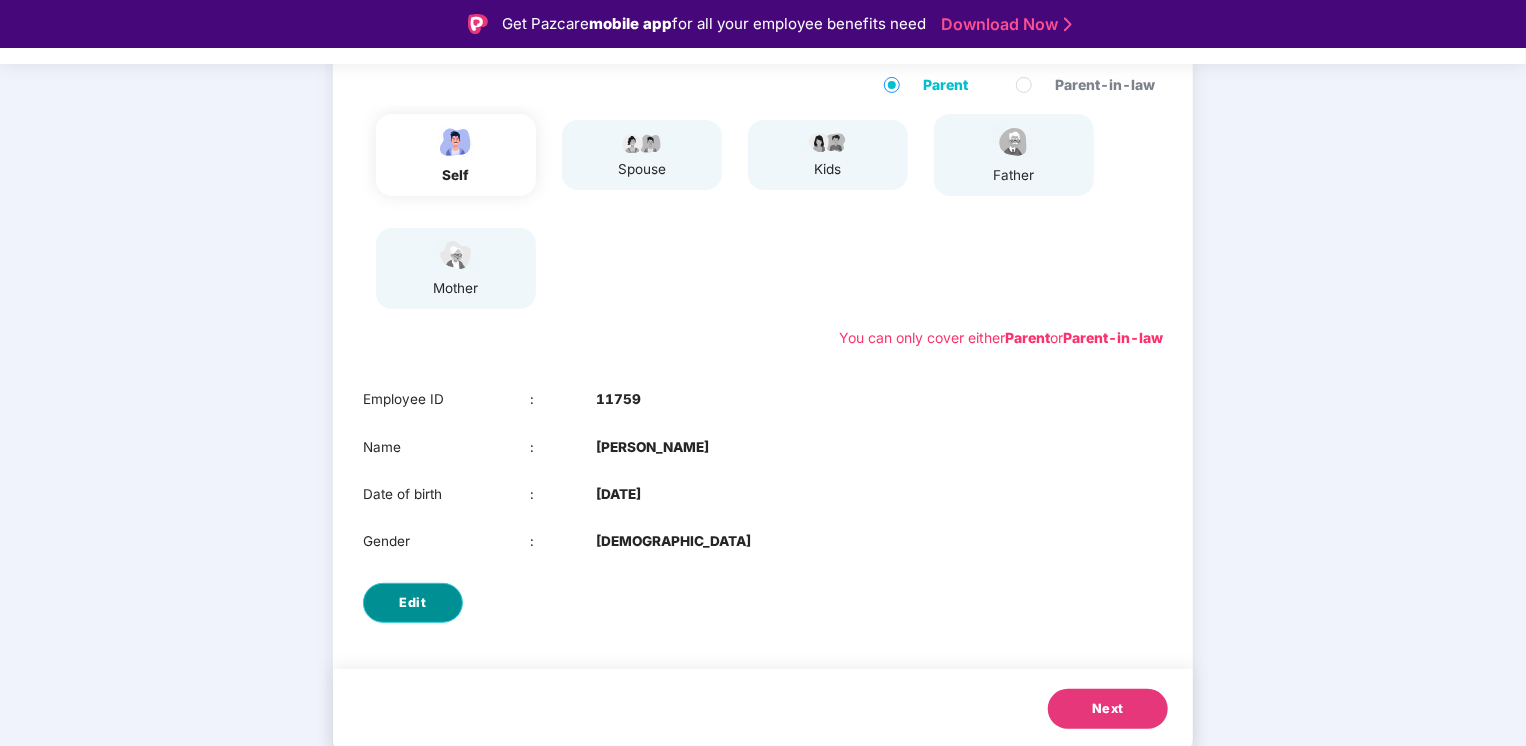 select on "****" 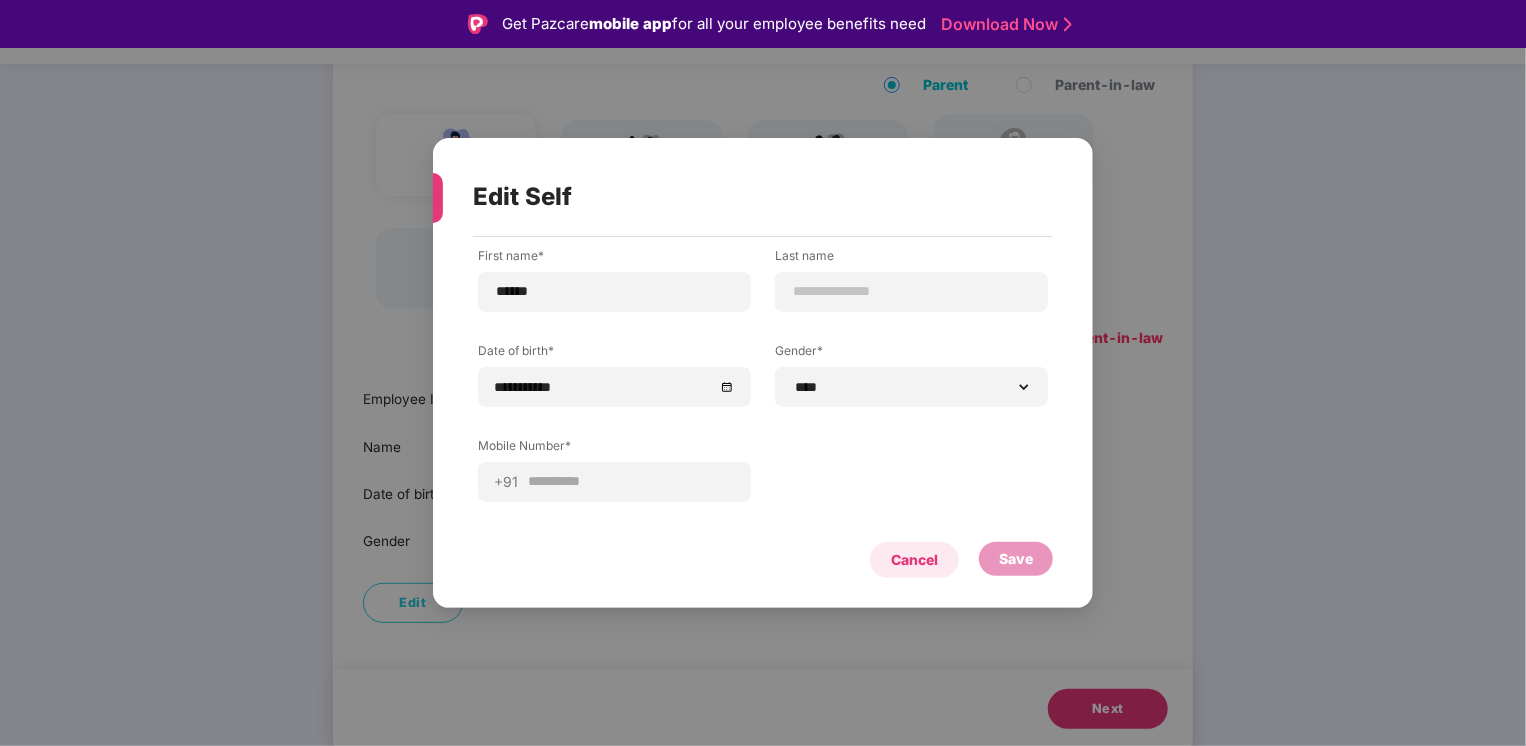 click on "Cancel" at bounding box center [914, 560] 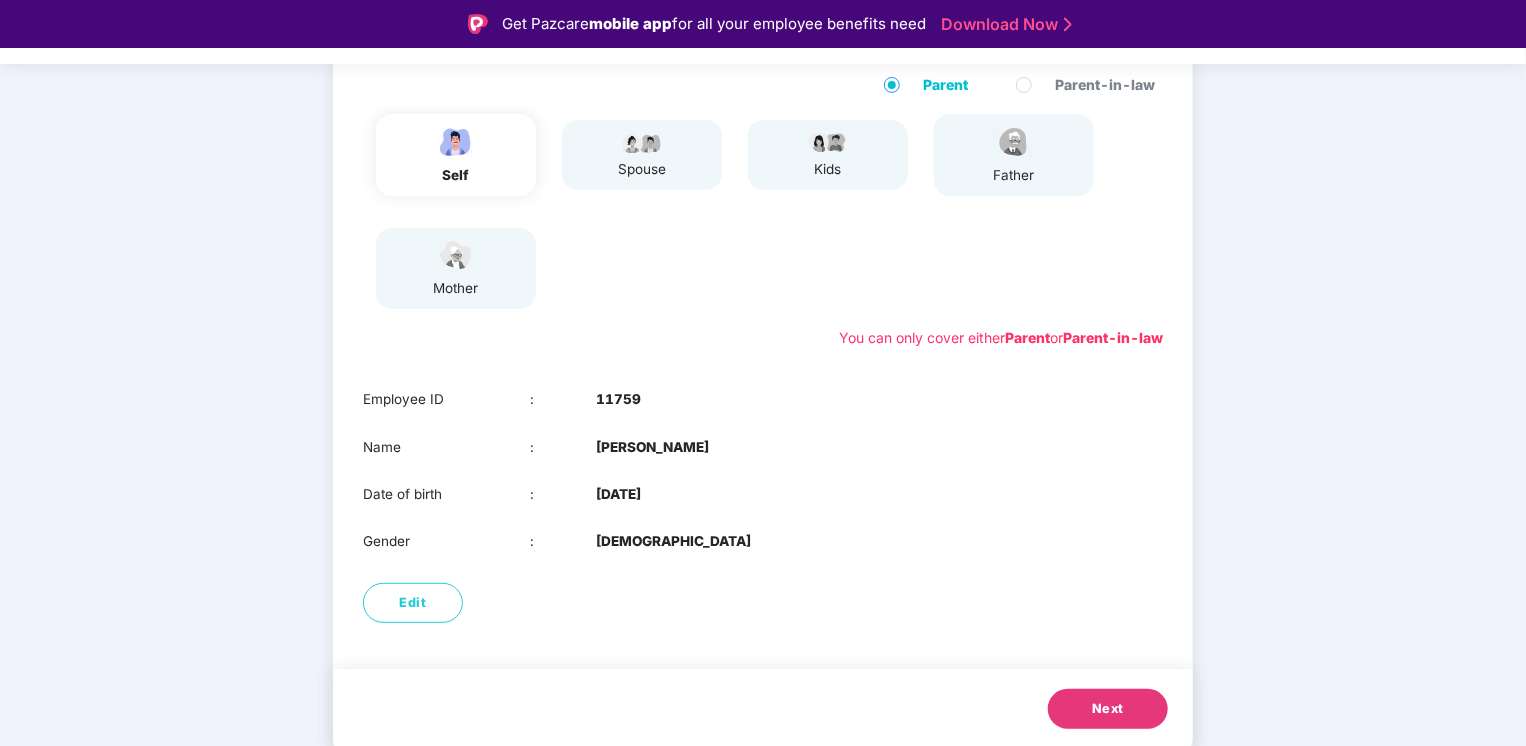 click on "Next" at bounding box center [1108, 709] 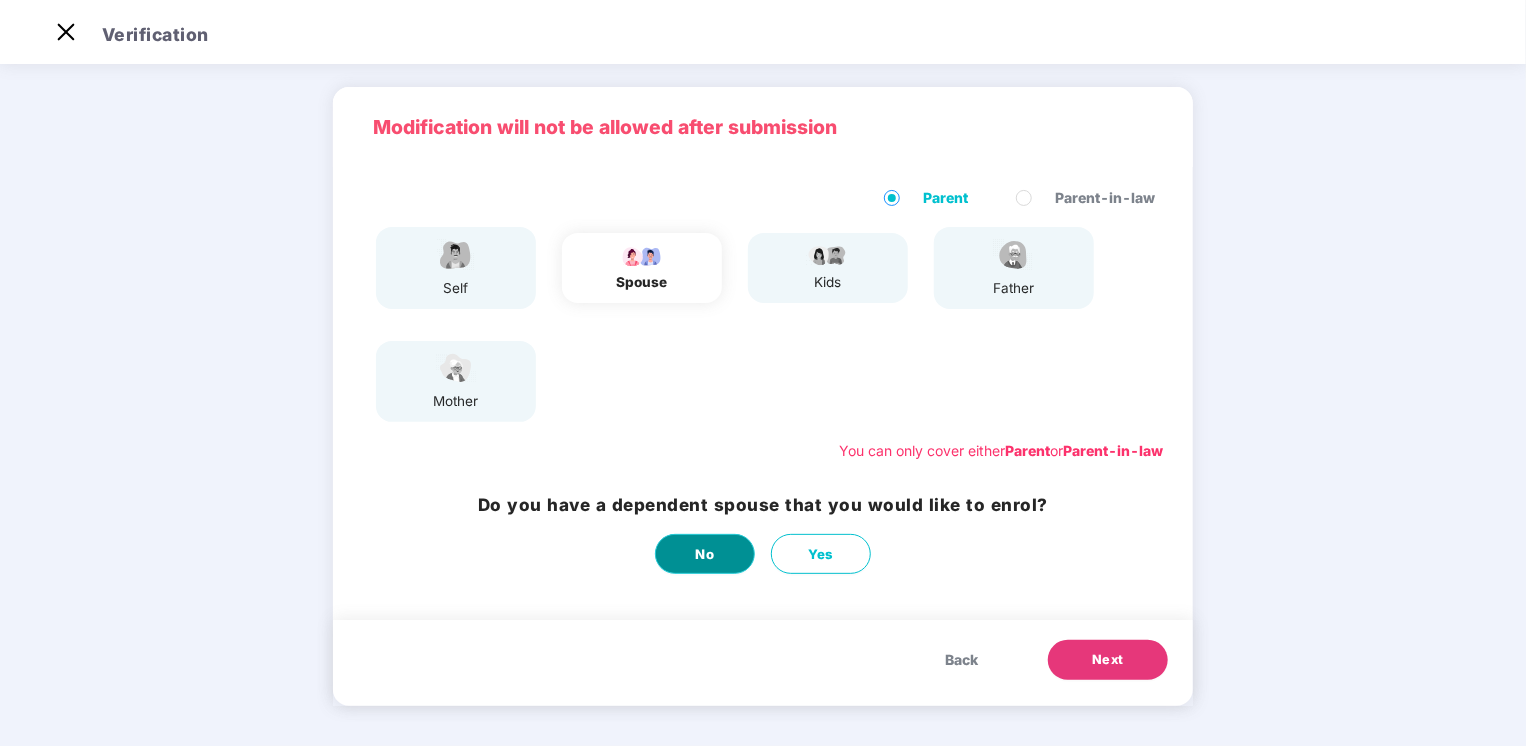 click on "No" at bounding box center (705, 554) 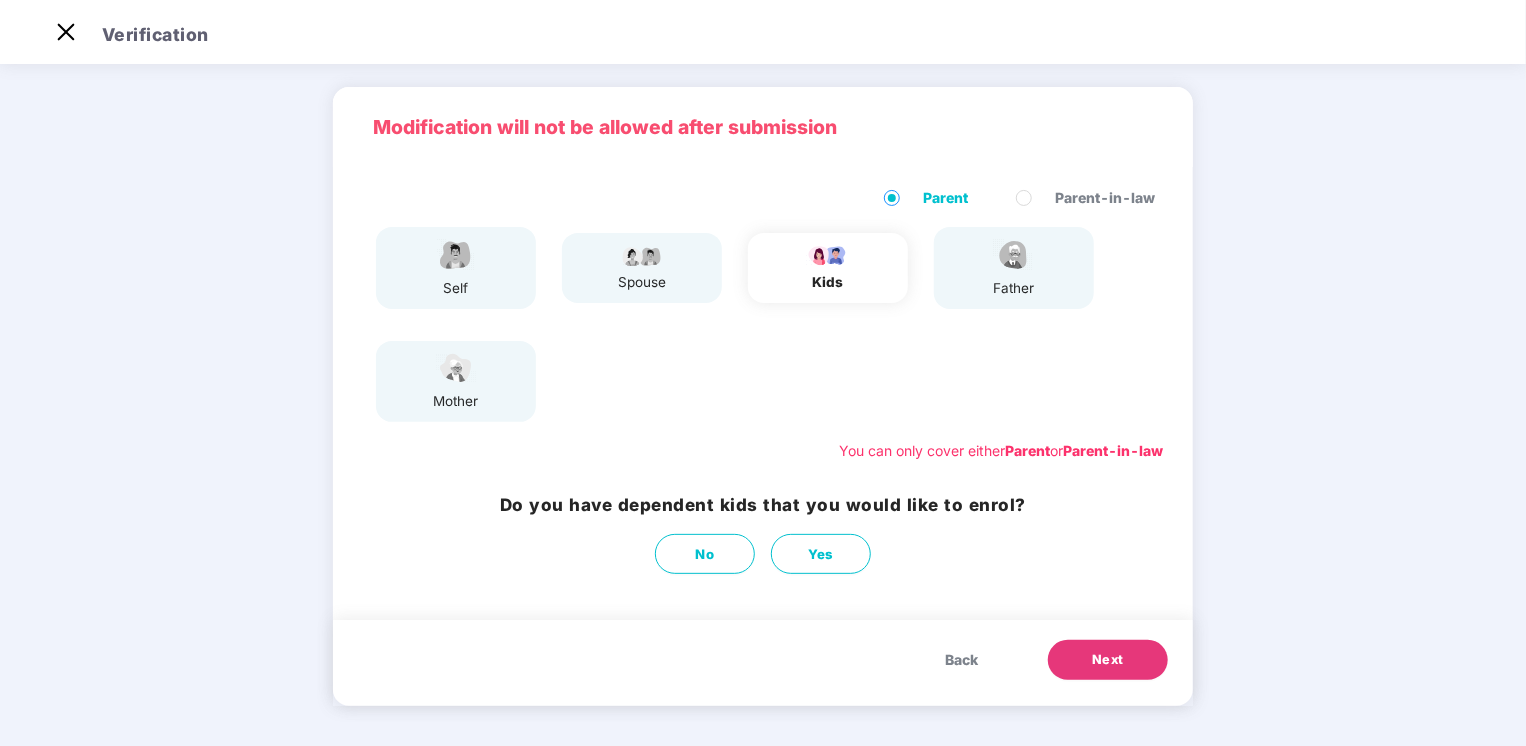 scroll, scrollTop: 0, scrollLeft: 0, axis: both 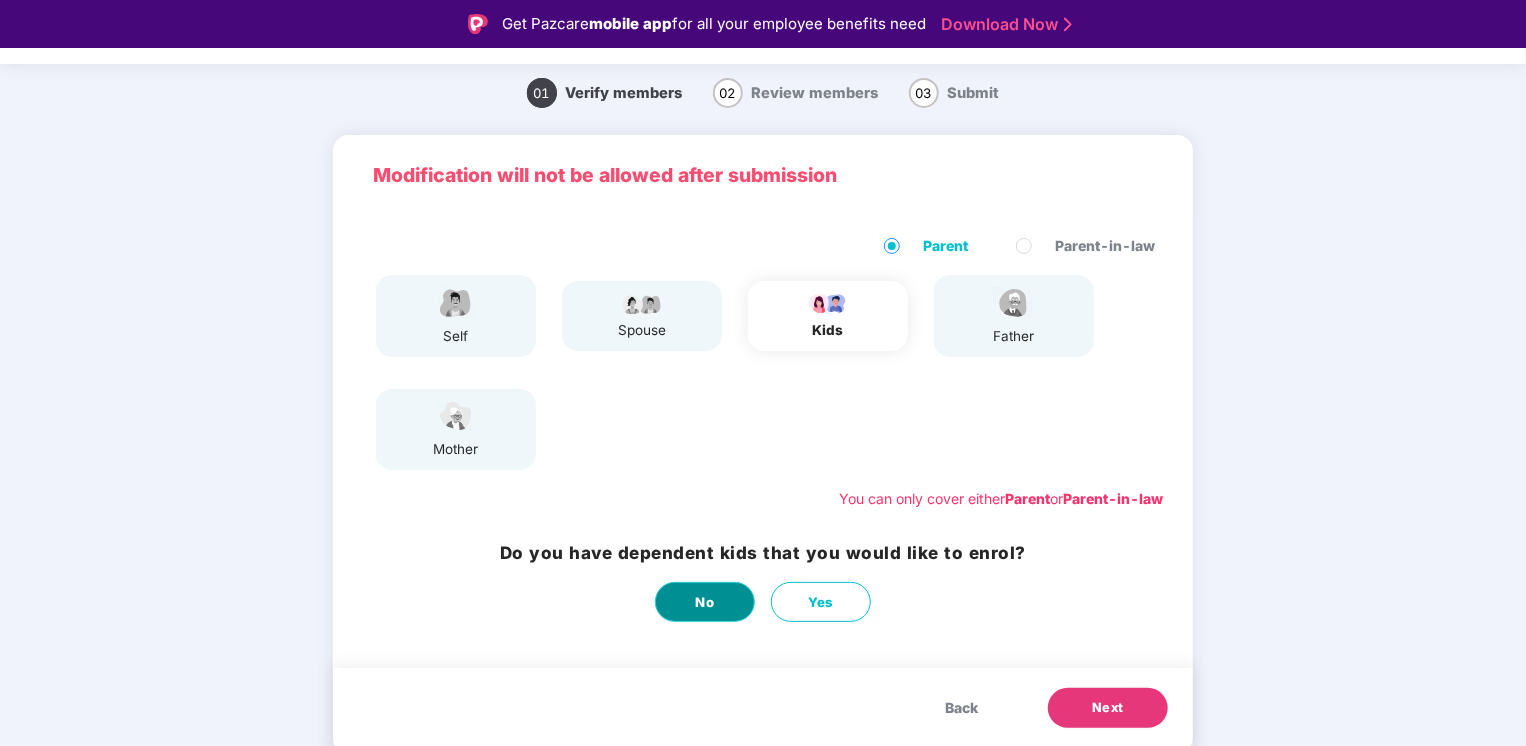 click on "No" at bounding box center (705, 602) 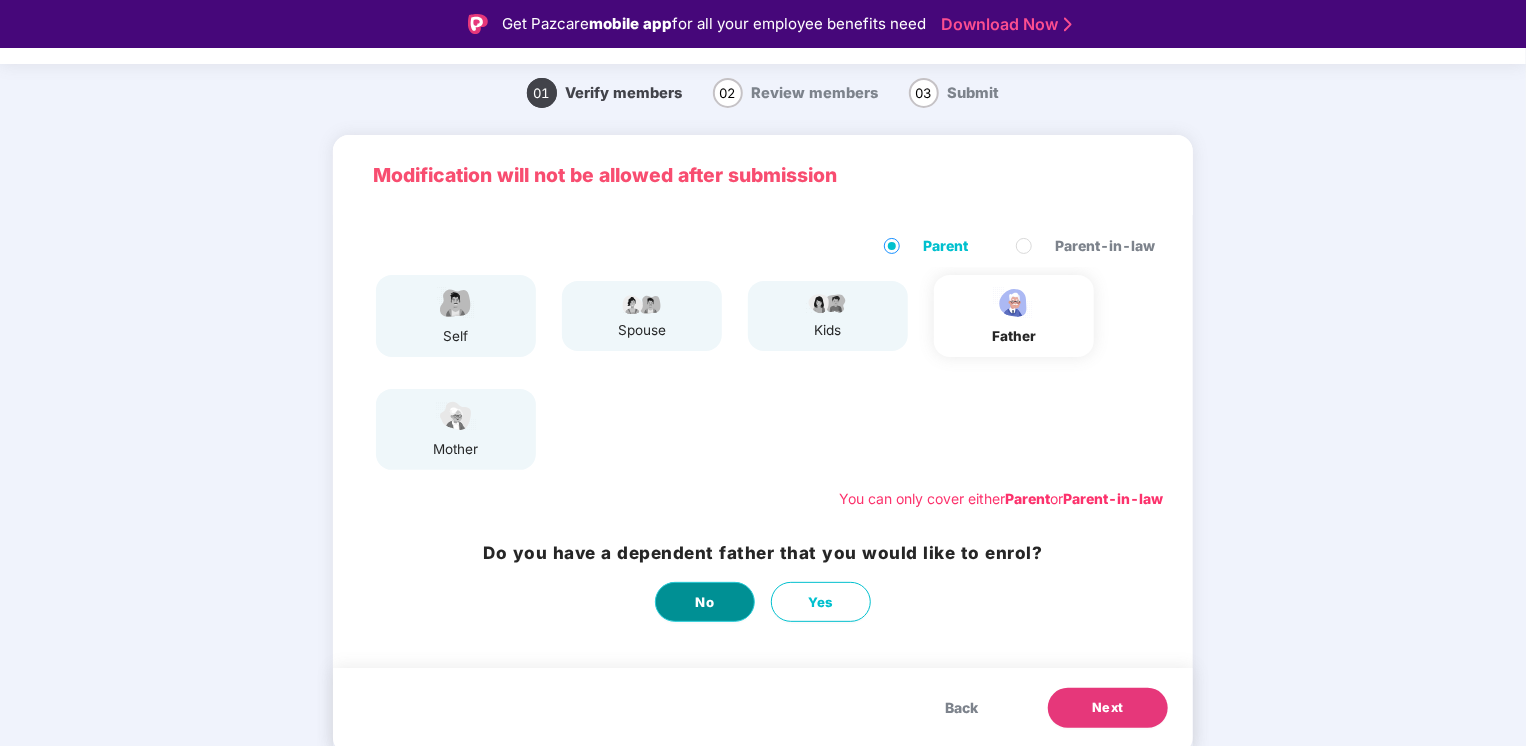 click on "No" at bounding box center (705, 602) 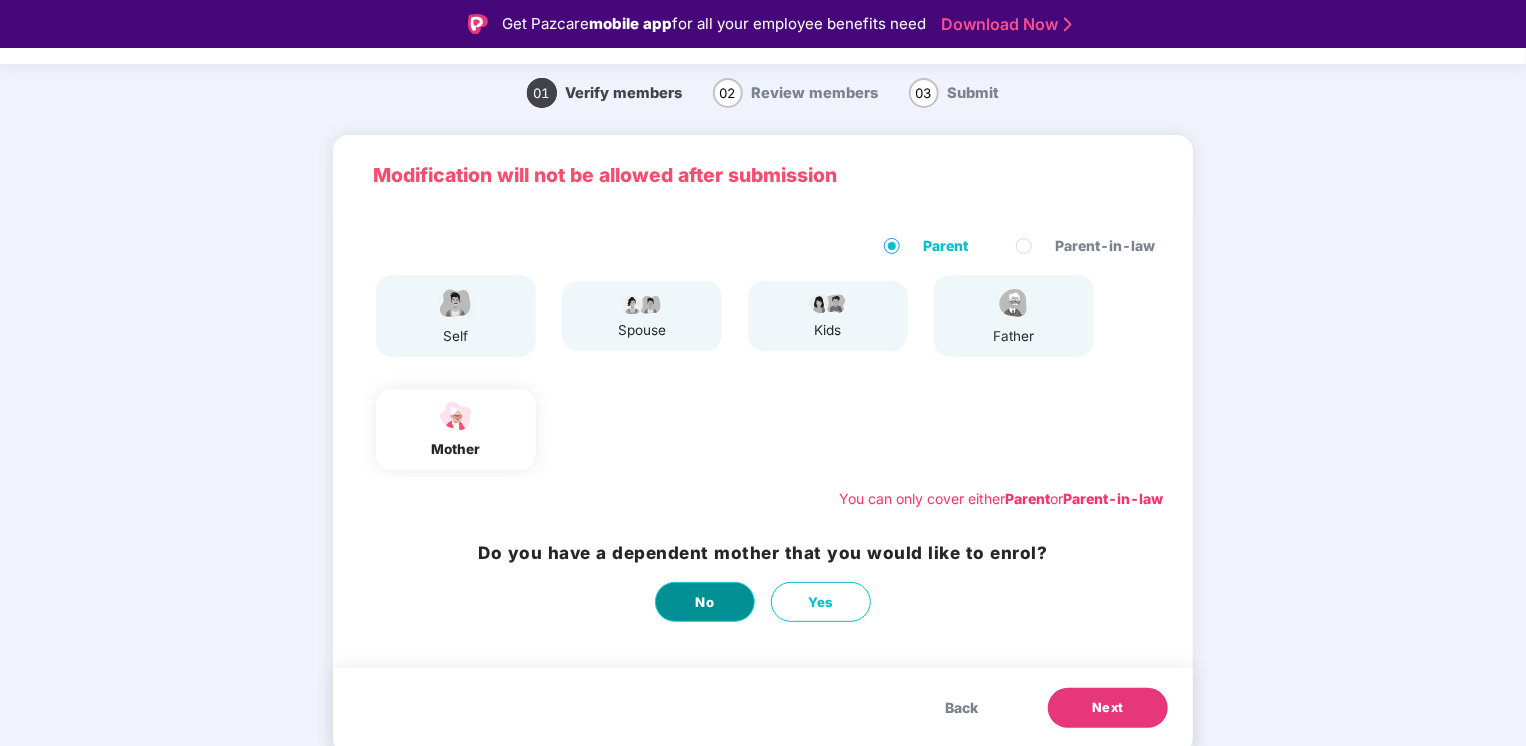 click on "No" at bounding box center [705, 602] 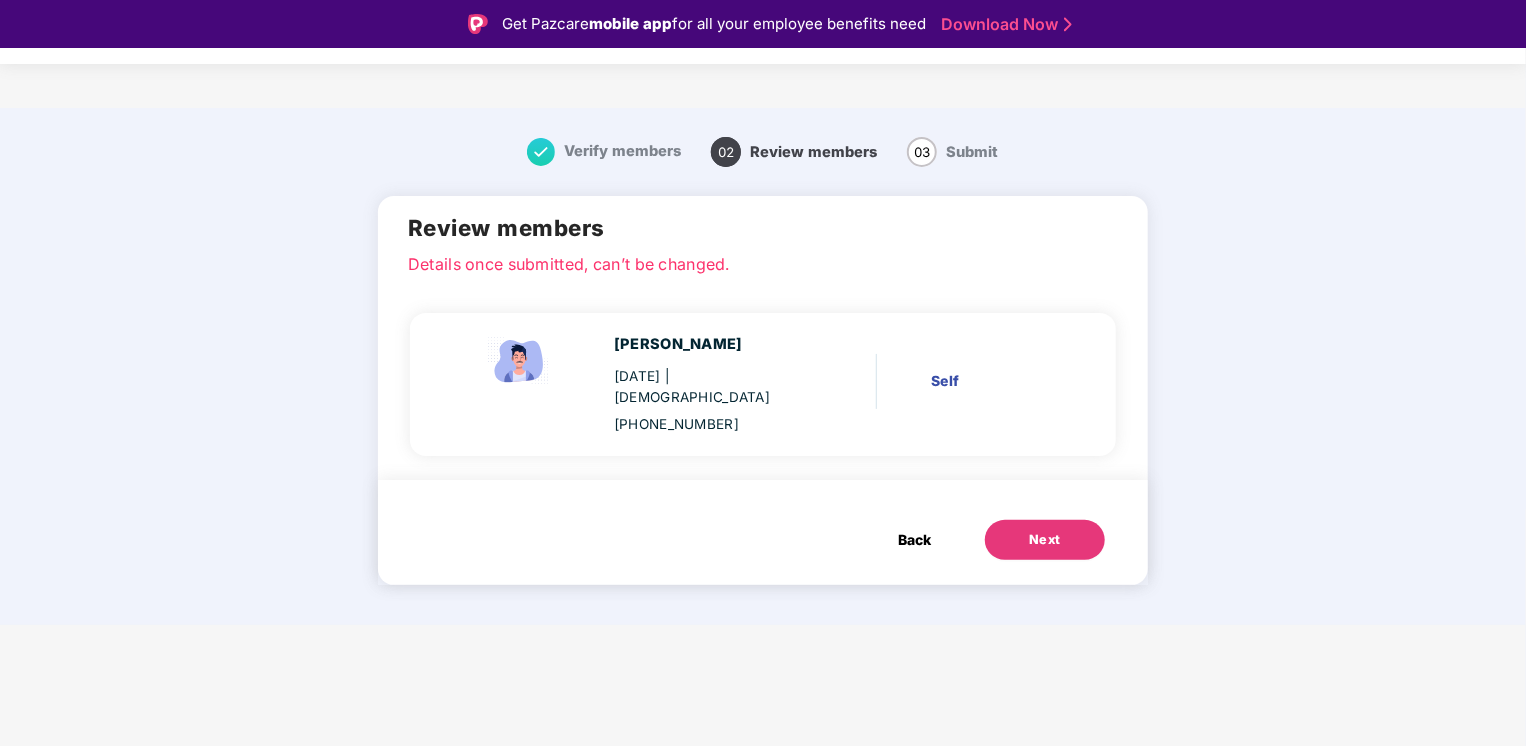 scroll, scrollTop: 0, scrollLeft: 0, axis: both 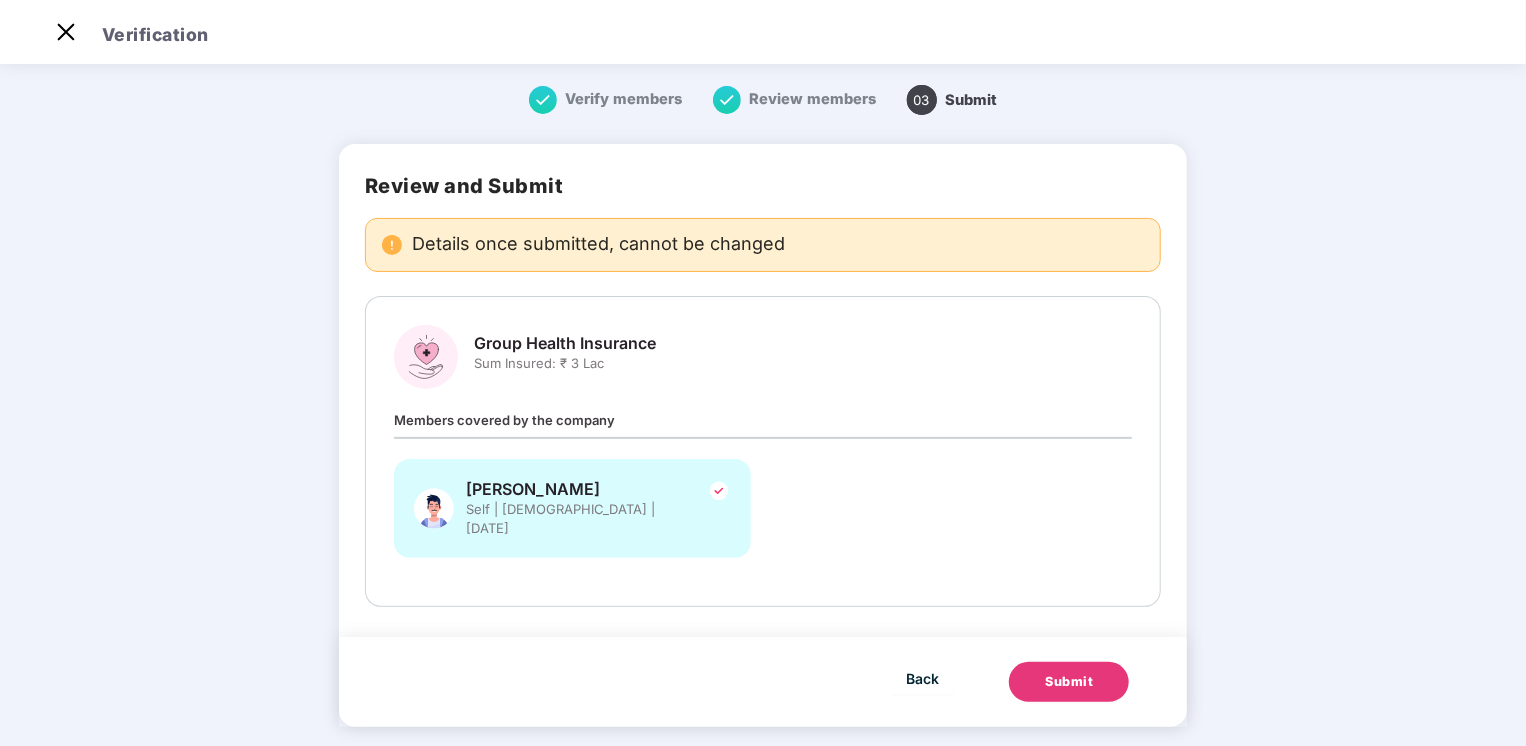 click on "Members covered by the company" at bounding box center (504, 420) 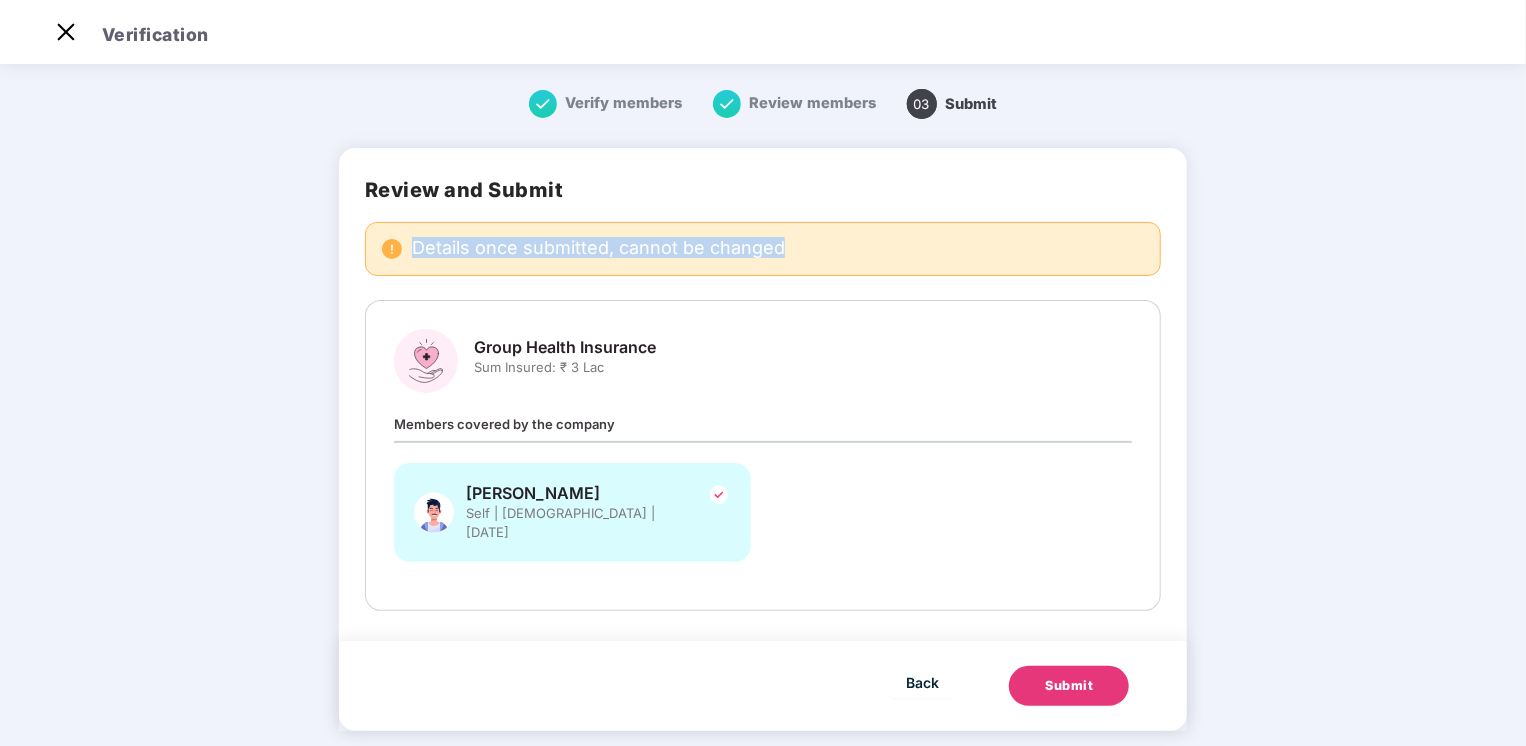 drag, startPoint x: 411, startPoint y: 247, endPoint x: 935, endPoint y: 247, distance: 524 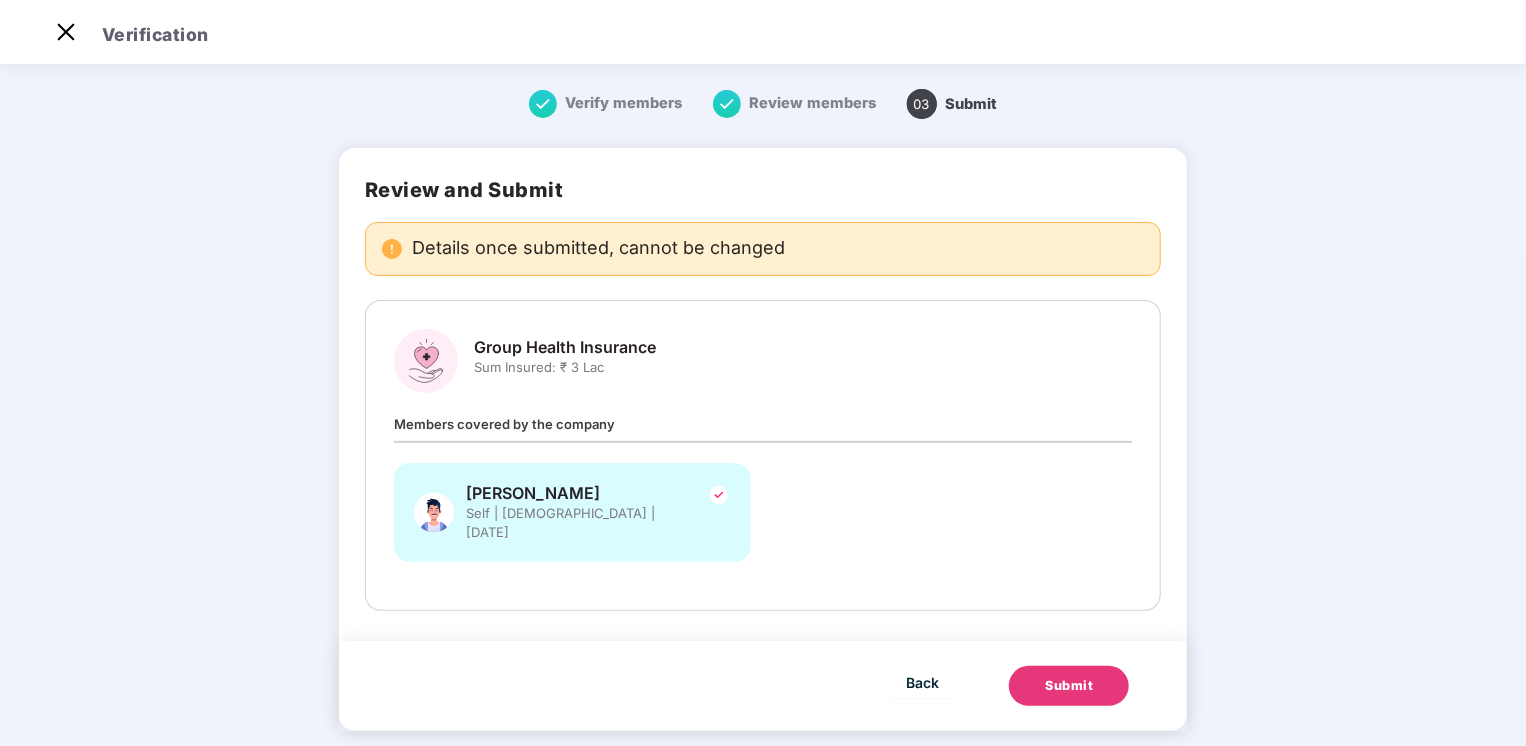 drag, startPoint x: 935, startPoint y: 247, endPoint x: 889, endPoint y: 419, distance: 178.04494 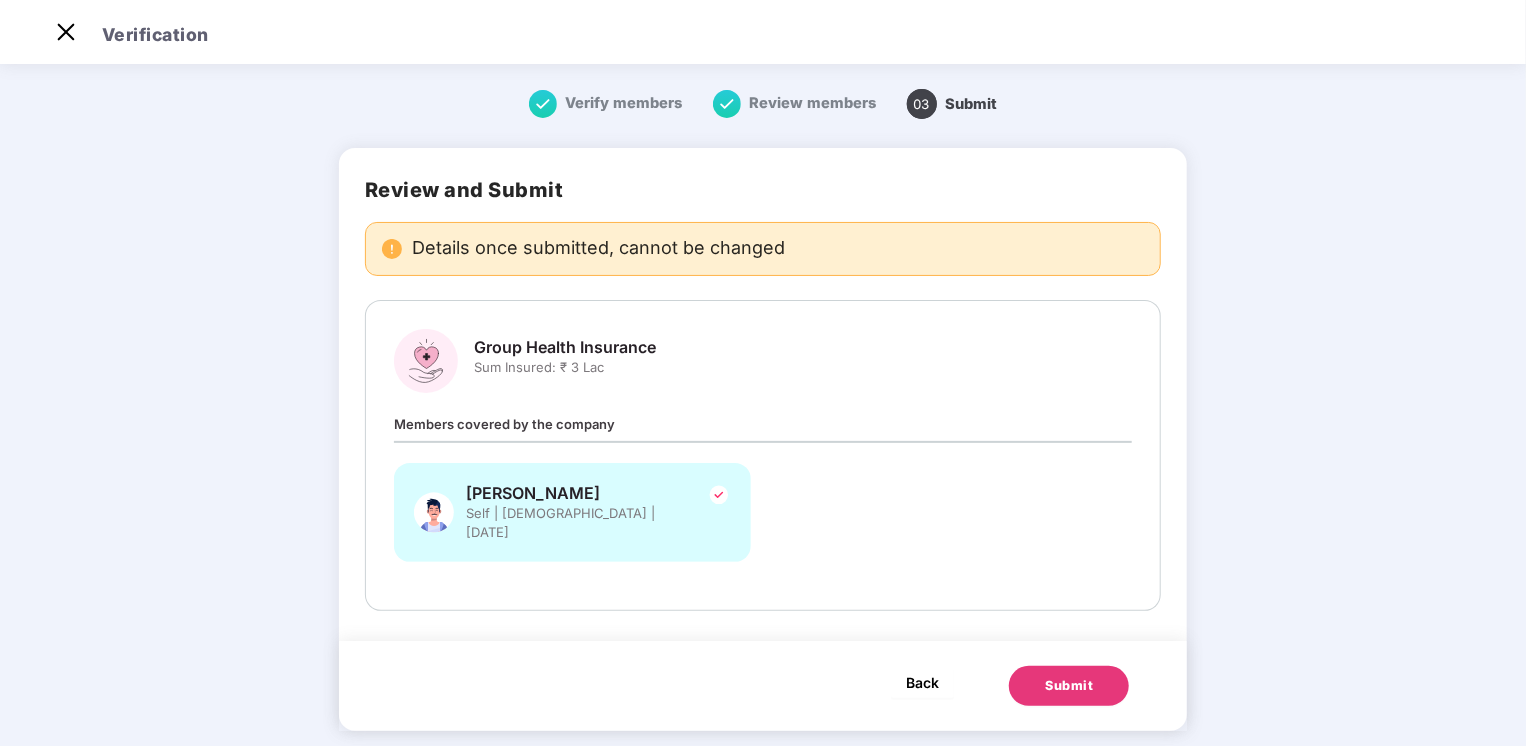 click on "Back" at bounding box center (922, 682) 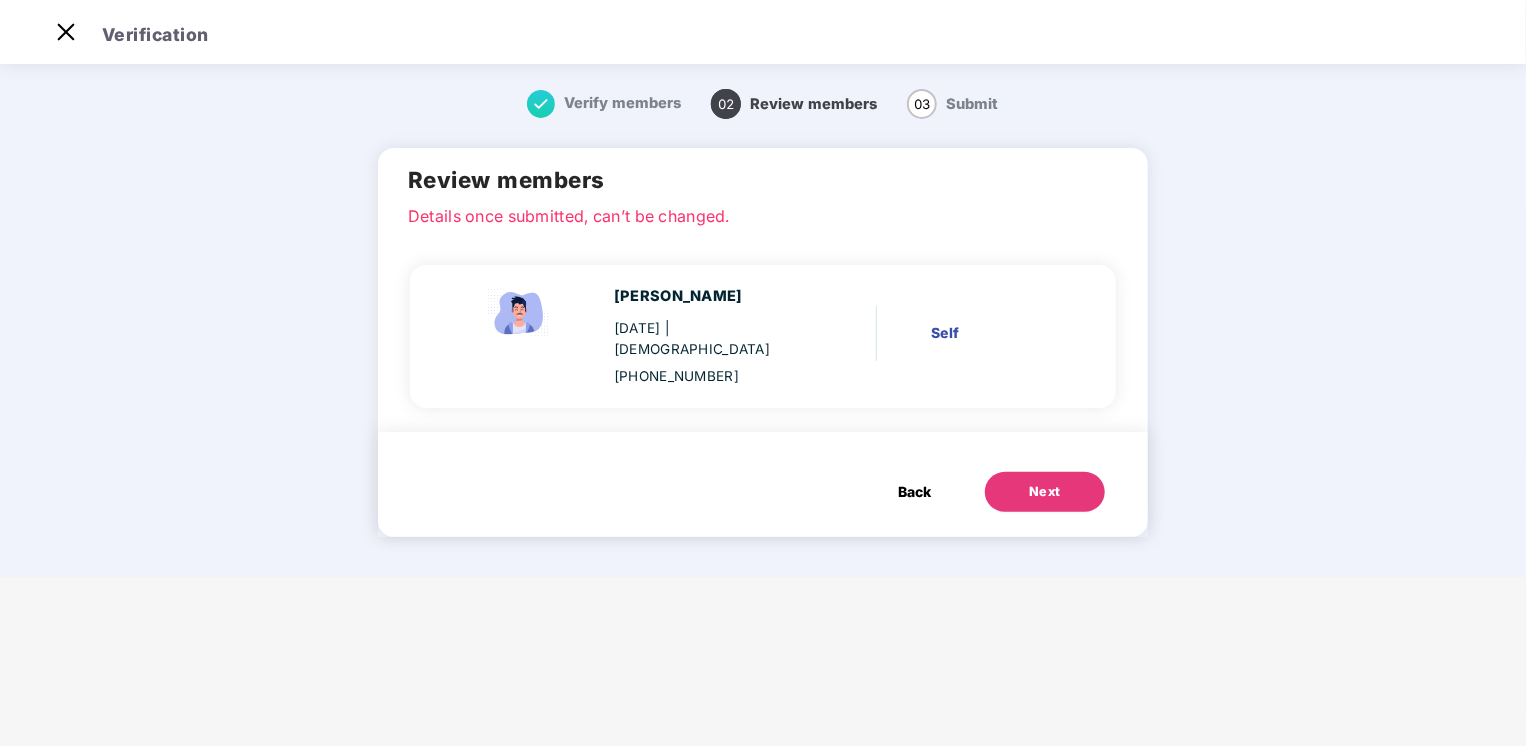 click on "Back" at bounding box center (914, 492) 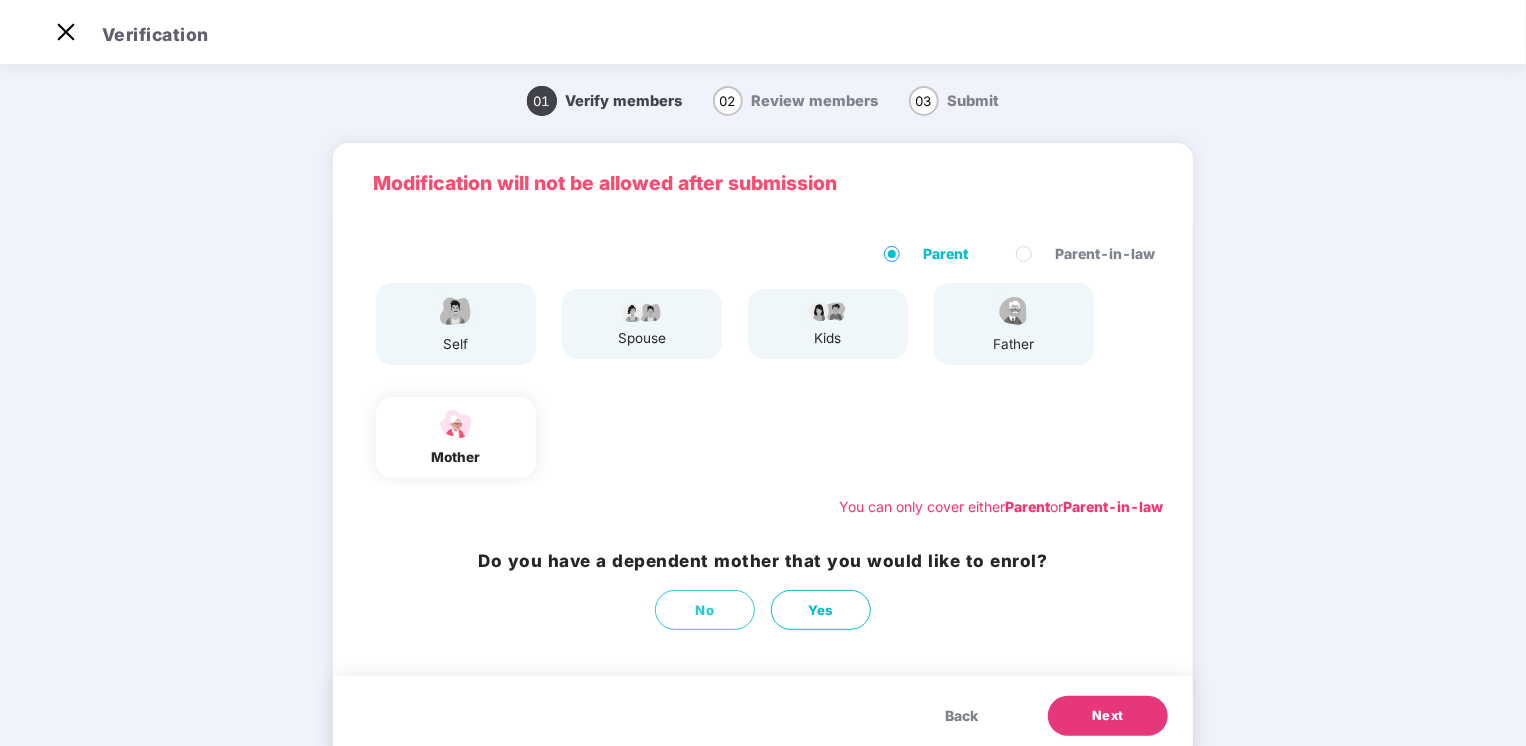 scroll, scrollTop: 0, scrollLeft: 0, axis: both 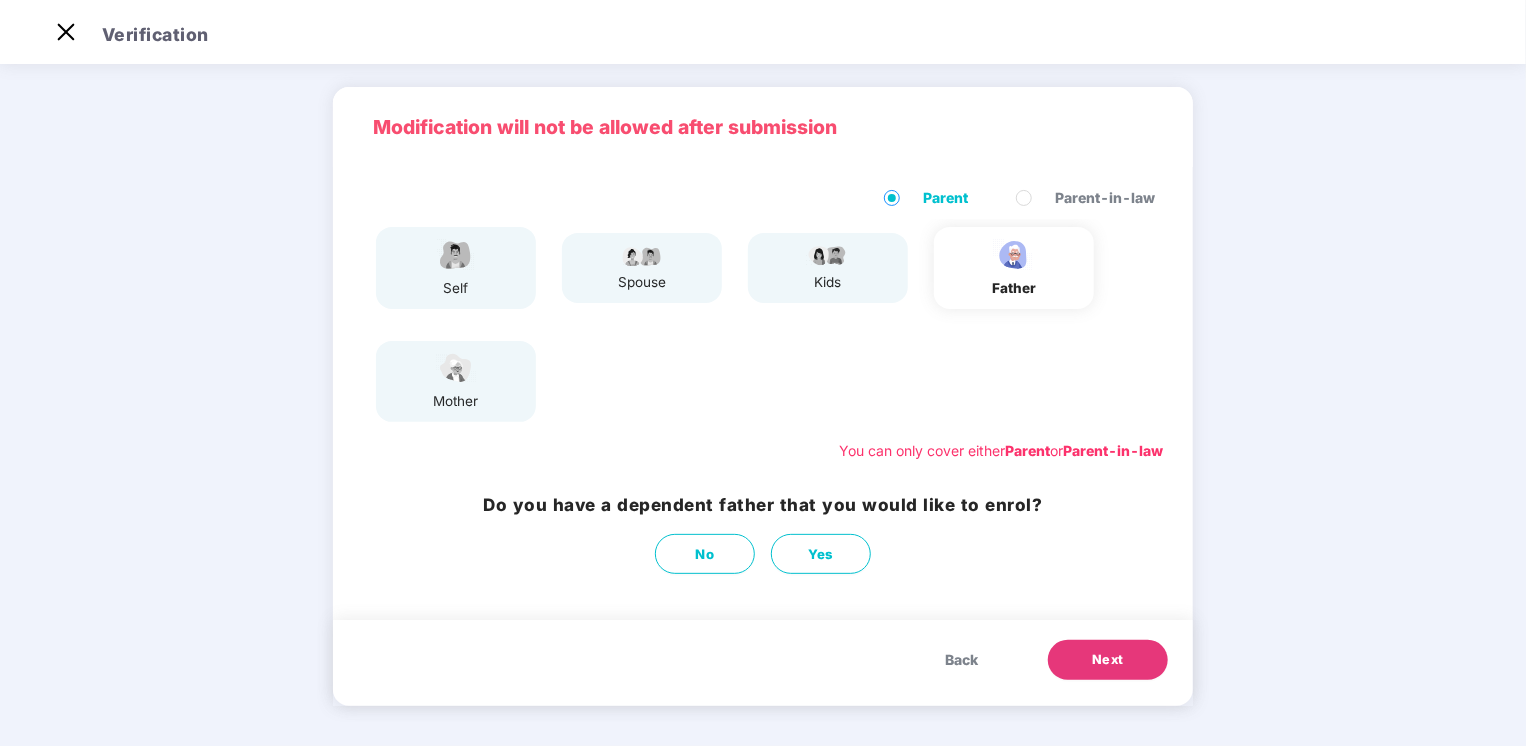 click on "Back" at bounding box center (961, 660) 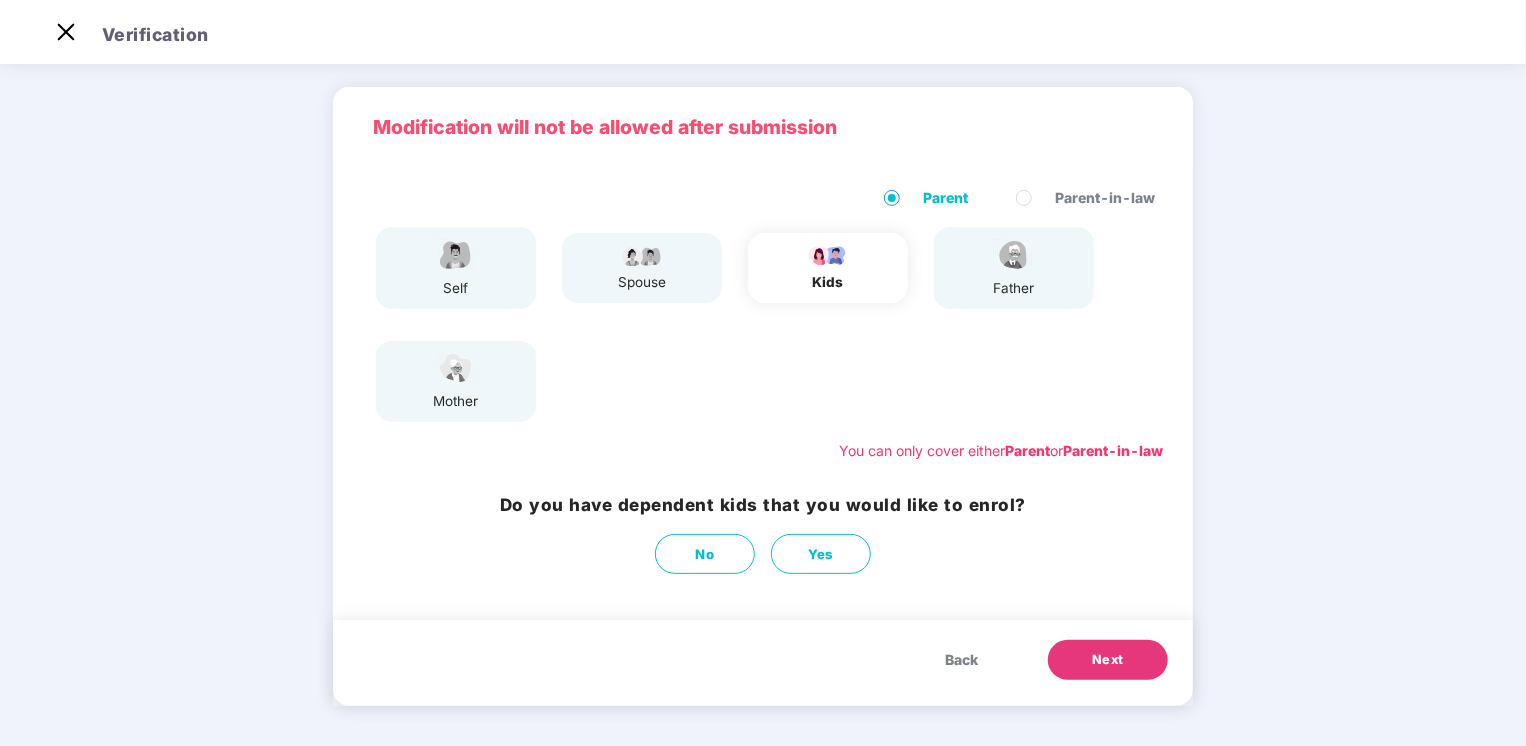 click on "Back" at bounding box center (961, 660) 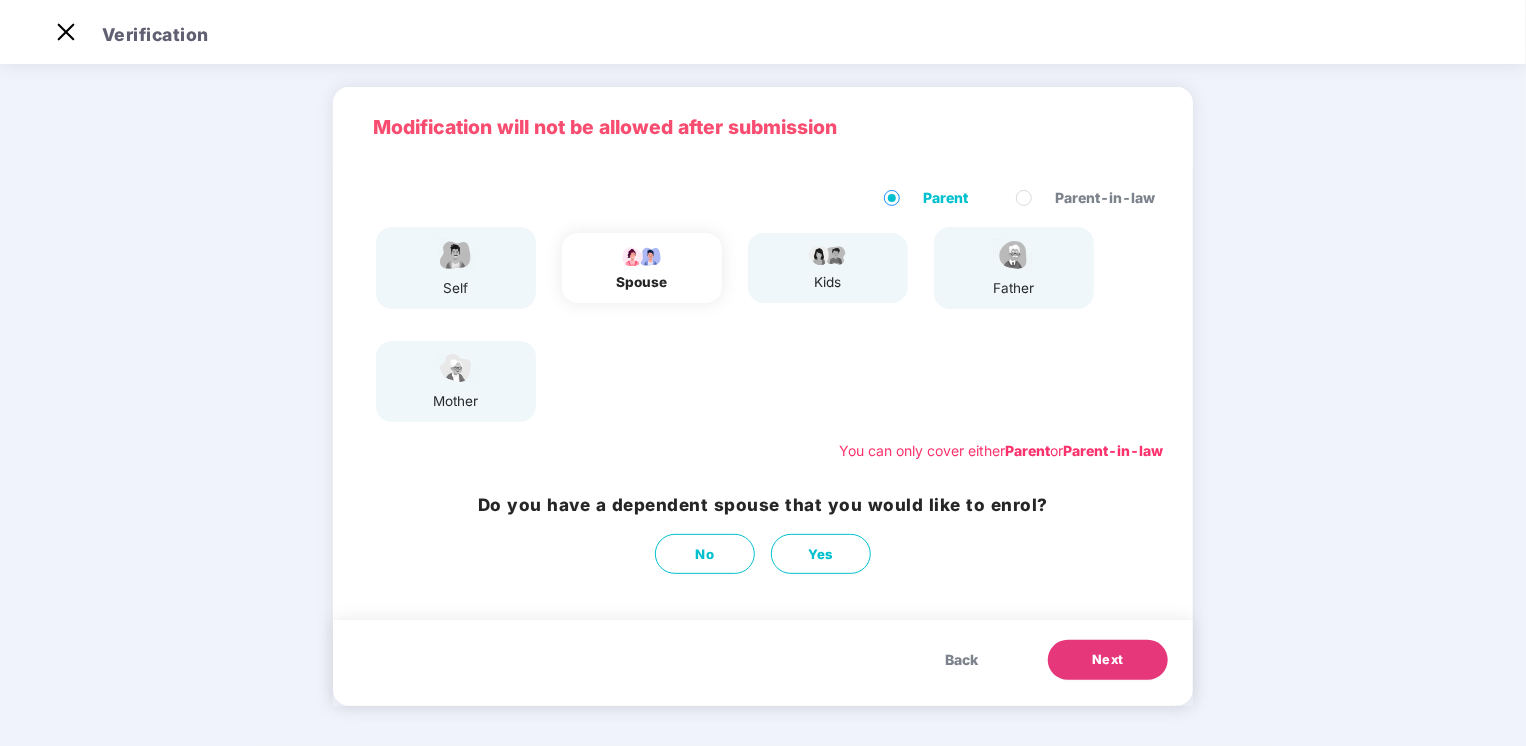 click on "Back" at bounding box center [961, 660] 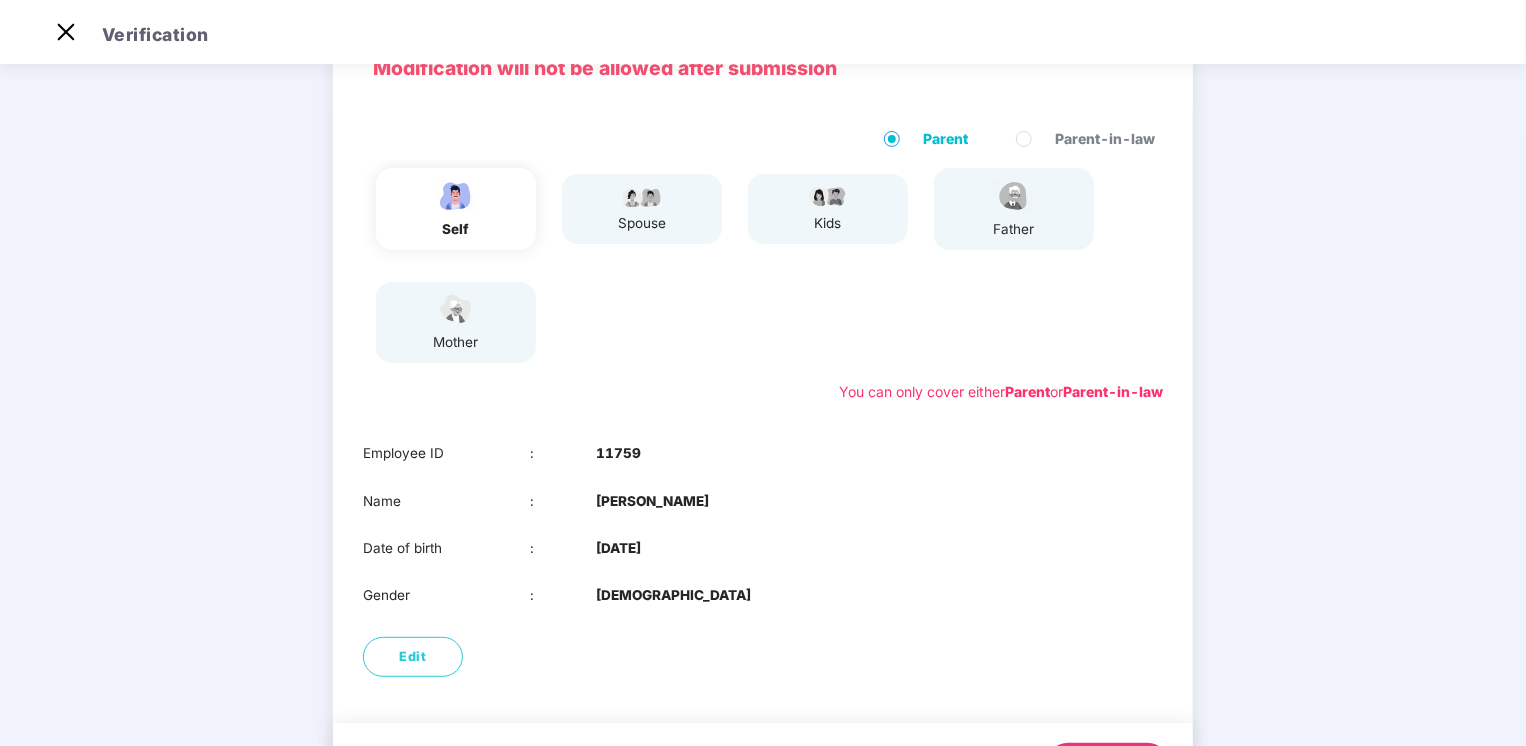 scroll, scrollTop: 0, scrollLeft: 0, axis: both 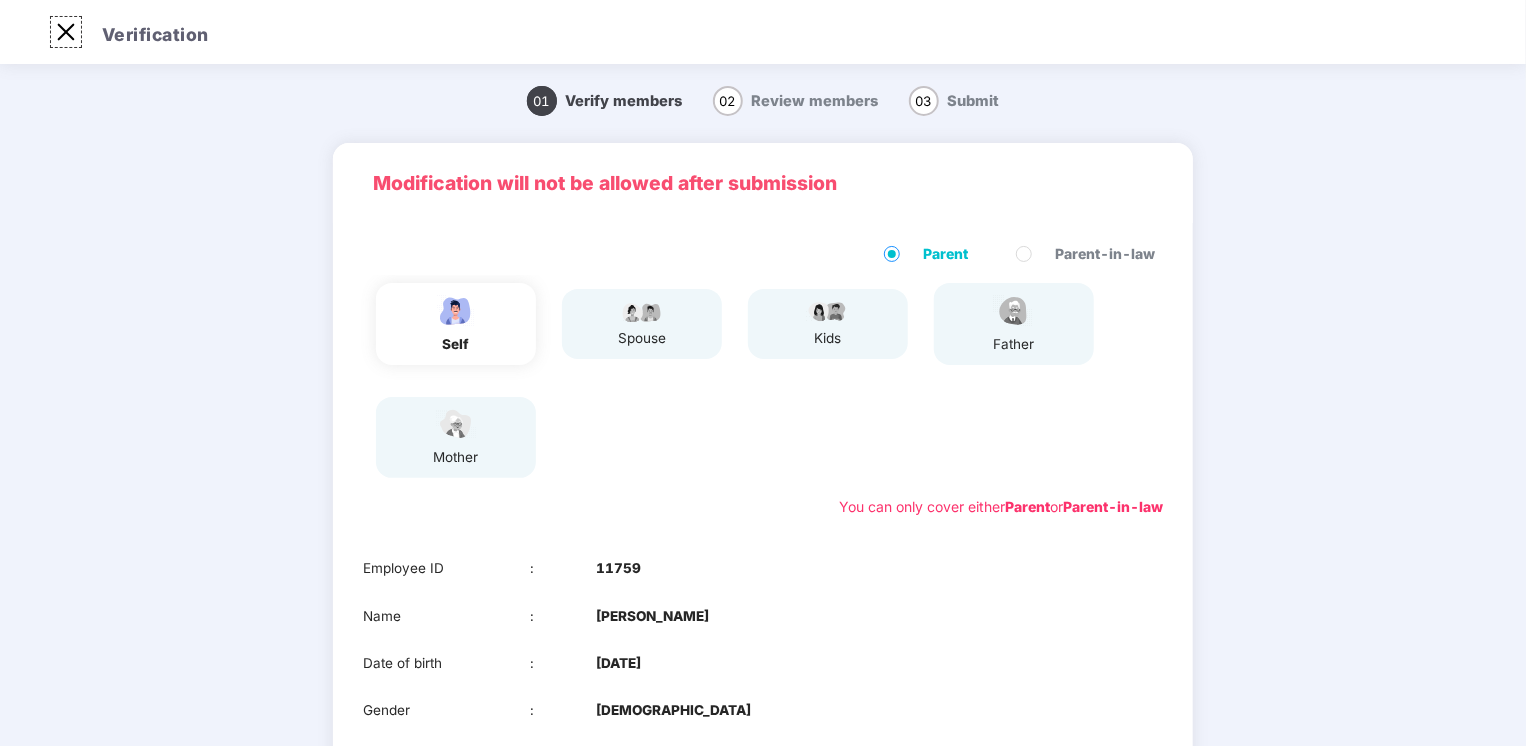 click at bounding box center (66, 32) 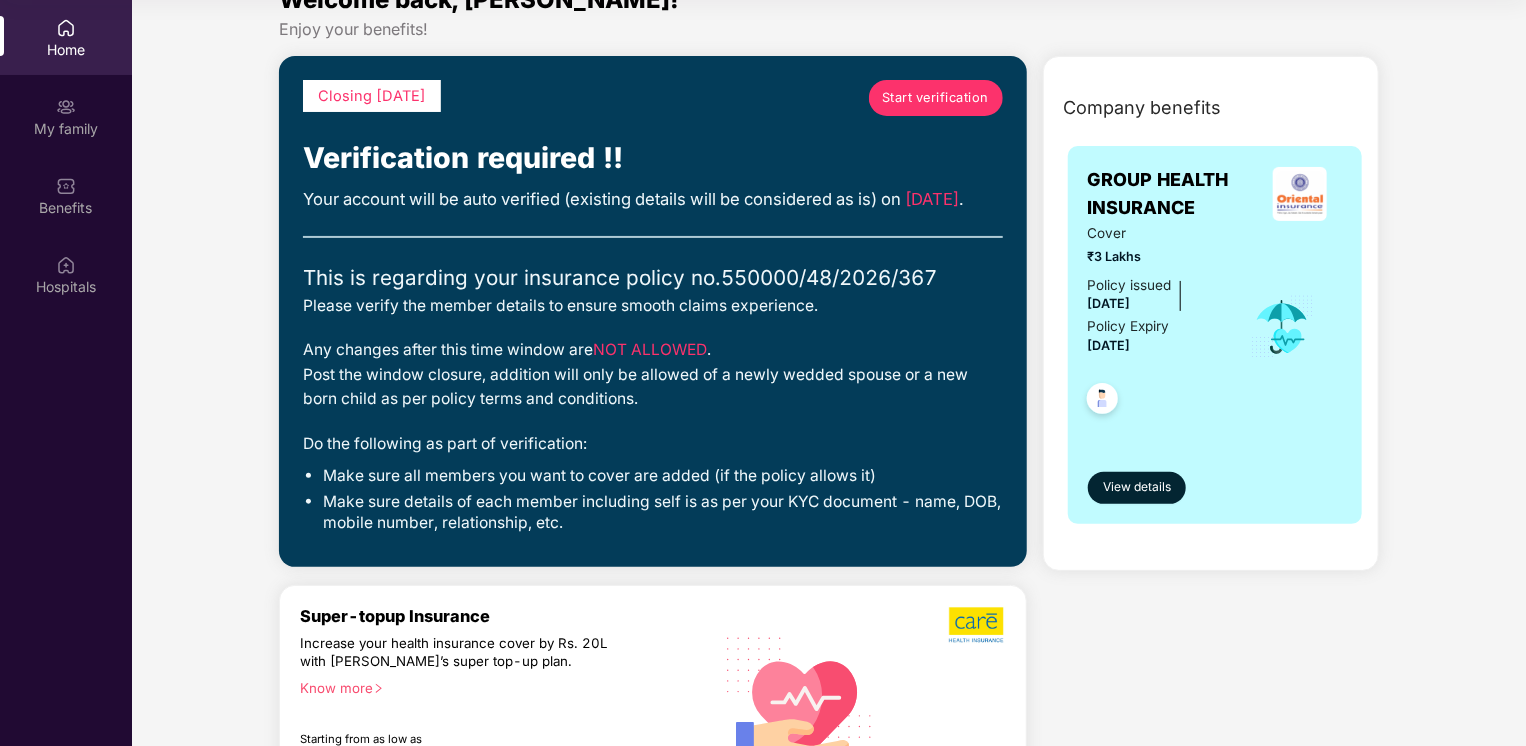 scroll, scrollTop: 0, scrollLeft: 0, axis: both 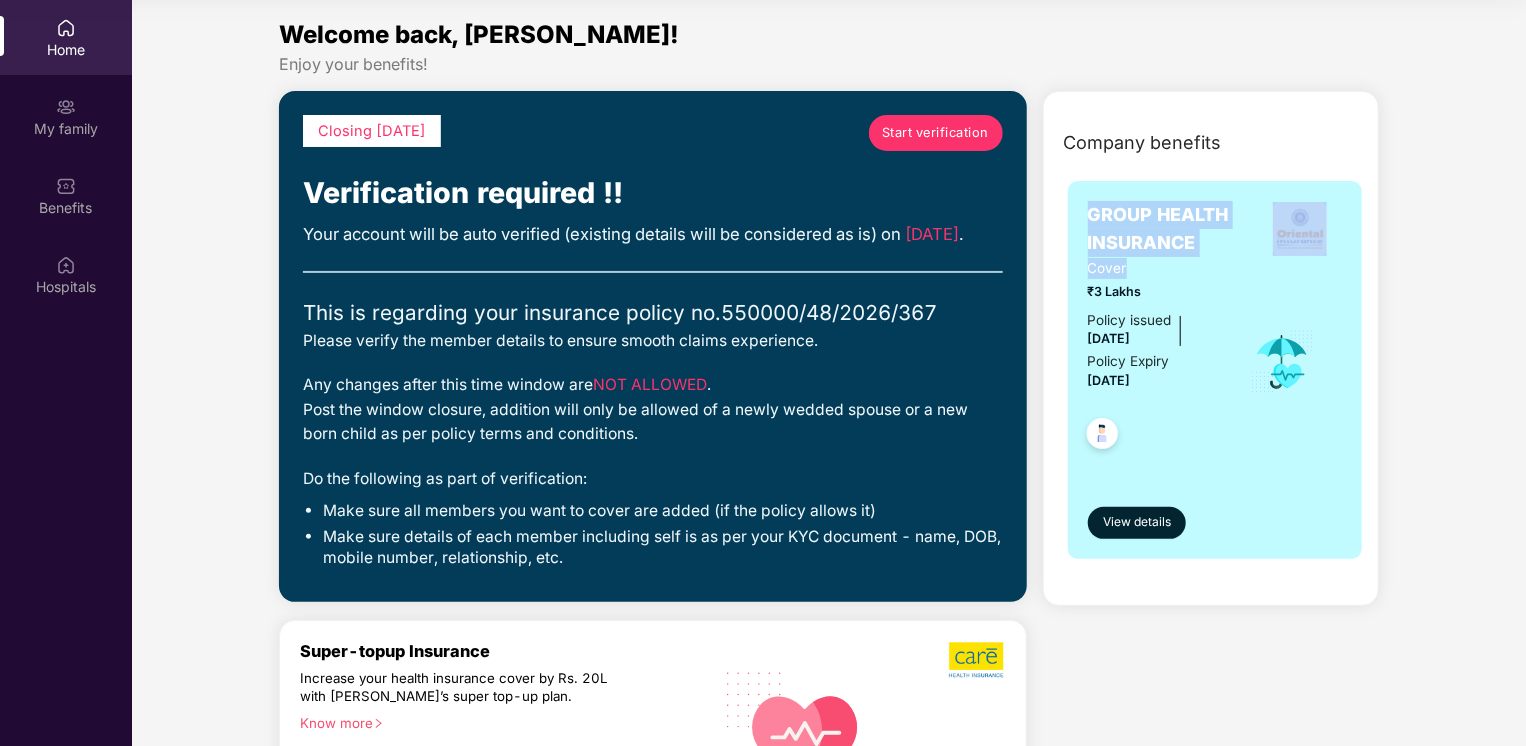 drag, startPoint x: 1087, startPoint y: 210, endPoint x: 1228, endPoint y: 274, distance: 154.84508 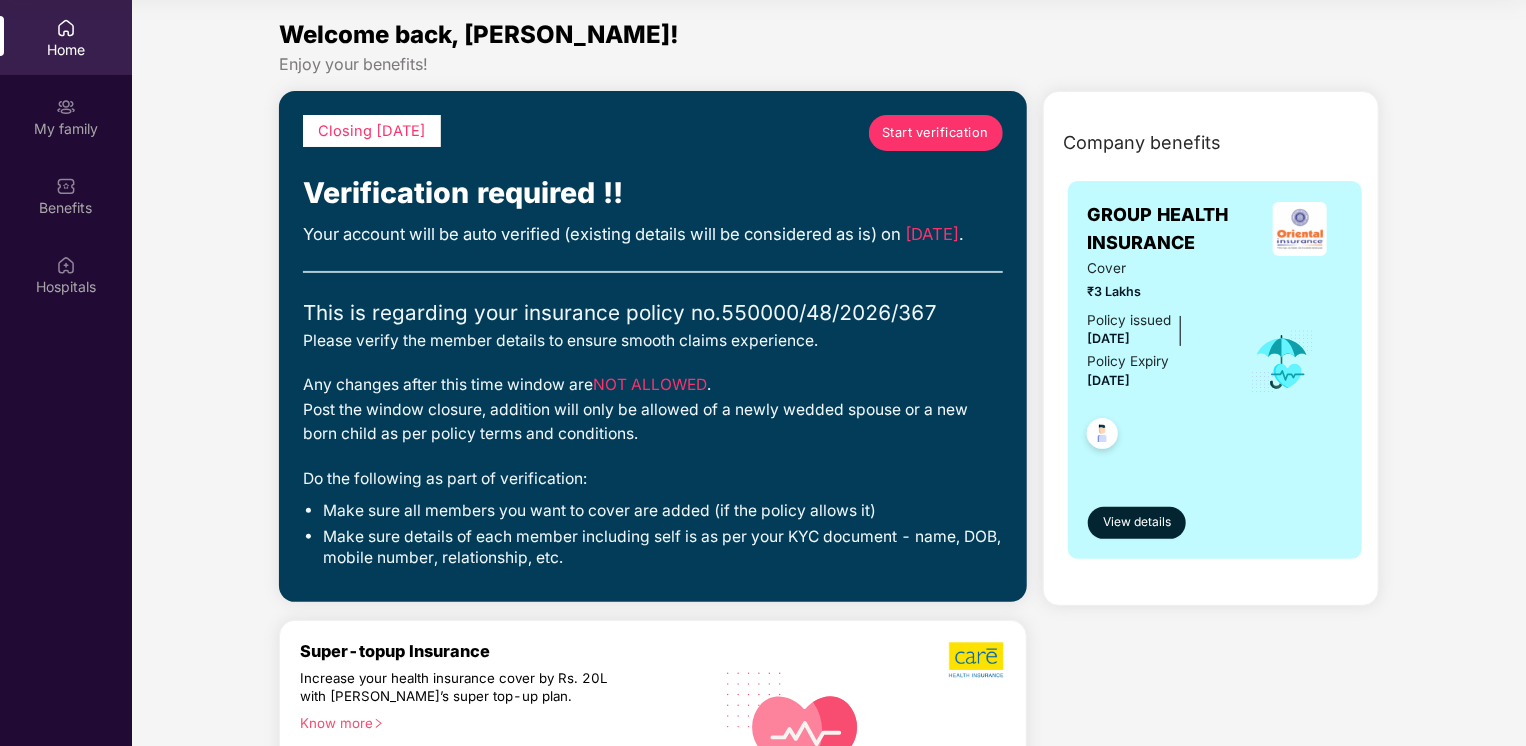 drag, startPoint x: 1228, startPoint y: 274, endPoint x: 1194, endPoint y: 300, distance: 42.80187 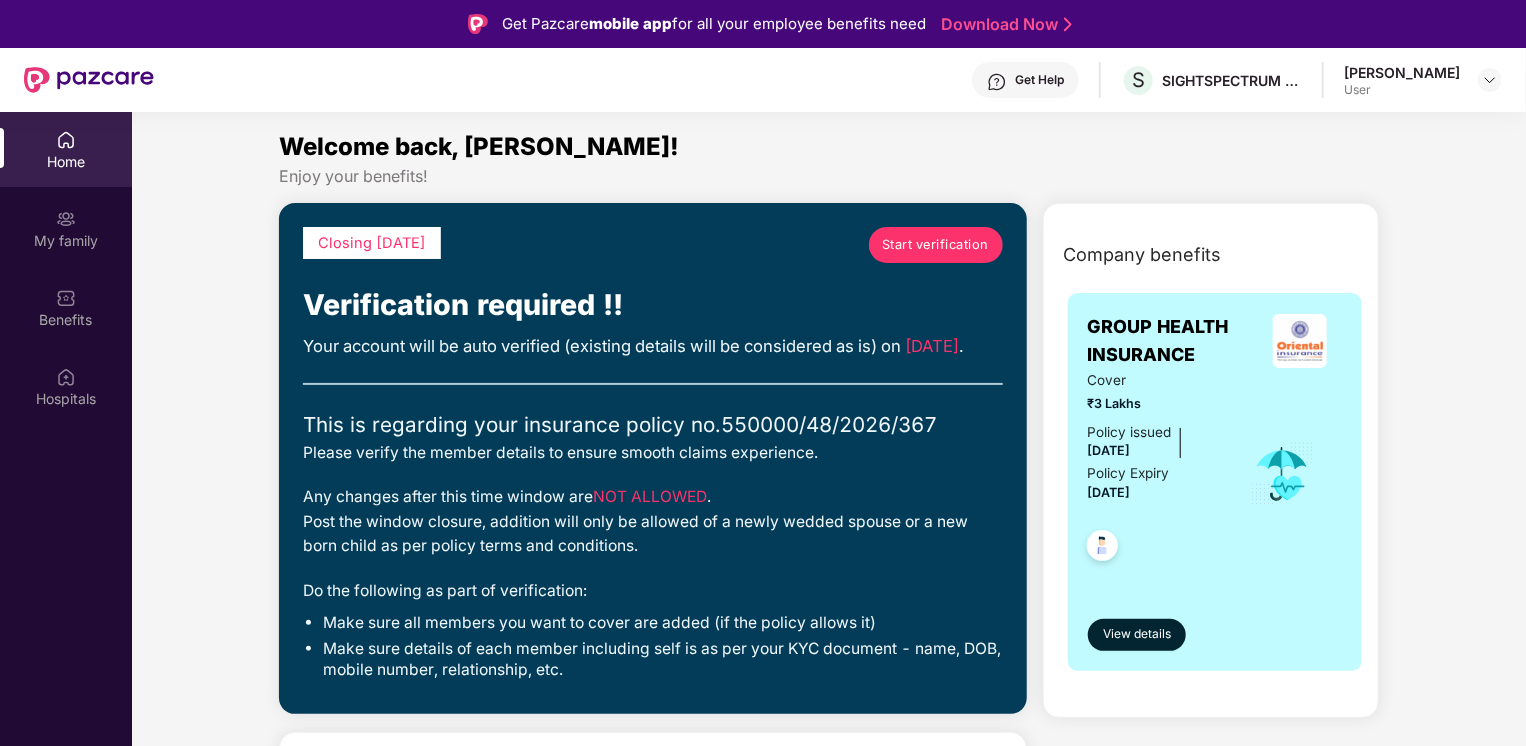 scroll, scrollTop: 0, scrollLeft: 0, axis: both 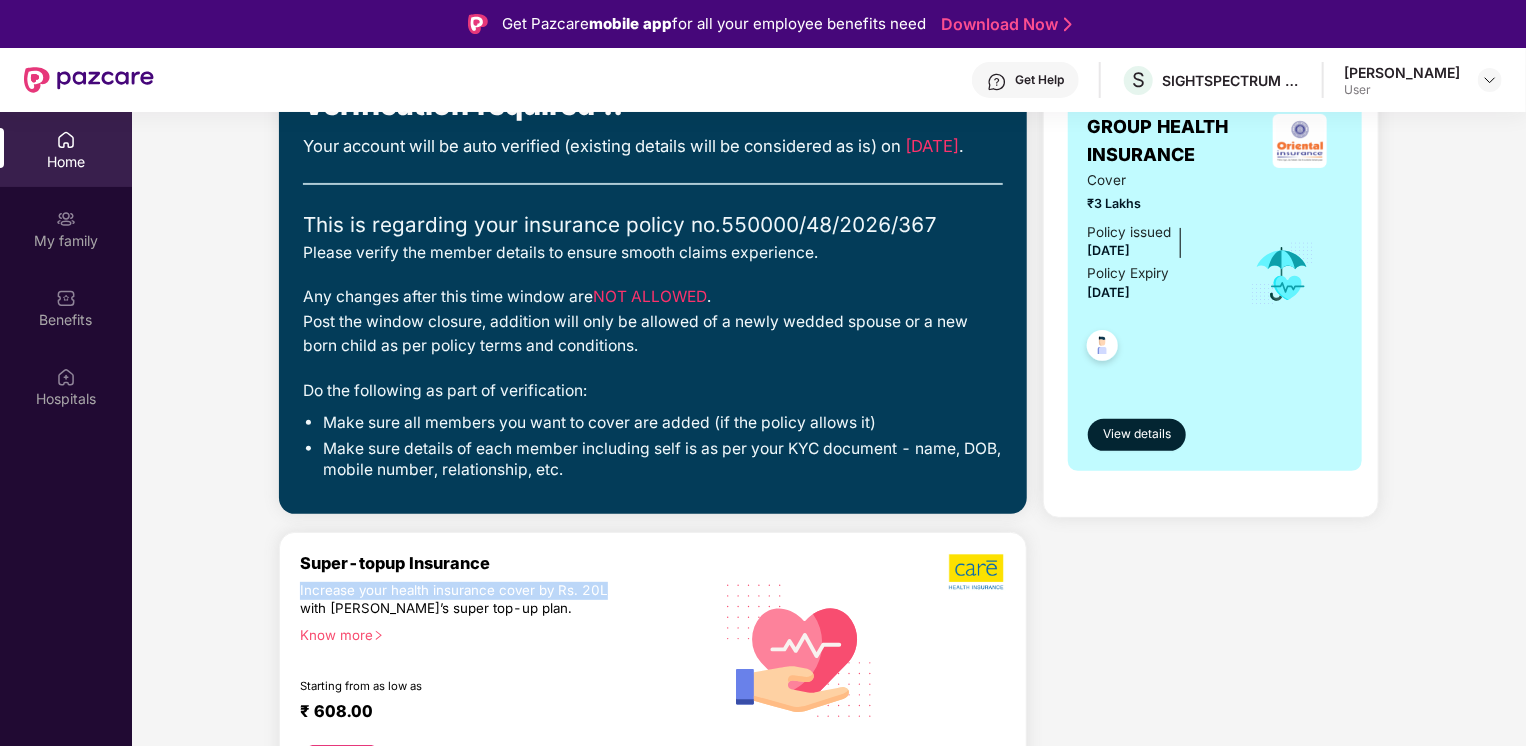 drag, startPoint x: 299, startPoint y: 617, endPoint x: 612, endPoint y: 622, distance: 313.03995 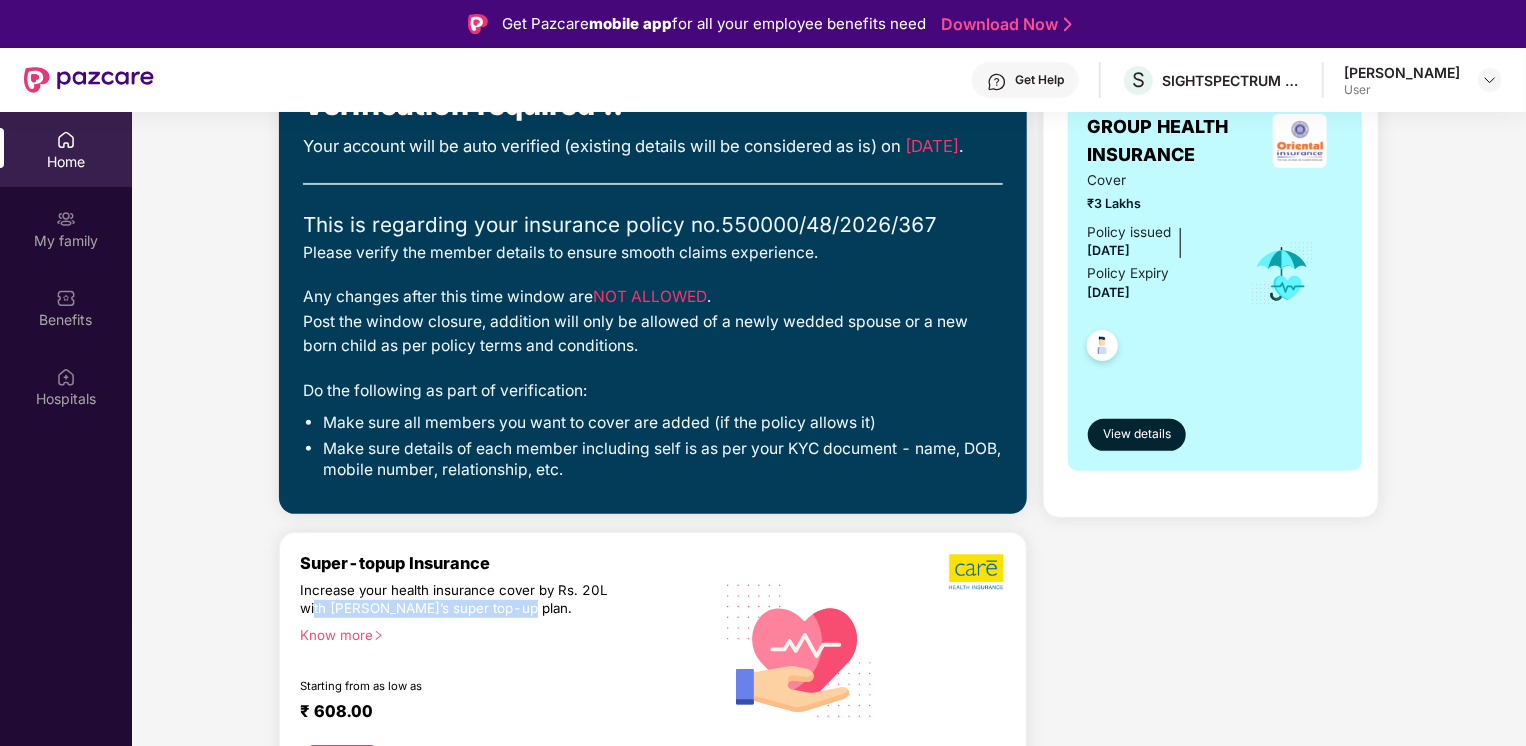 drag, startPoint x: 312, startPoint y: 636, endPoint x: 525, endPoint y: 638, distance: 213.00938 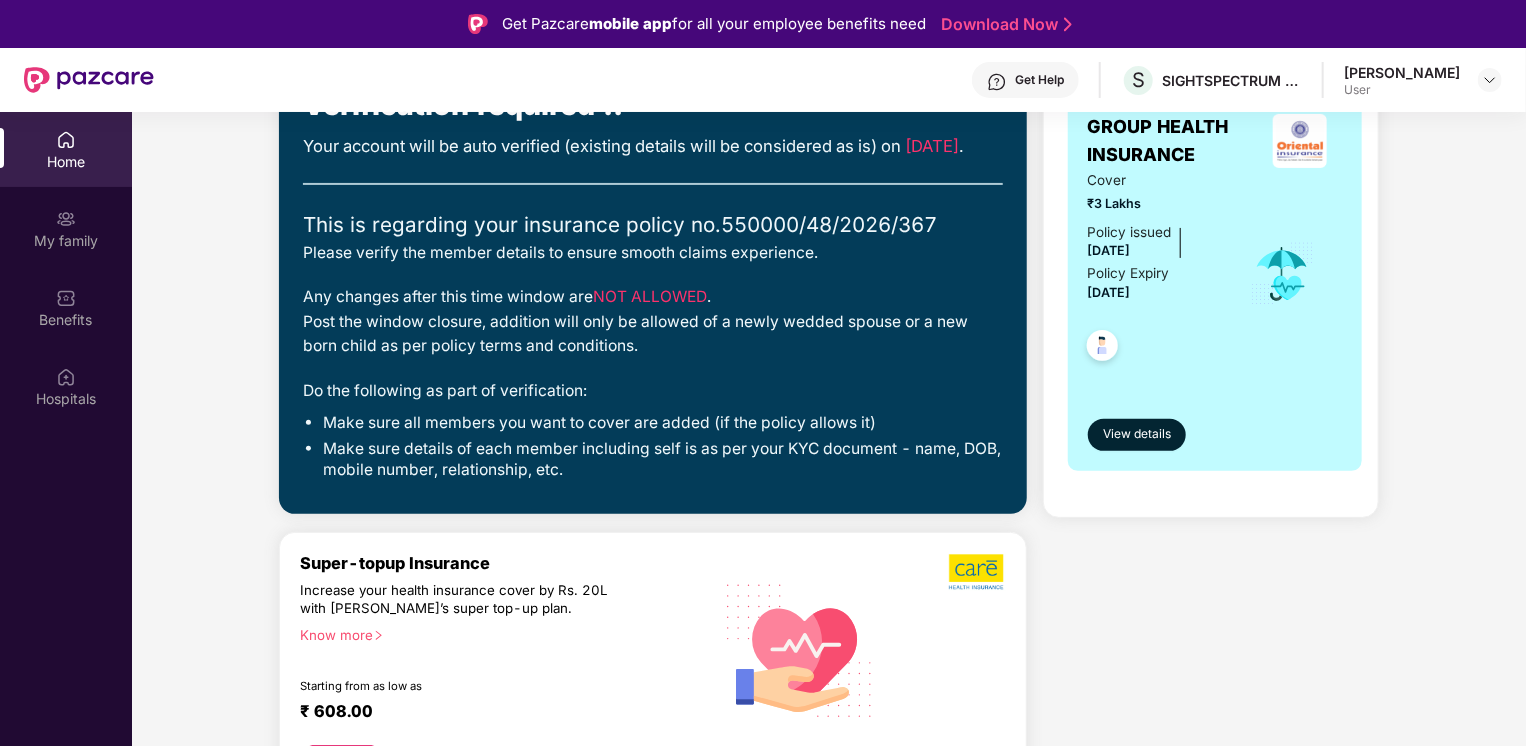 drag, startPoint x: 525, startPoint y: 638, endPoint x: 496, endPoint y: 659, distance: 35.805027 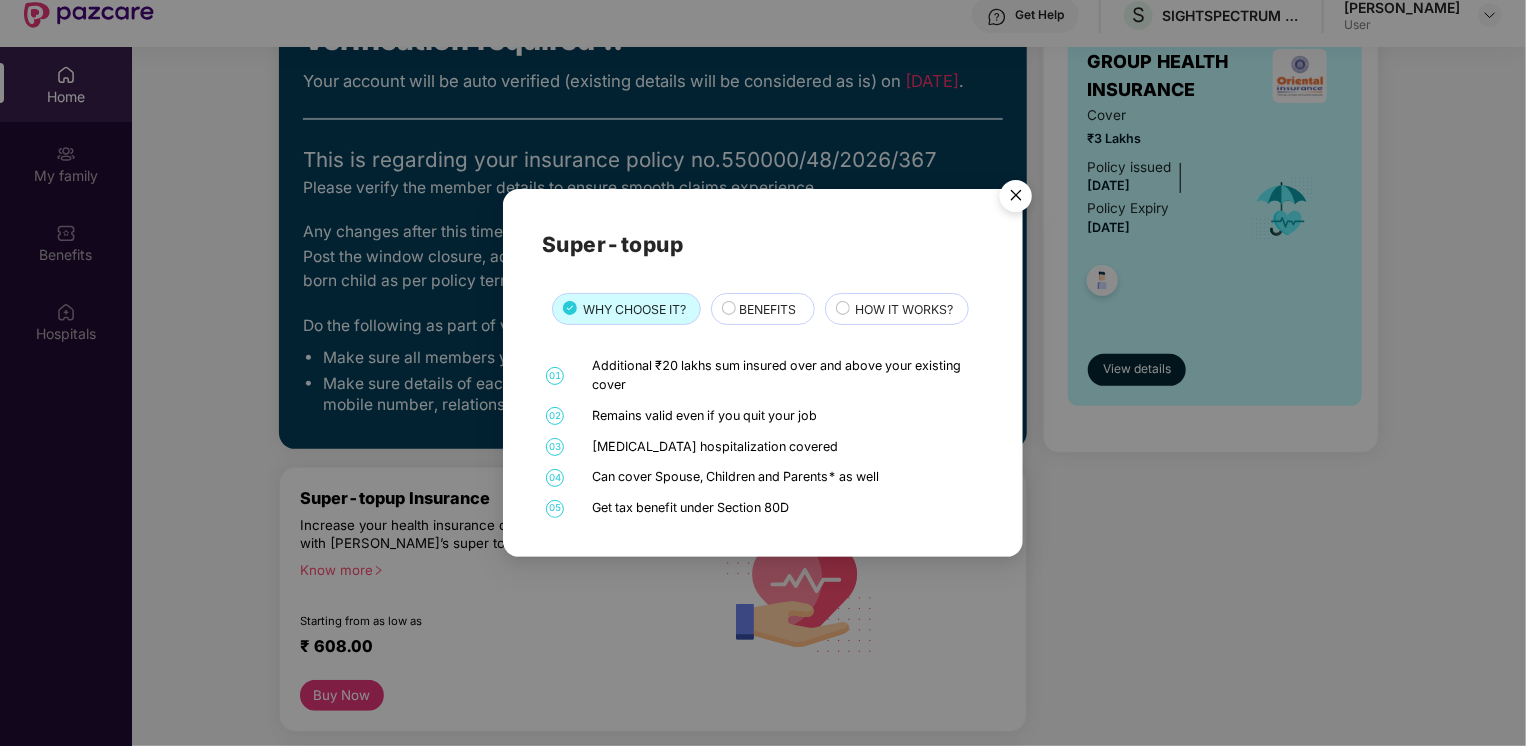 scroll, scrollTop: 112, scrollLeft: 0, axis: vertical 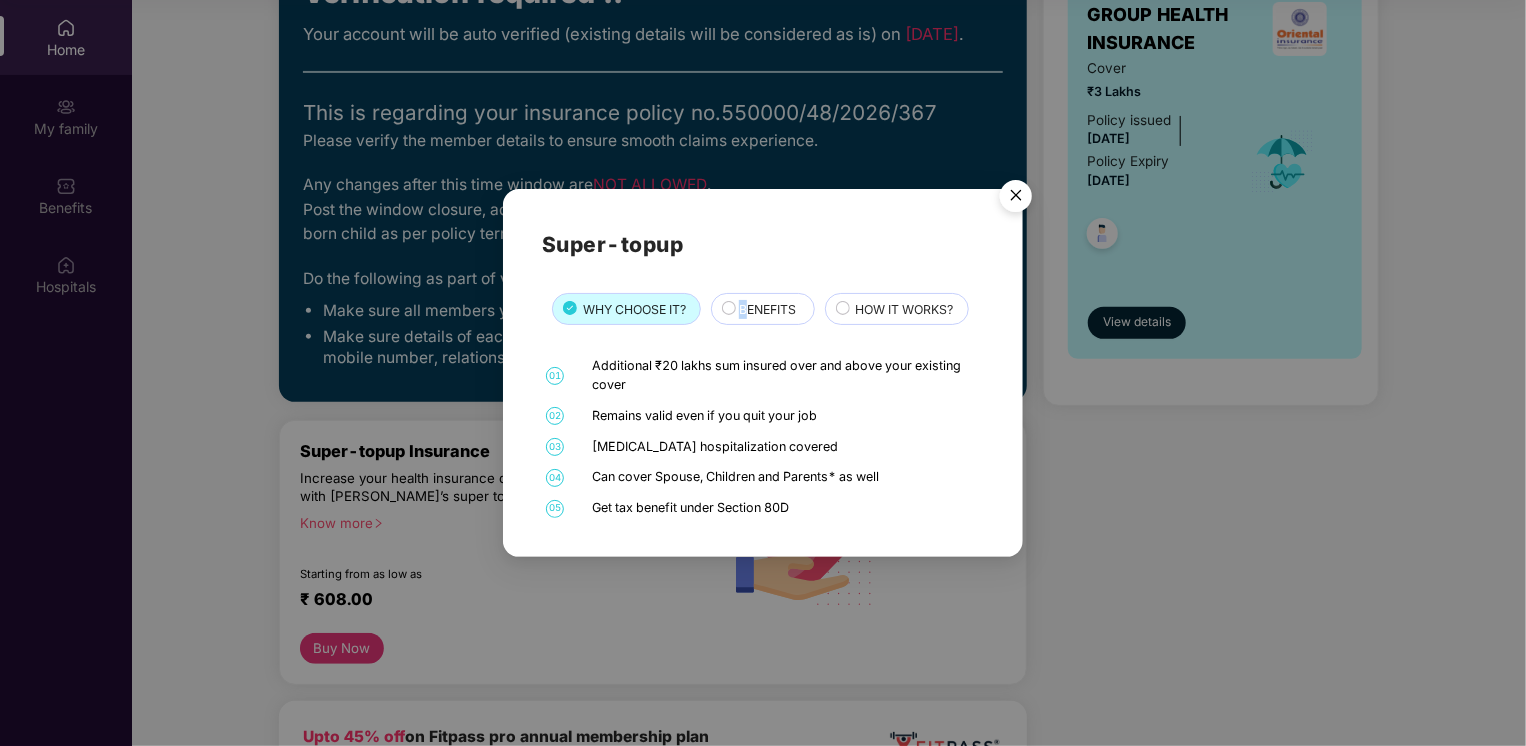click on "BENEFITS" at bounding box center [767, 309] 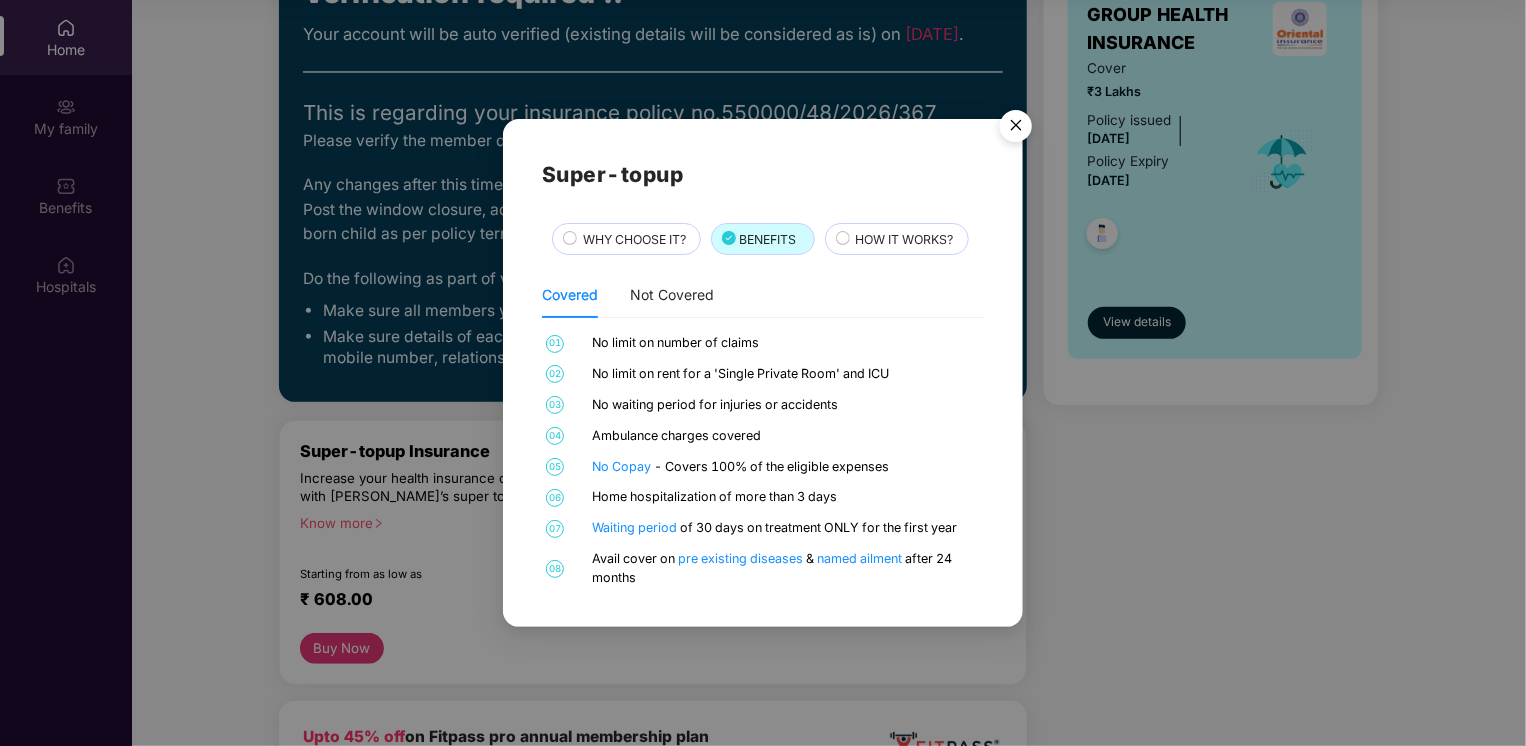 drag, startPoint x: 746, startPoint y: 318, endPoint x: 950, endPoint y: 293, distance: 205.52615 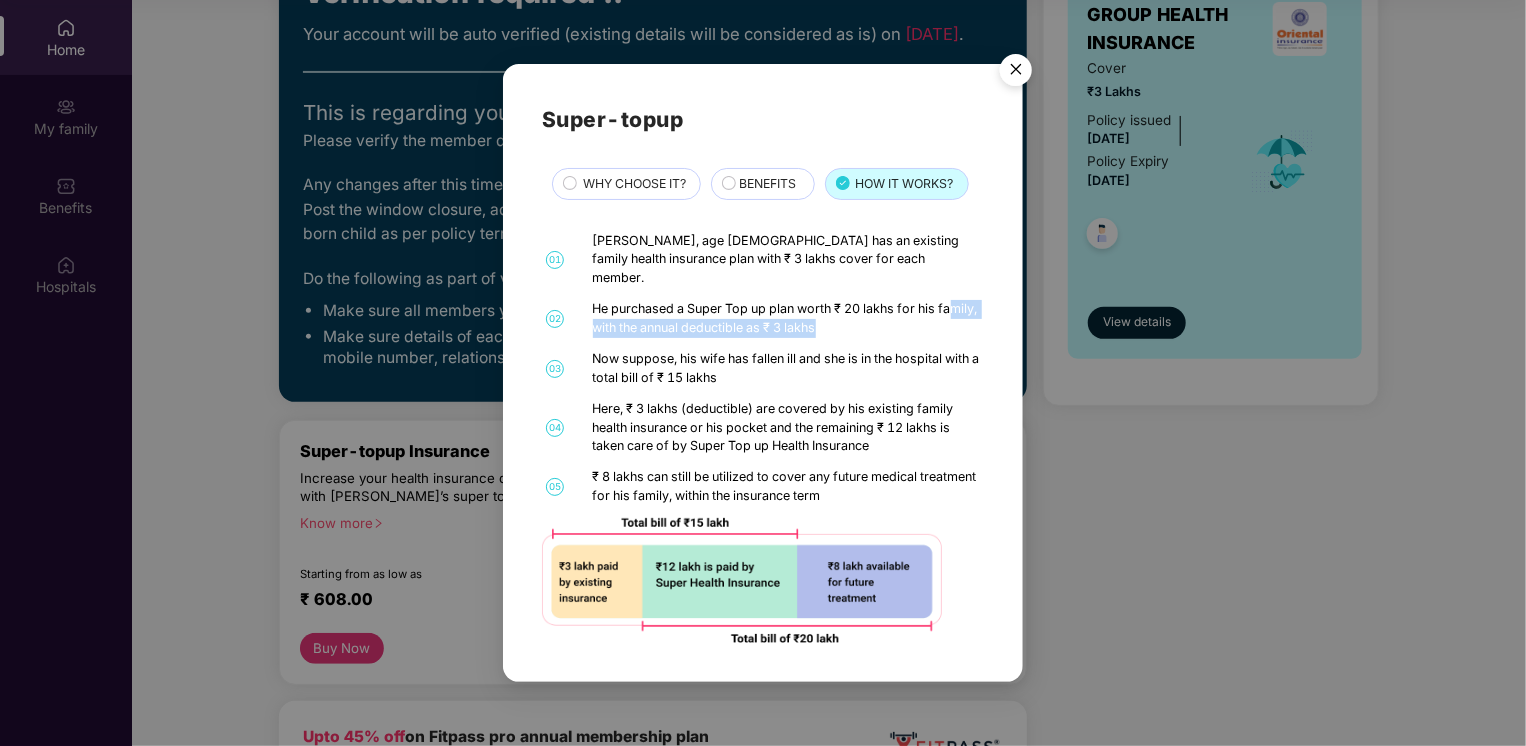 drag, startPoint x: 605, startPoint y: 320, endPoint x: 864, endPoint y: 323, distance: 259.01736 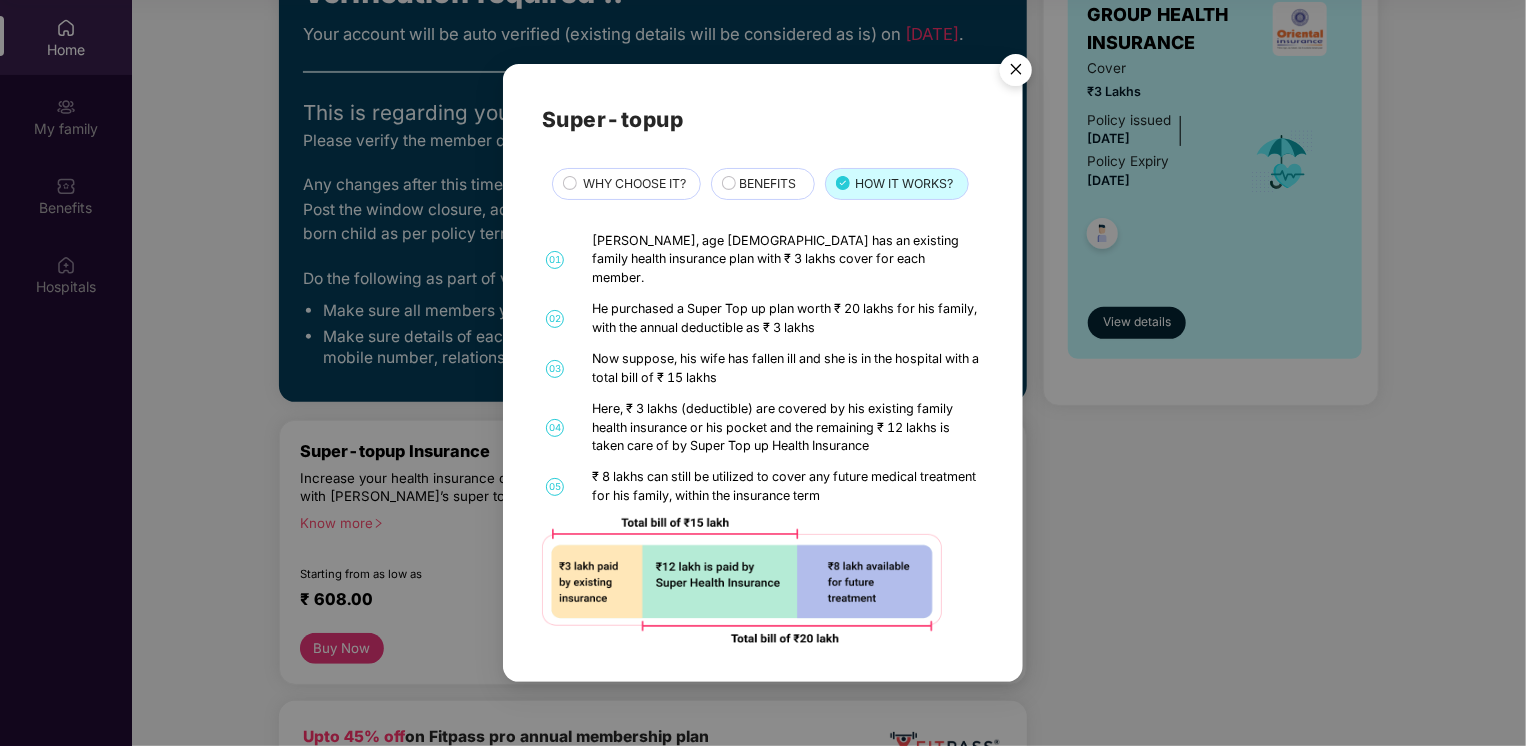 drag, startPoint x: 864, startPoint y: 323, endPoint x: 834, endPoint y: 349, distance: 39.698868 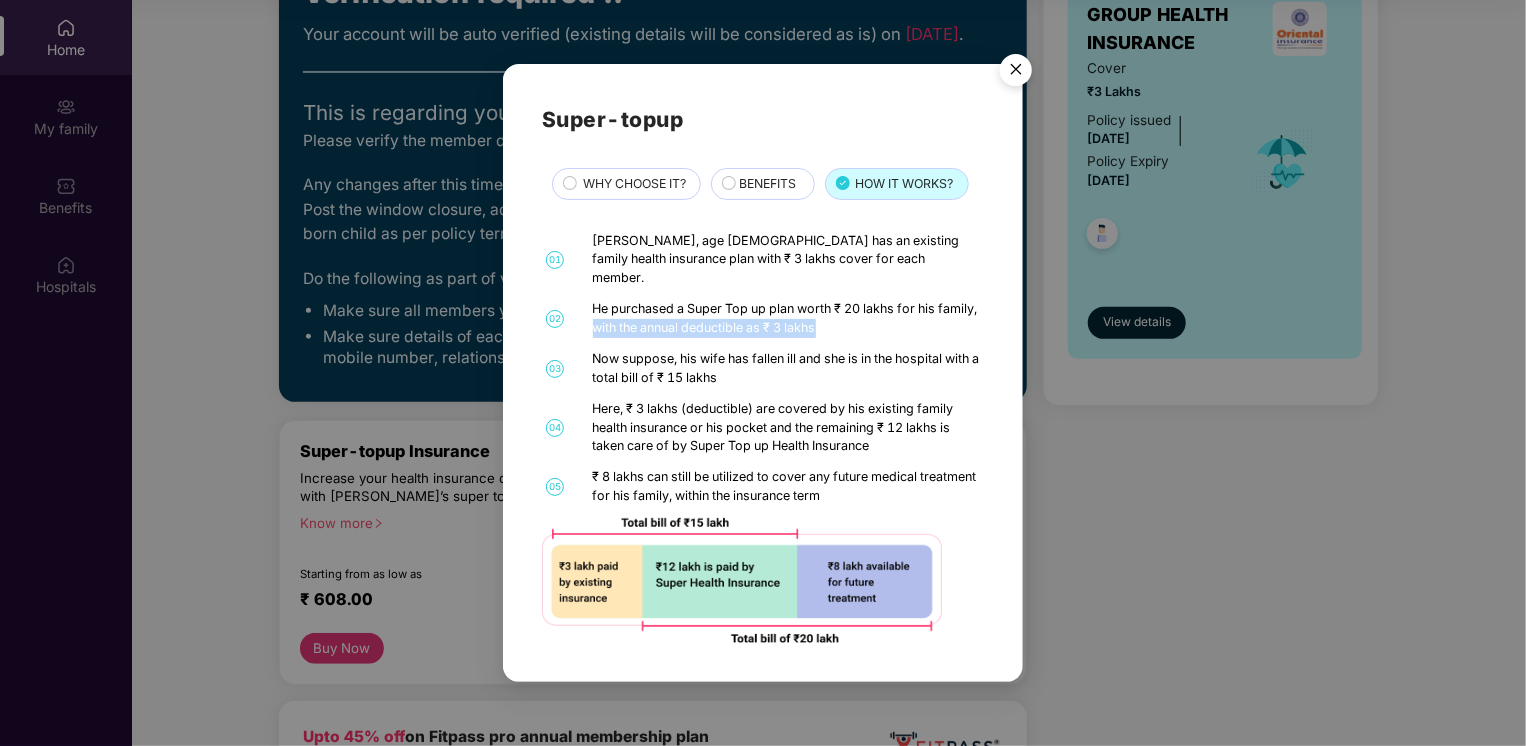 drag, startPoint x: 636, startPoint y: 322, endPoint x: 861, endPoint y: 327, distance: 225.05554 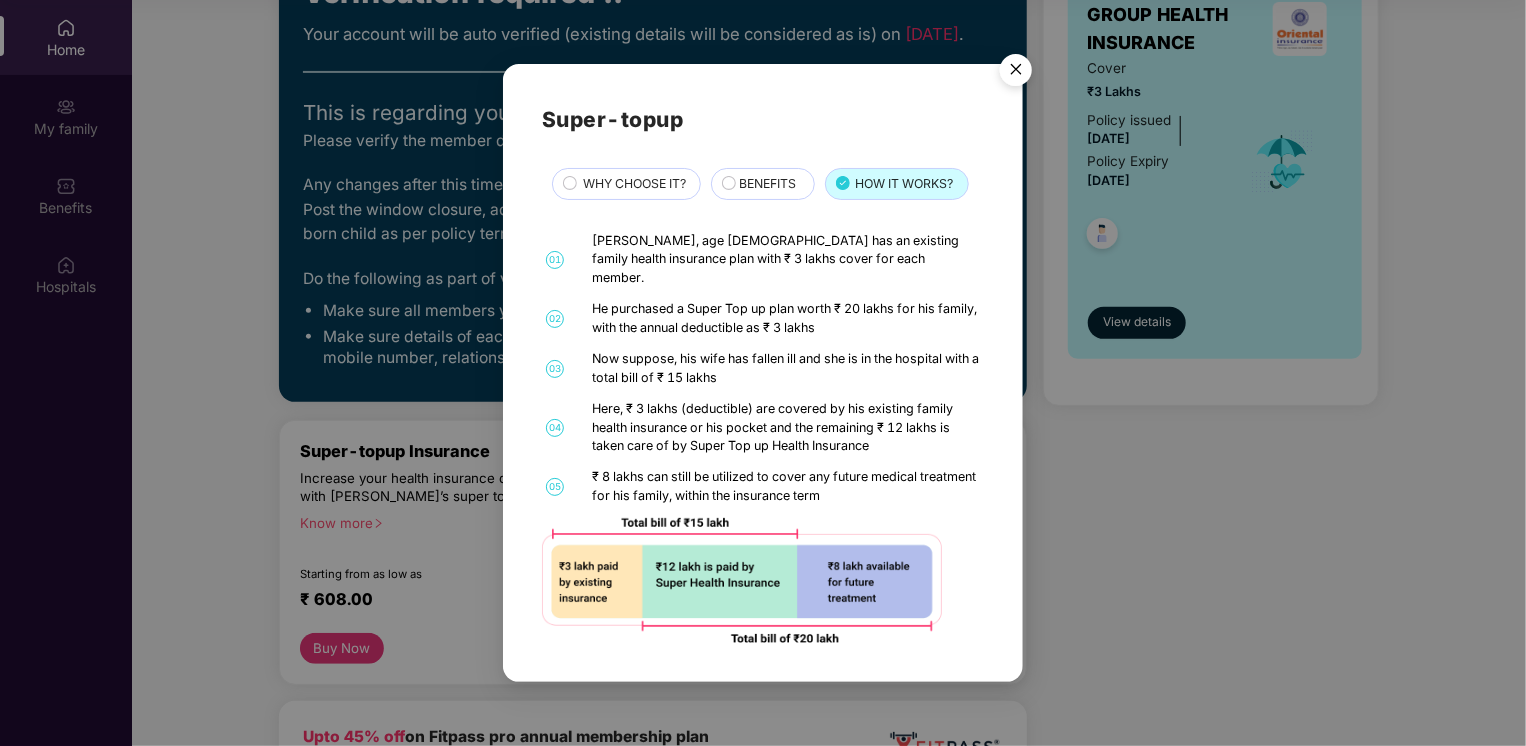 drag, startPoint x: 861, startPoint y: 327, endPoint x: 808, endPoint y: 368, distance: 67.00746 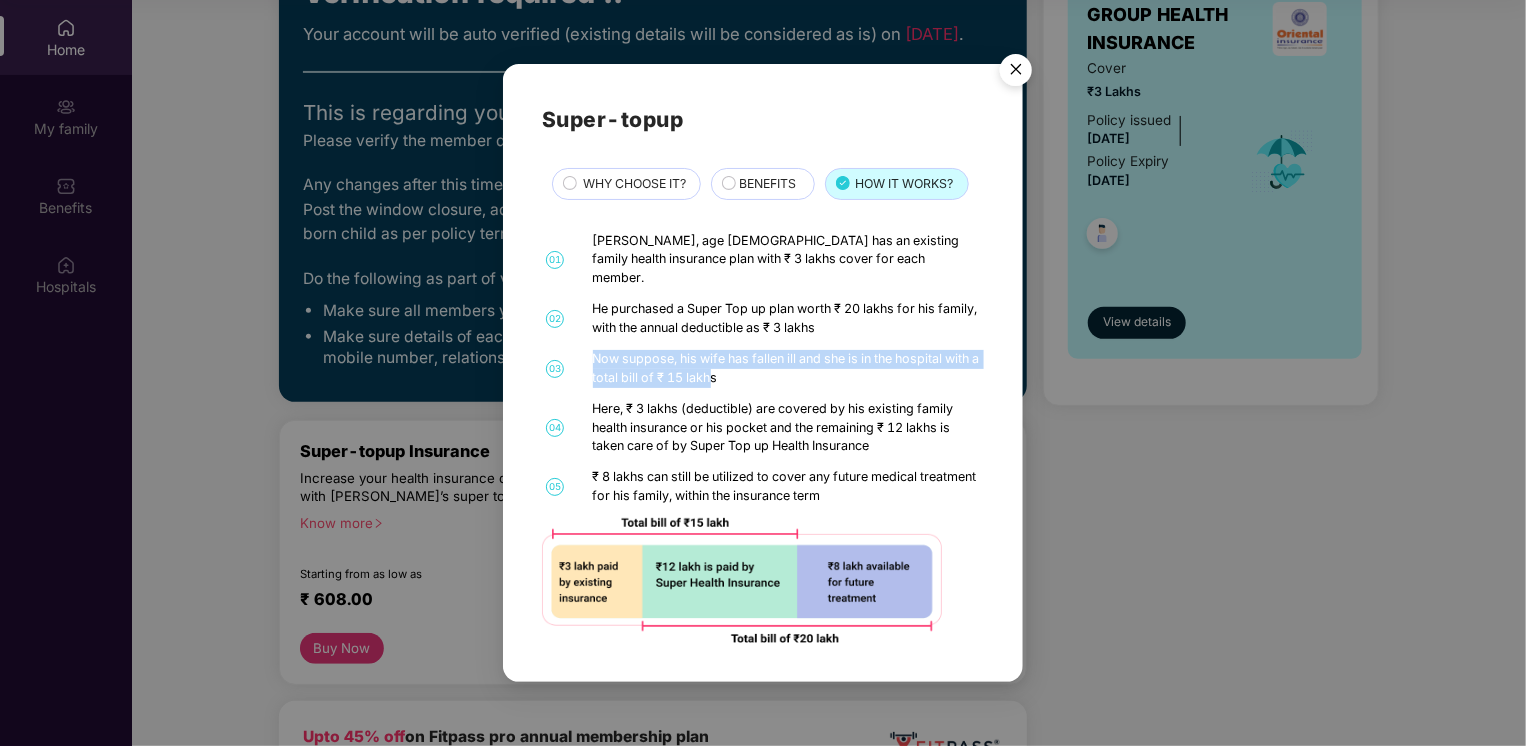 drag, startPoint x: 580, startPoint y: 370, endPoint x: 752, endPoint y: 368, distance: 172.01163 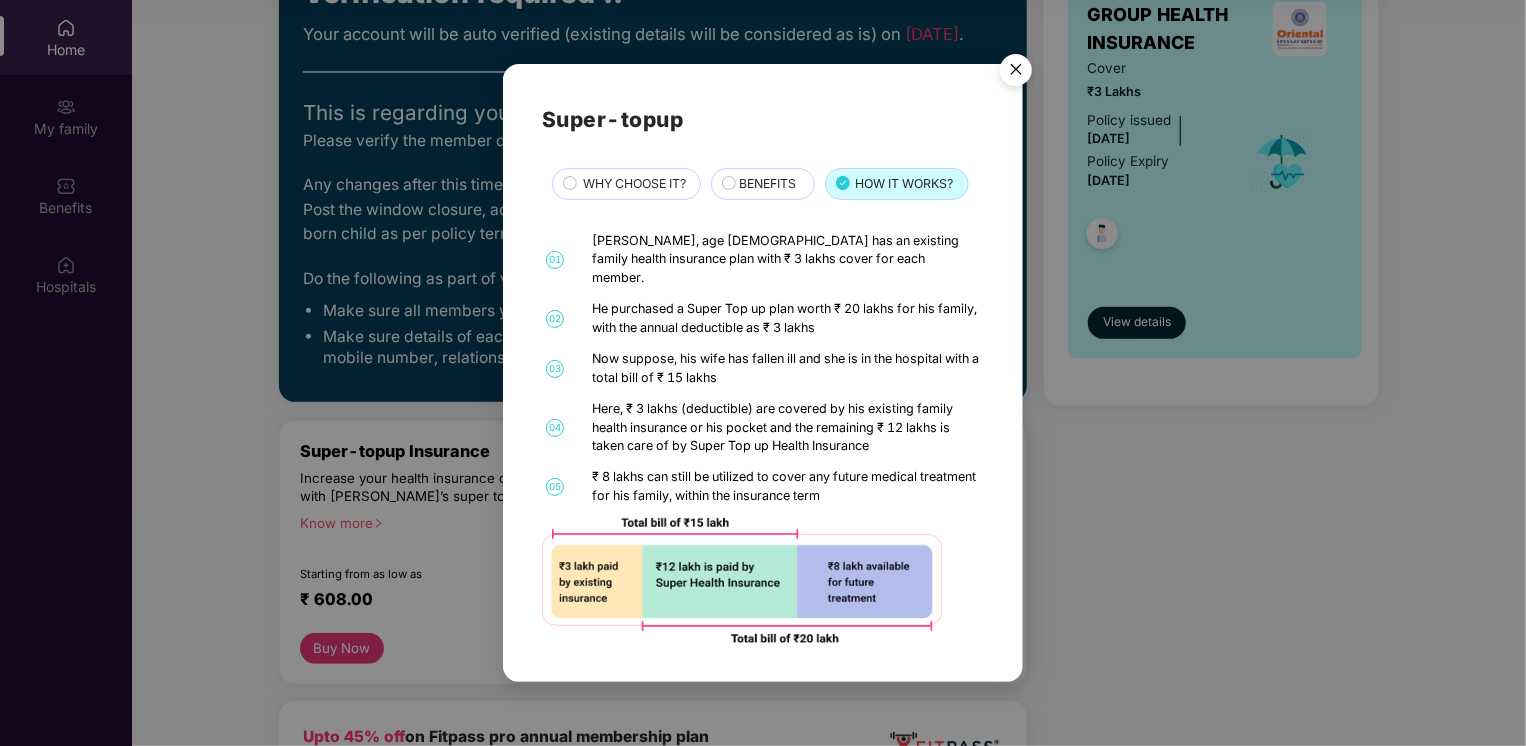 drag, startPoint x: 752, startPoint y: 368, endPoint x: 809, endPoint y: 380, distance: 58.249462 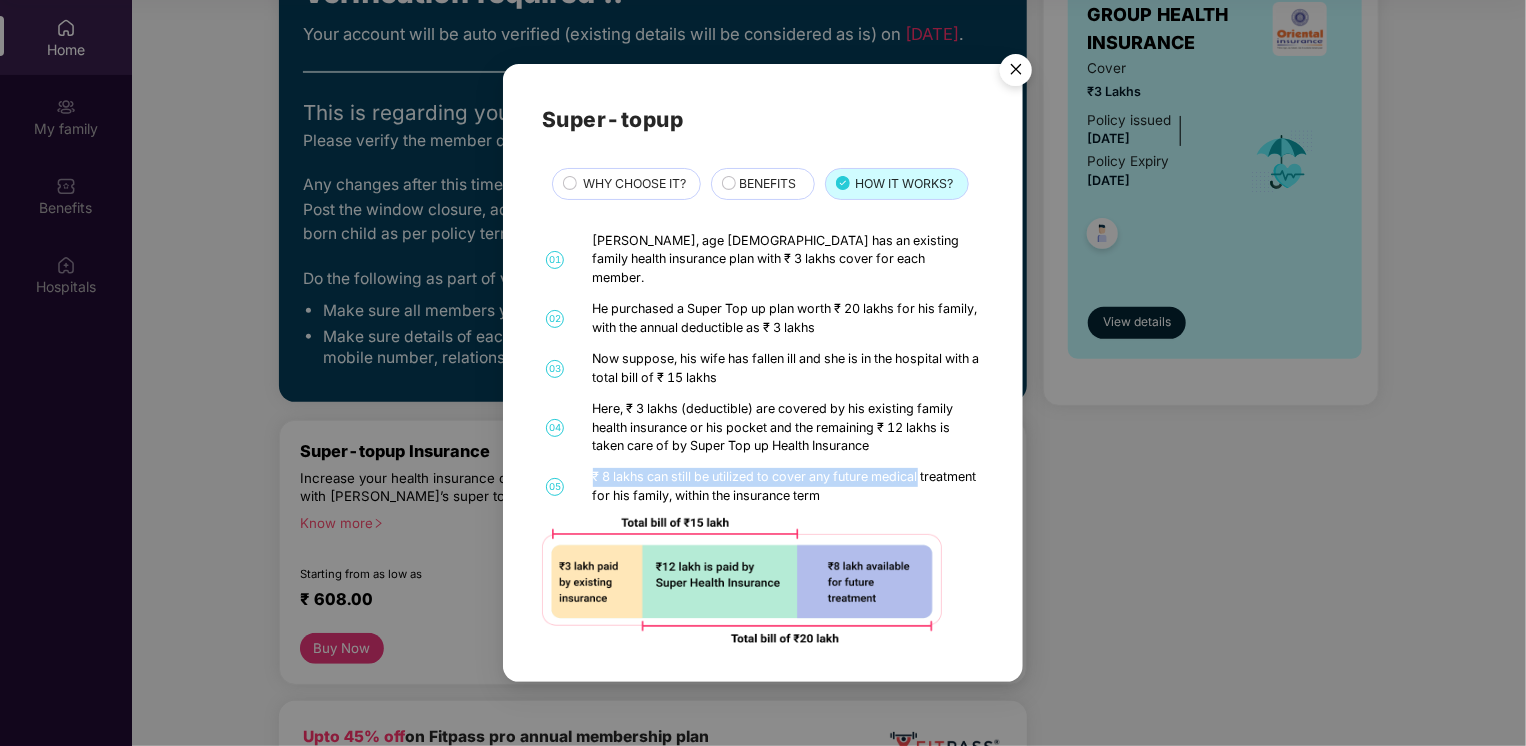 drag, startPoint x: 586, startPoint y: 468, endPoint x: 926, endPoint y: 468, distance: 340 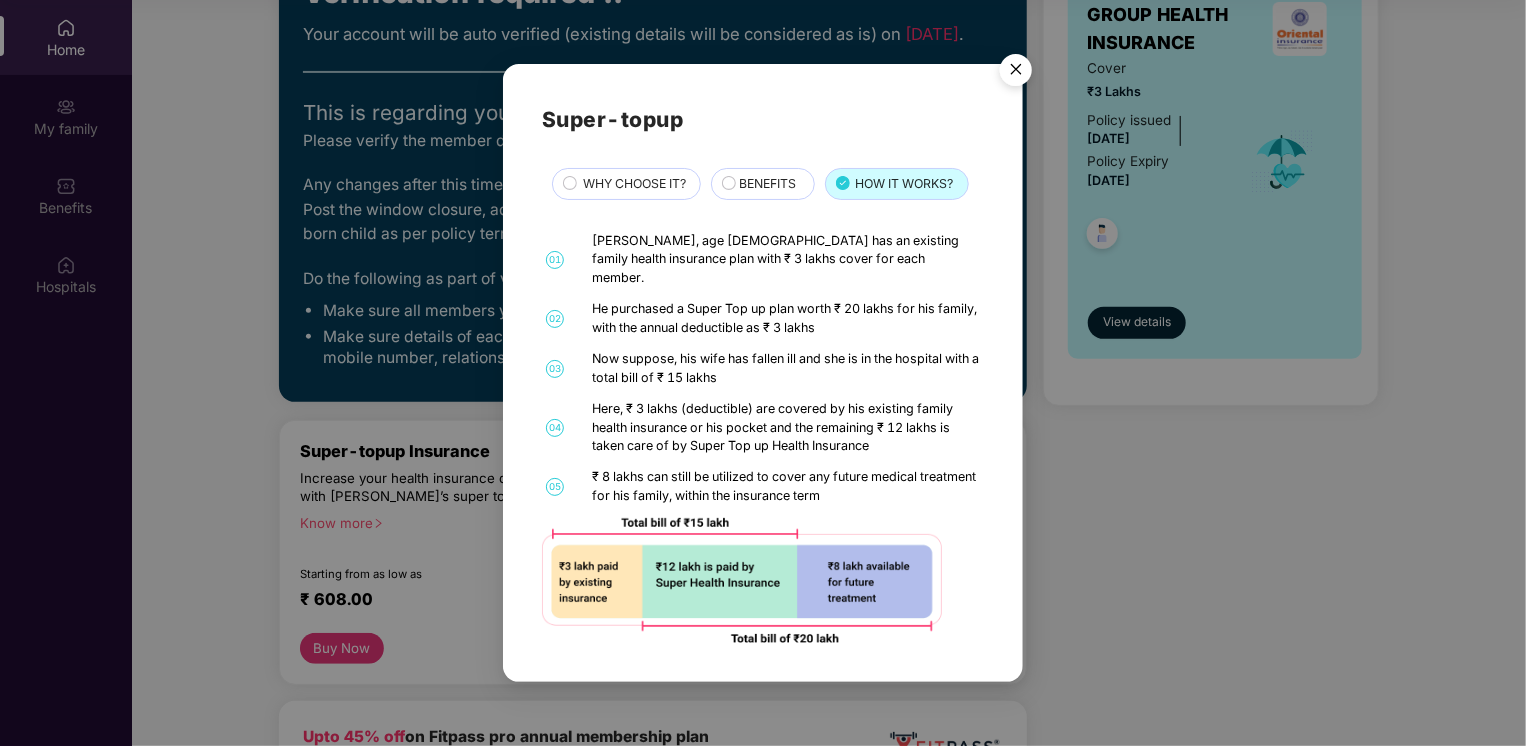 click on "₹ 8 lakhs can still be utilized to cover any future medical treatment for his family, within the insurance term" at bounding box center (786, 487) 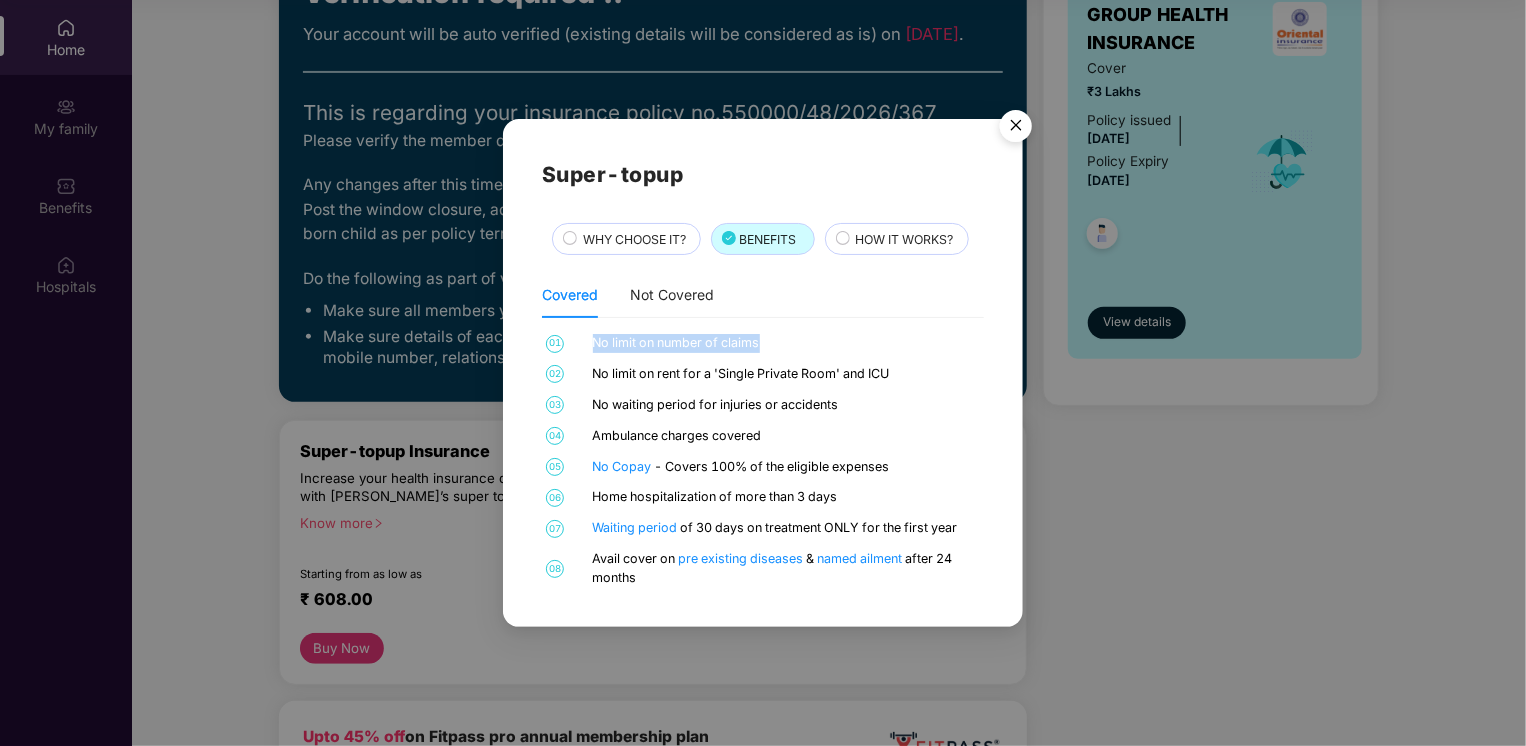 drag, startPoint x: 595, startPoint y: 346, endPoint x: 790, endPoint y: 353, distance: 195.1256 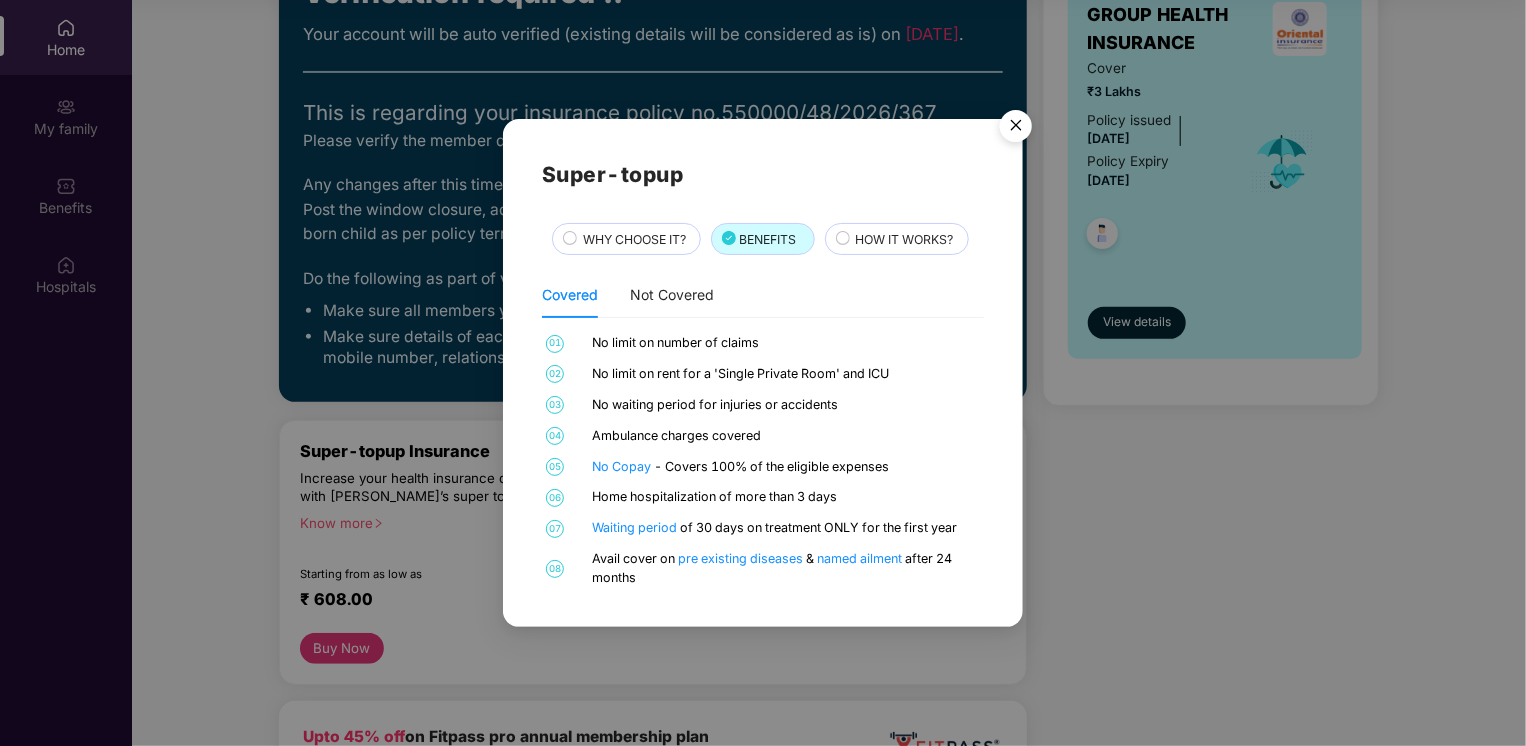 drag, startPoint x: 790, startPoint y: 353, endPoint x: 771, endPoint y: 386, distance: 38.078865 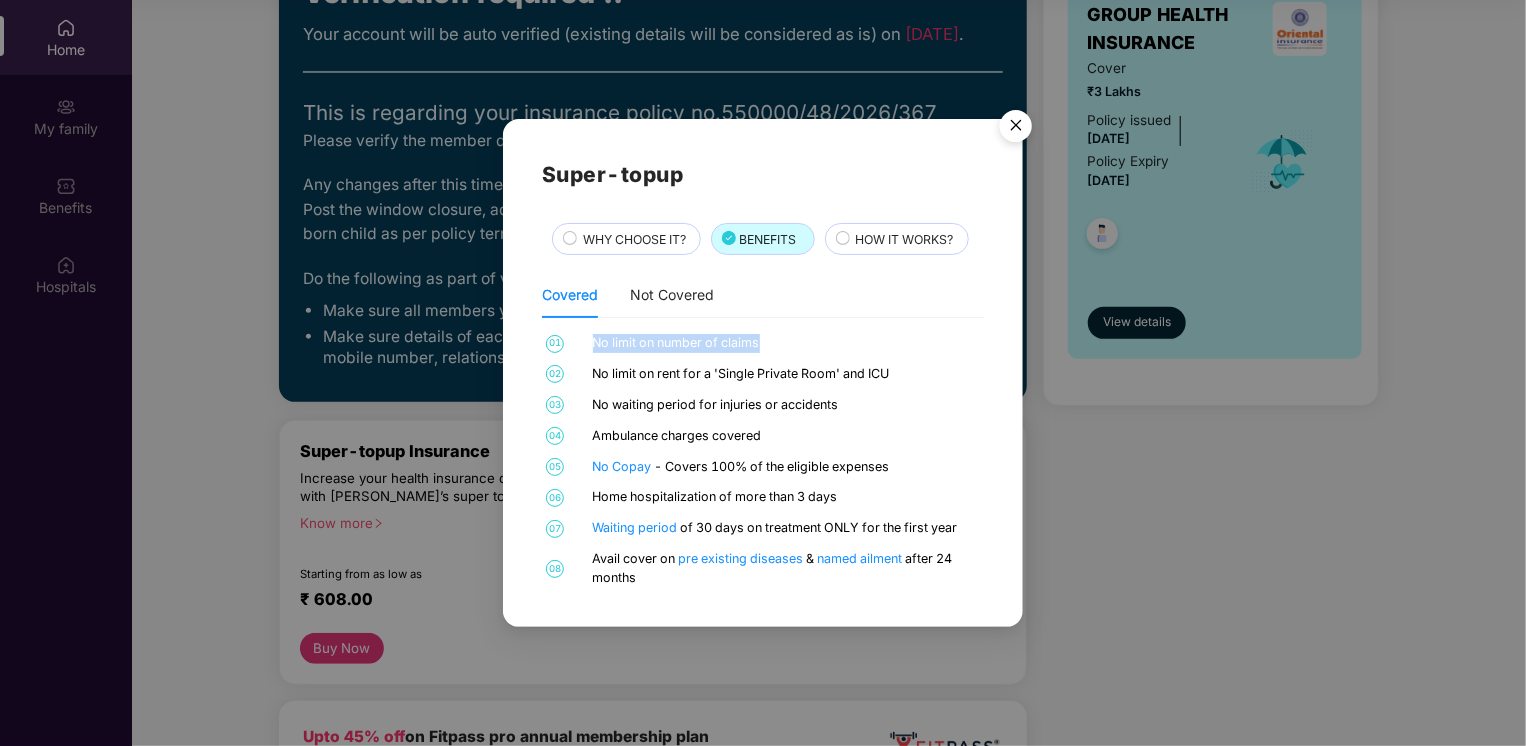 drag, startPoint x: 593, startPoint y: 342, endPoint x: 809, endPoint y: 338, distance: 216.03703 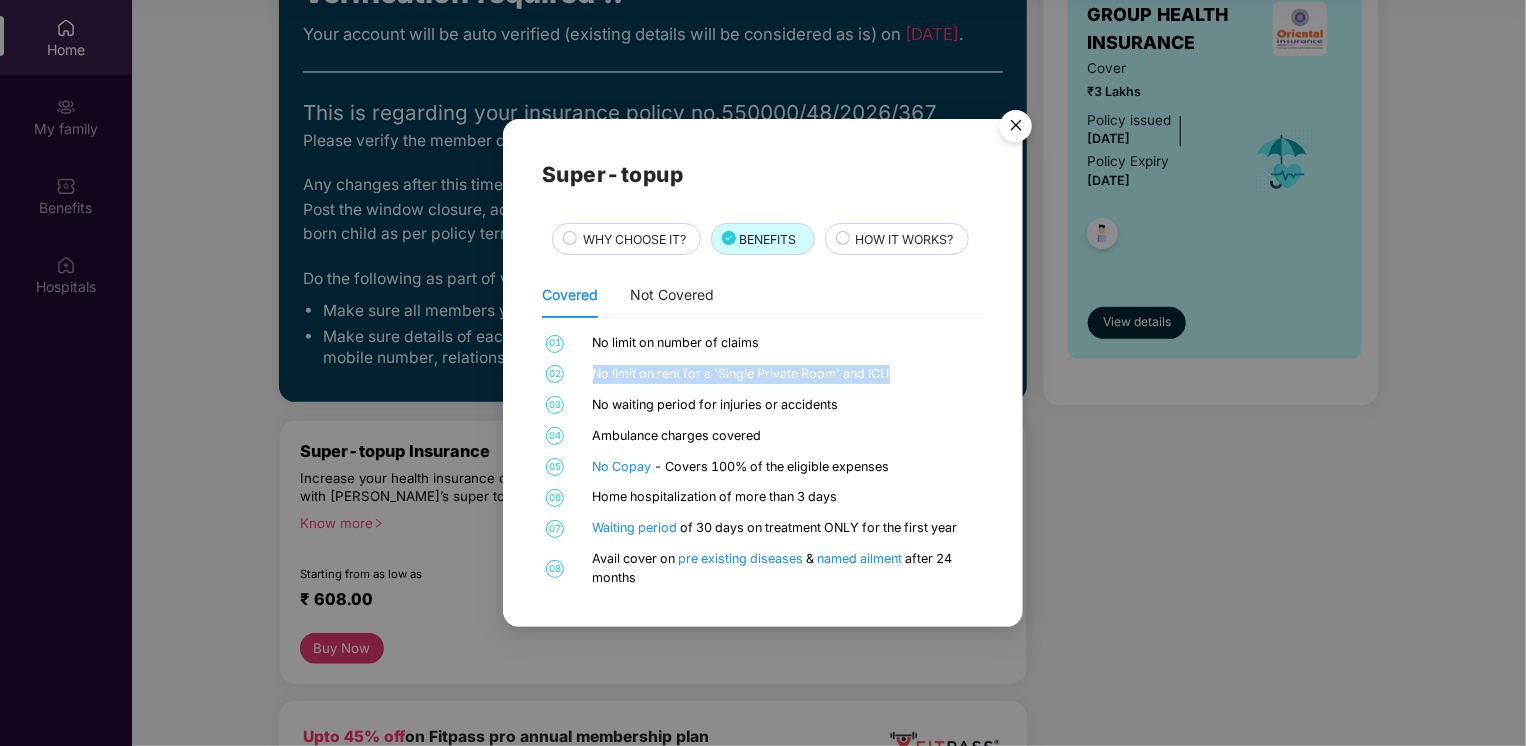drag, startPoint x: 596, startPoint y: 377, endPoint x: 911, endPoint y: 370, distance: 315.07776 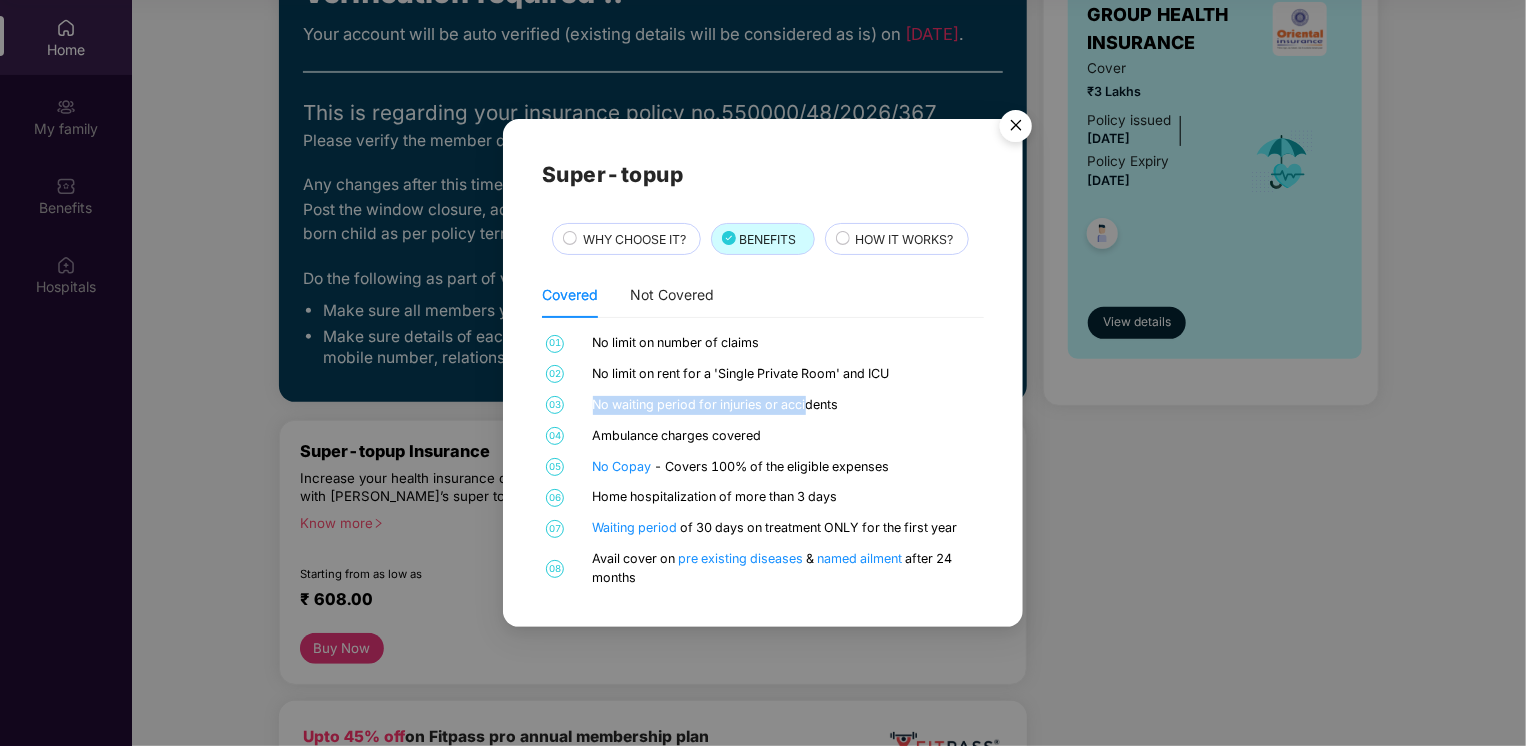 drag, startPoint x: 593, startPoint y: 408, endPoint x: 806, endPoint y: 408, distance: 213 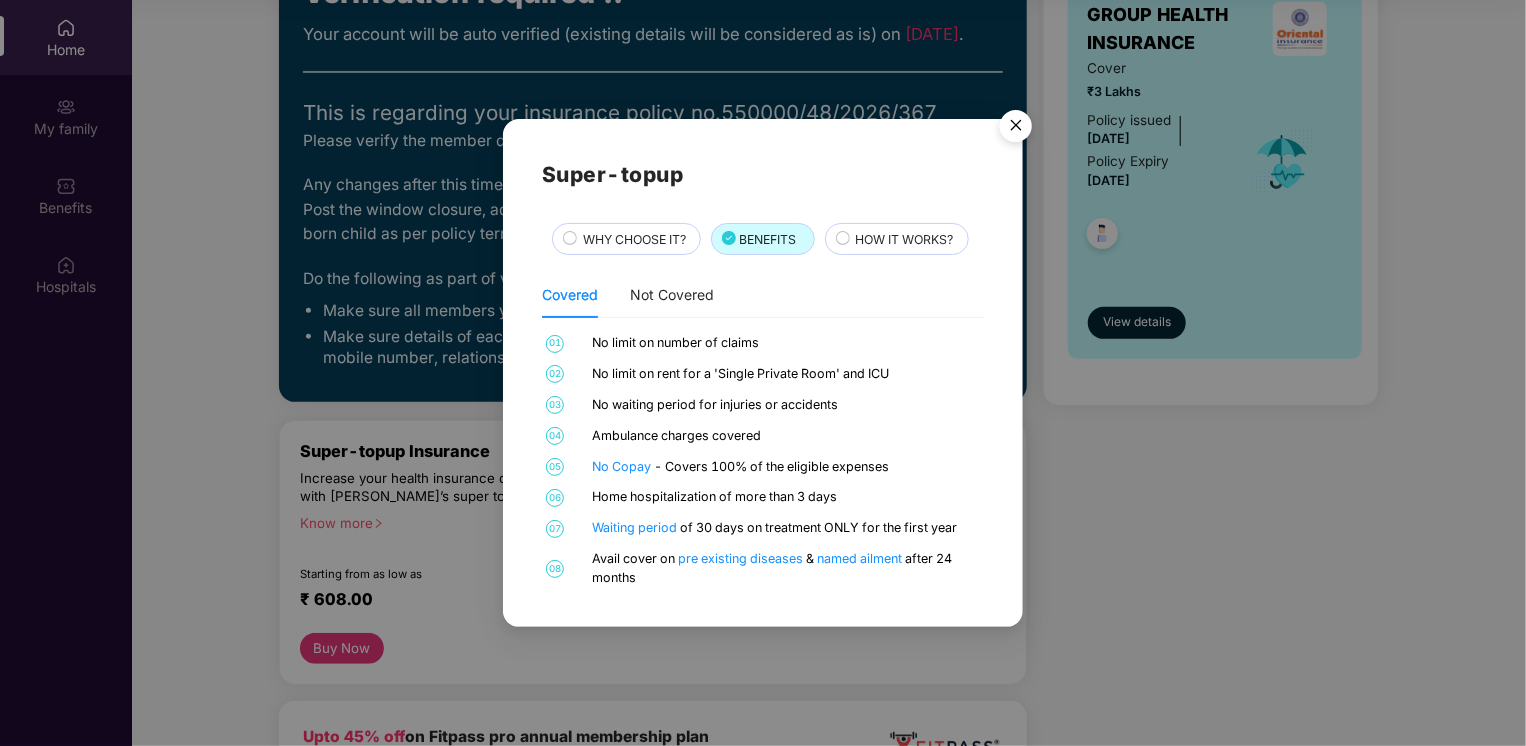 click on "Super-topup WHY CHOOSE IT? BENEFITS HOW IT WORKS? Covered Not Covered 01 No limit on number of claims 02 No limit on rent for a 'Single Private Room' and ICU 03 No waiting period for injuries or accidents 04 Ambulance charges covered 05 No Copay   - Covers 100% of the eligible expenses 06 Home hospitalization of more than 3 days 07 Waiting period   of 30 days on treatment ONLY for the first year 08 Avail cover on   pre existing diseases     &   named ailment     after 24 months" at bounding box center (763, 373) 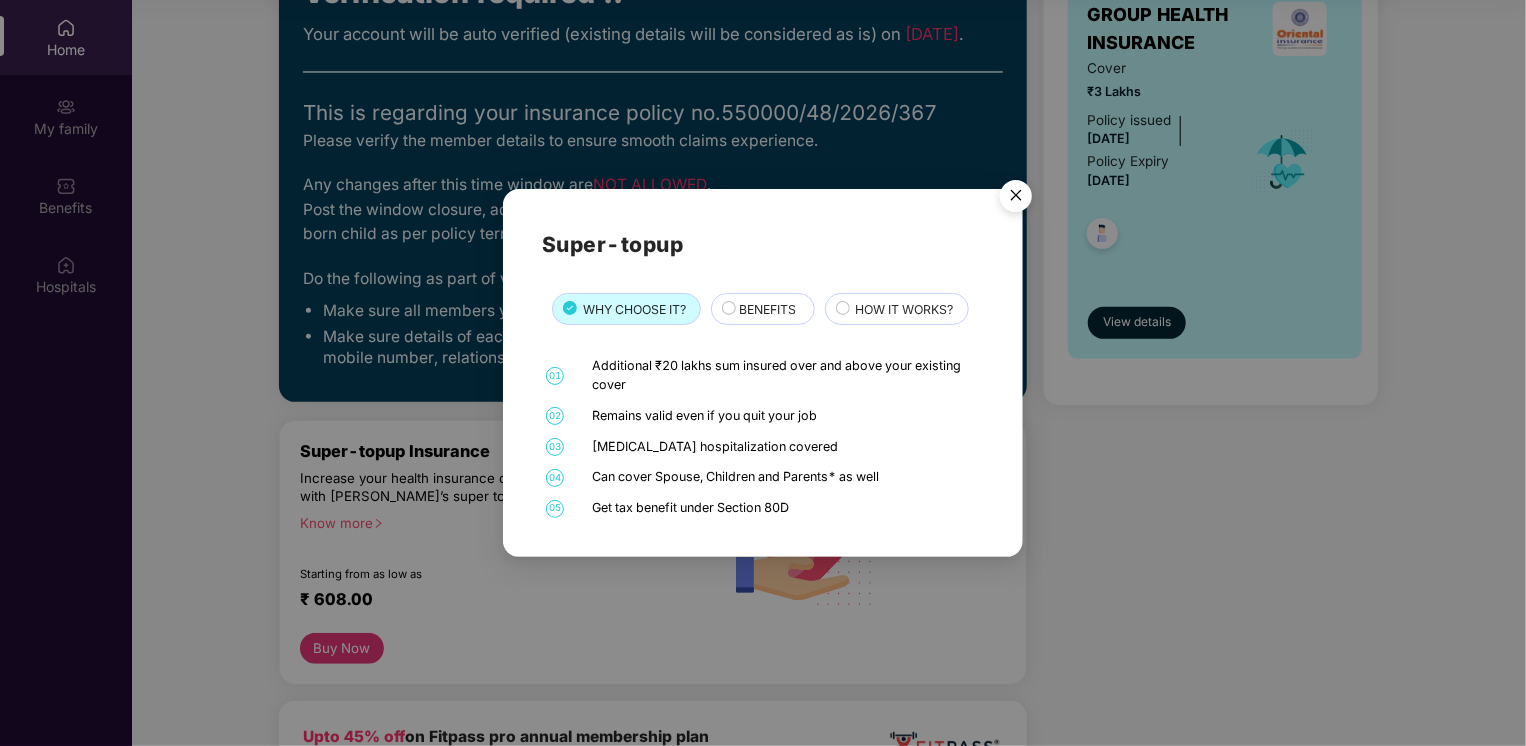 click at bounding box center (1016, 199) 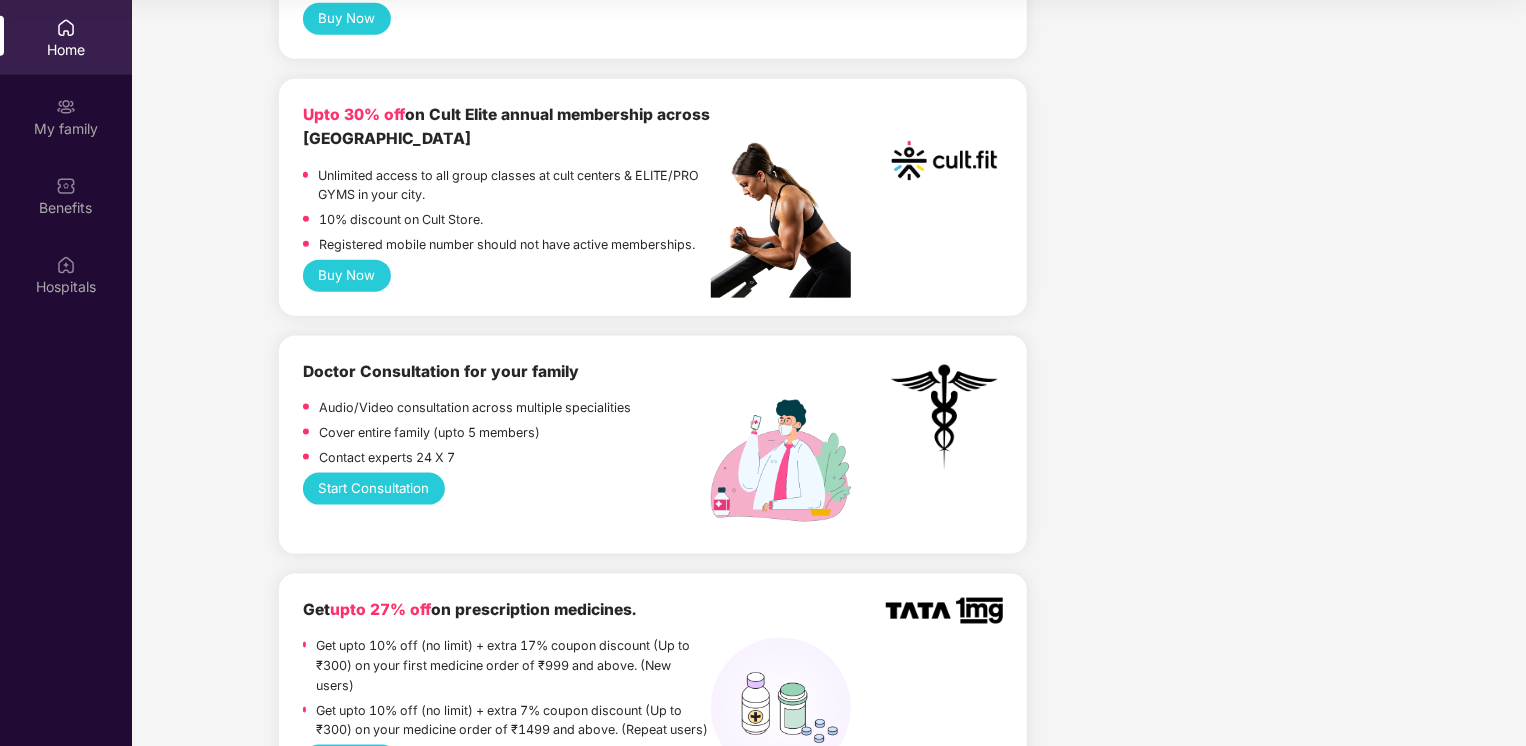 scroll, scrollTop: 1100, scrollLeft: 0, axis: vertical 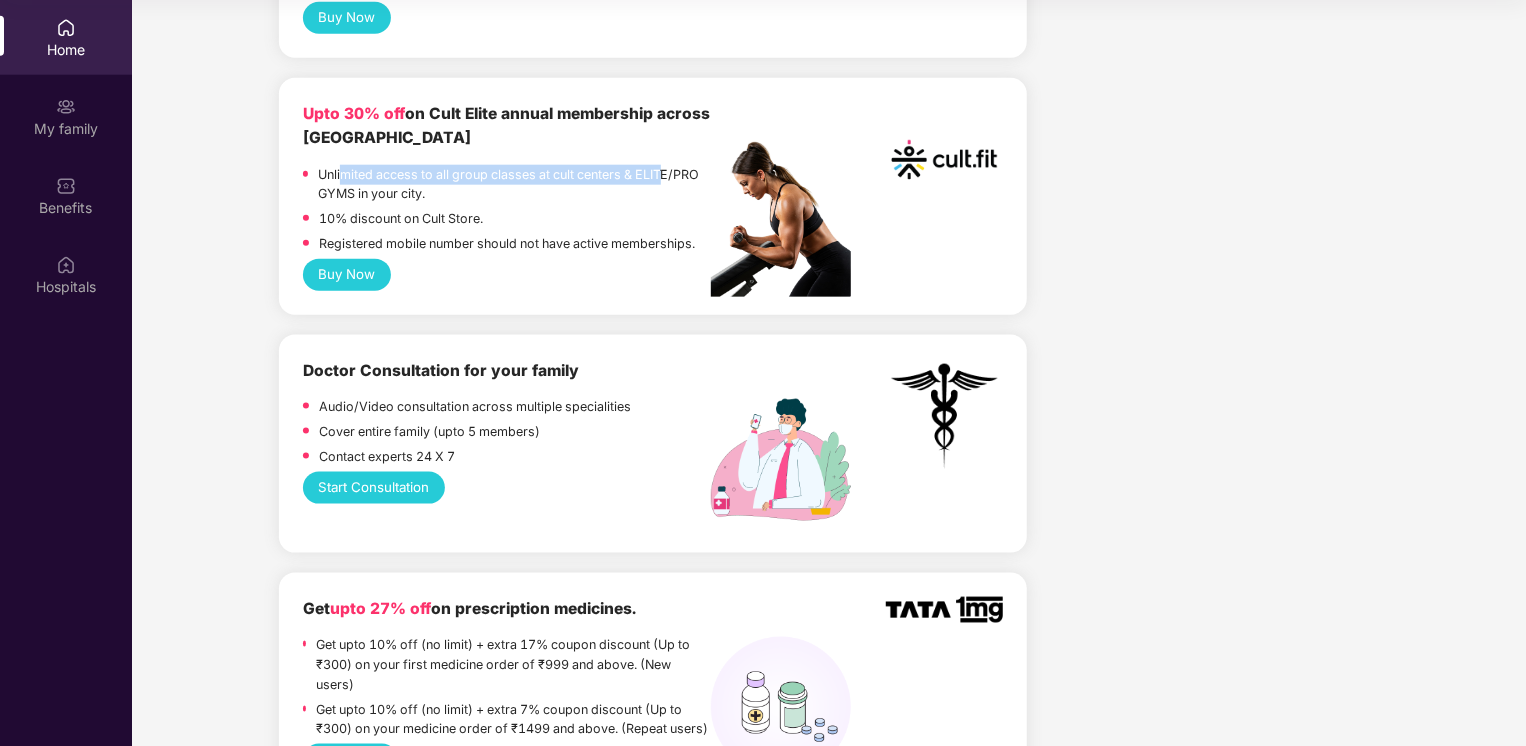 drag, startPoint x: 343, startPoint y: 208, endPoint x: 667, endPoint y: 209, distance: 324.00156 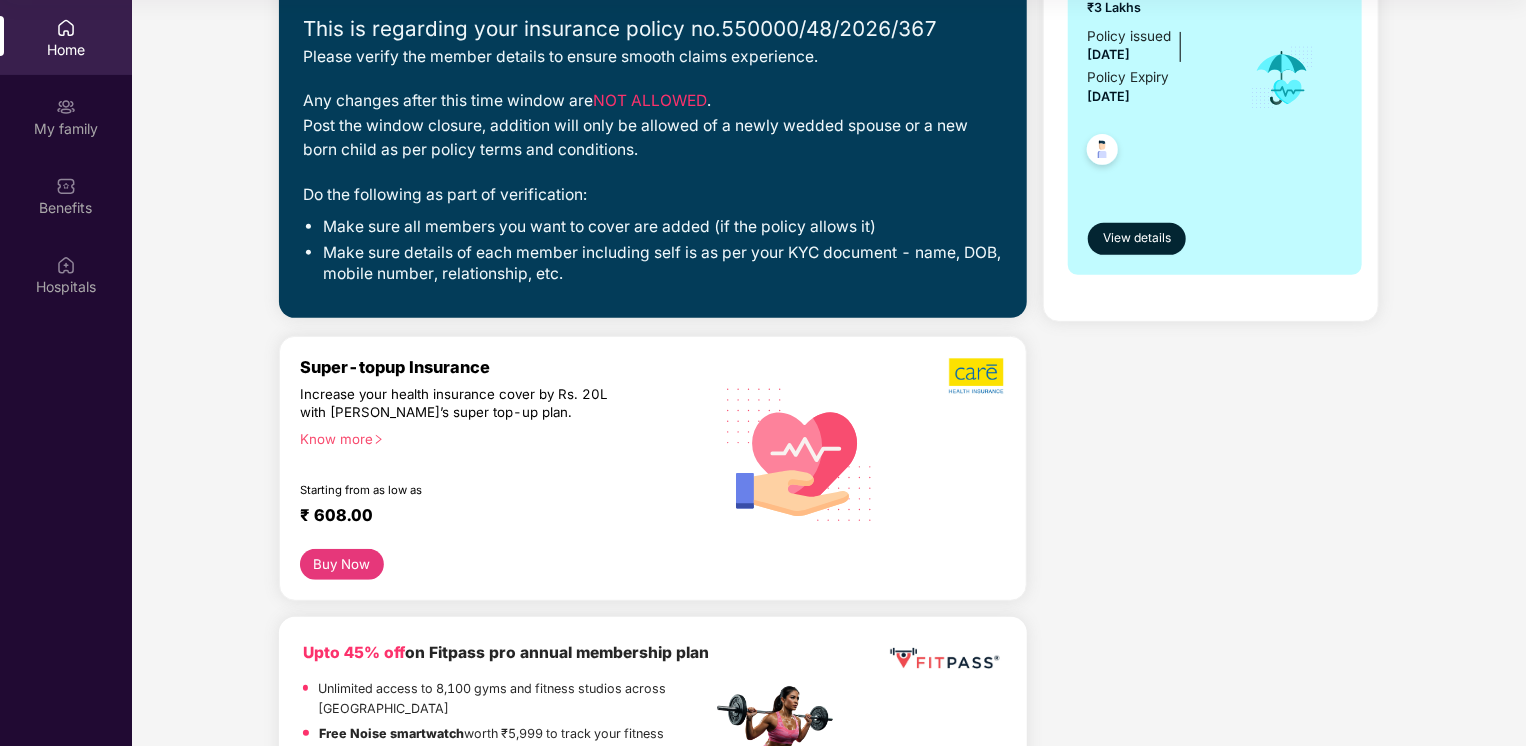 scroll, scrollTop: 0, scrollLeft: 0, axis: both 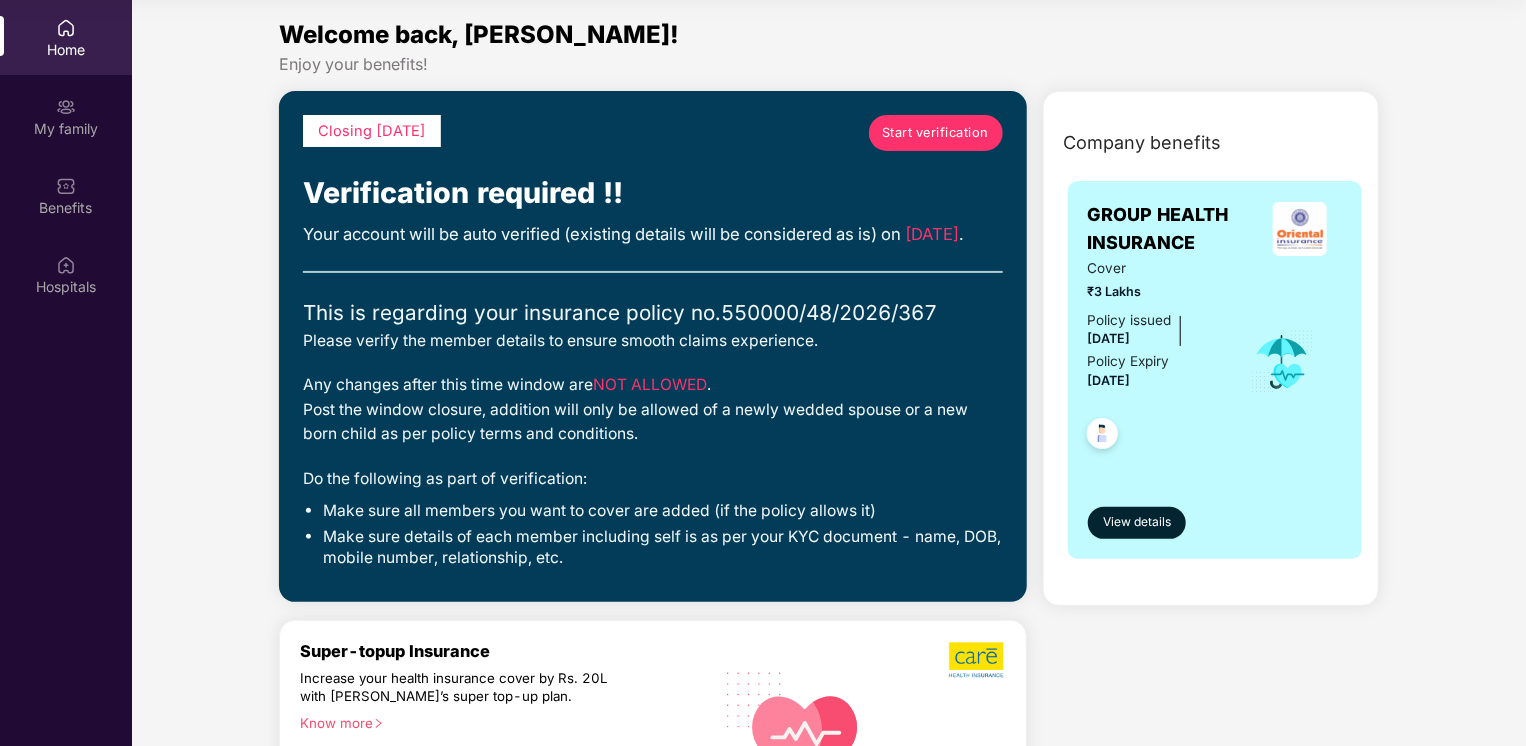 click on "Company benefits GROUP HEALTH INSURANCE Cover ₹3 Lakhs    Policy issued 16 June 2025 Policy Expiry 15 June 2026 View details" at bounding box center (1211, 2895) 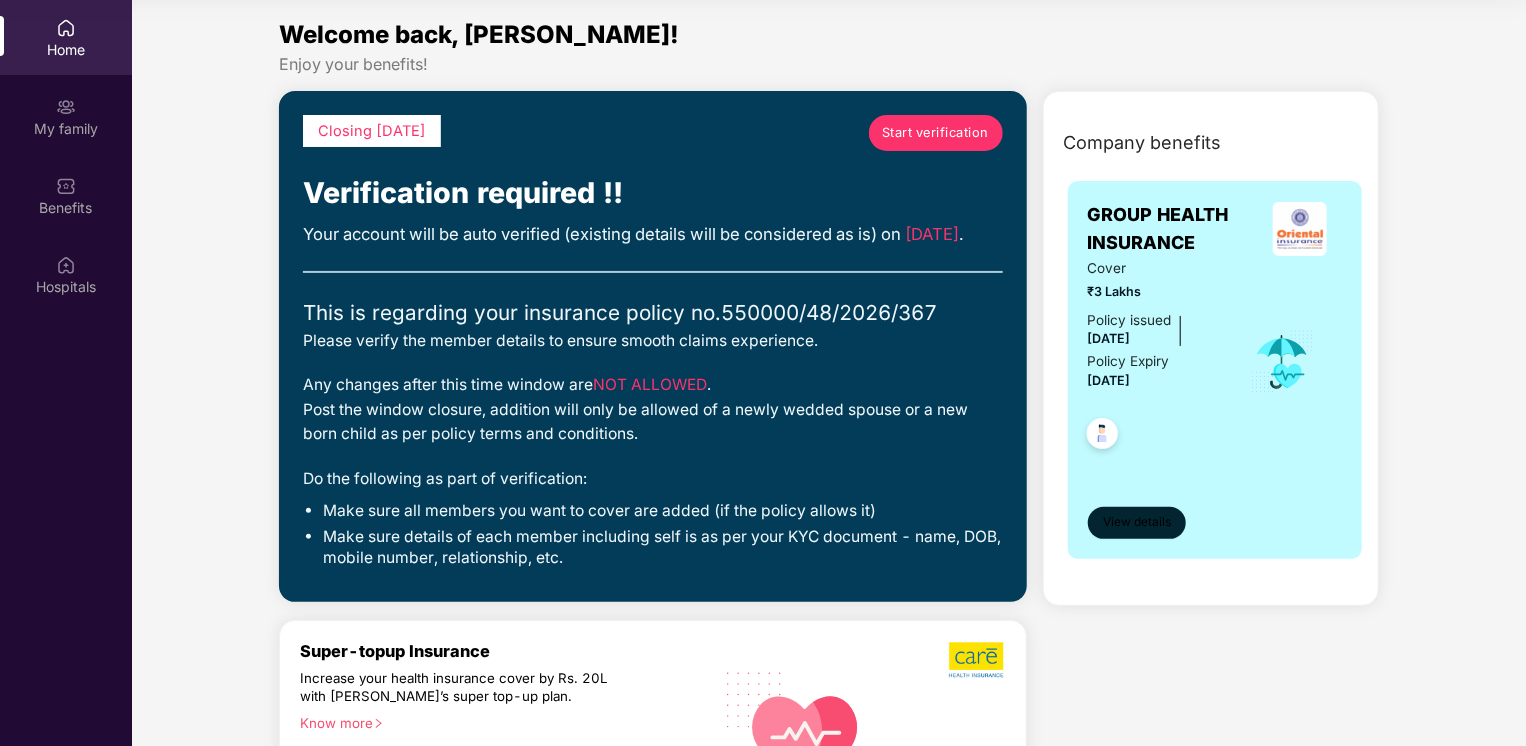 click on "View details" at bounding box center [1137, 522] 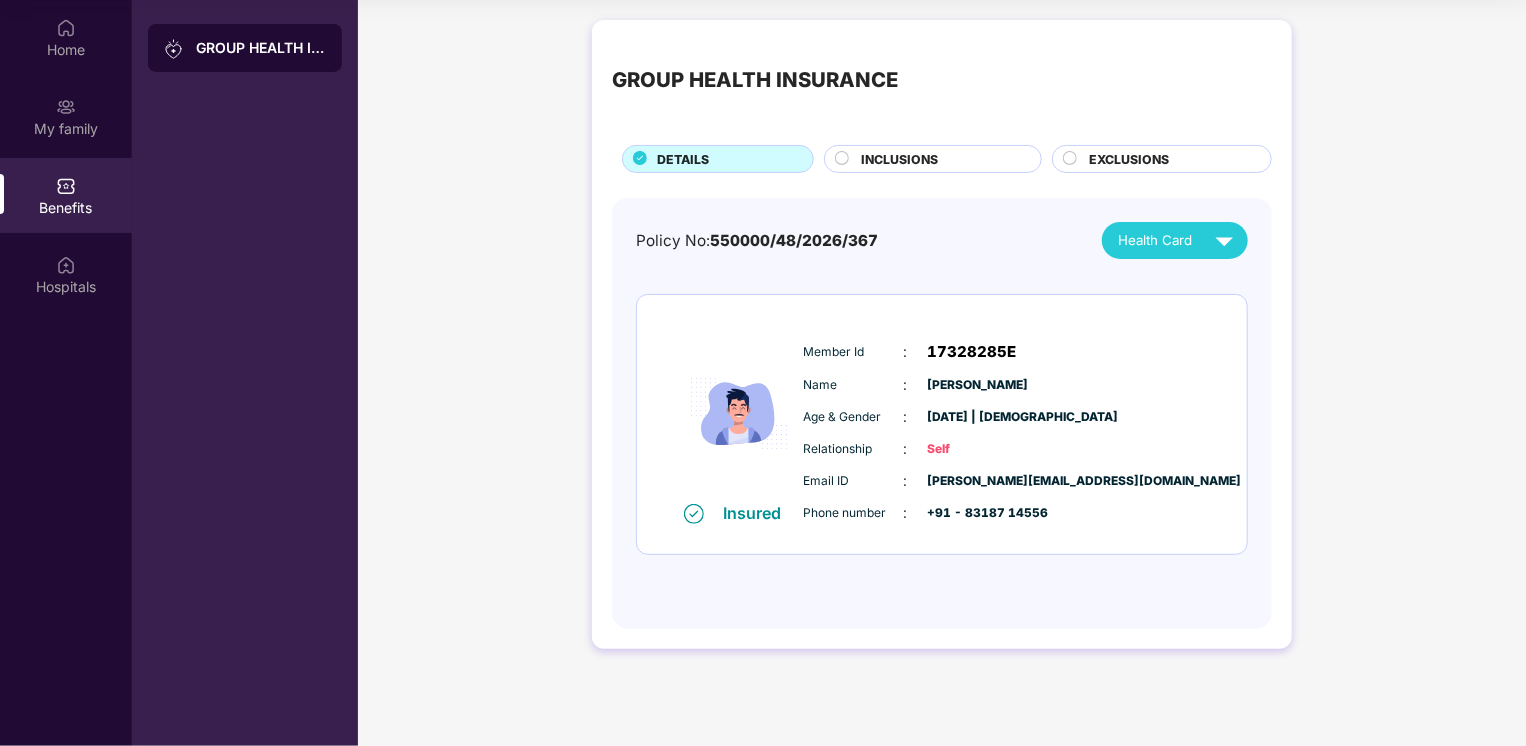 click on "INCLUSIONS" at bounding box center [900, 159] 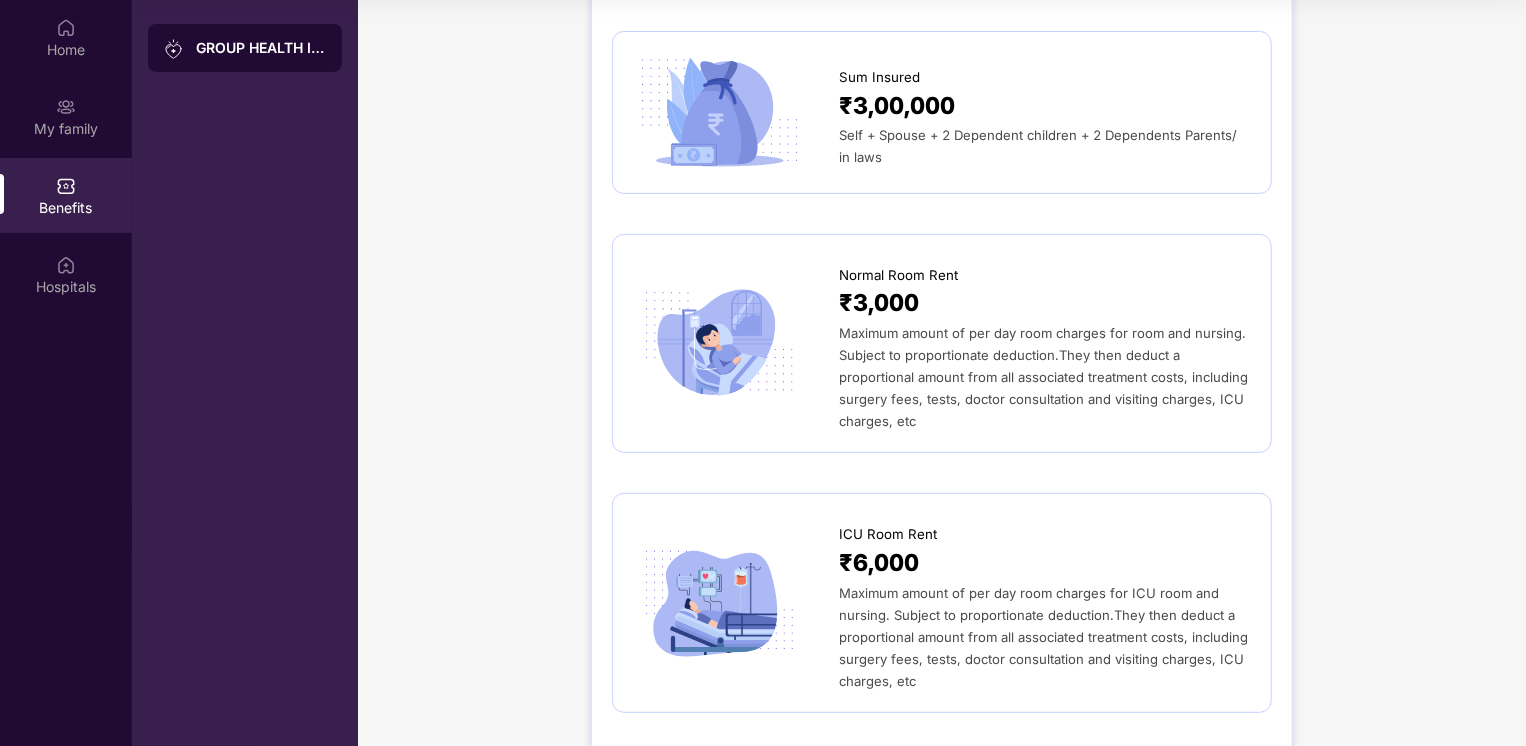scroll, scrollTop: 0, scrollLeft: 0, axis: both 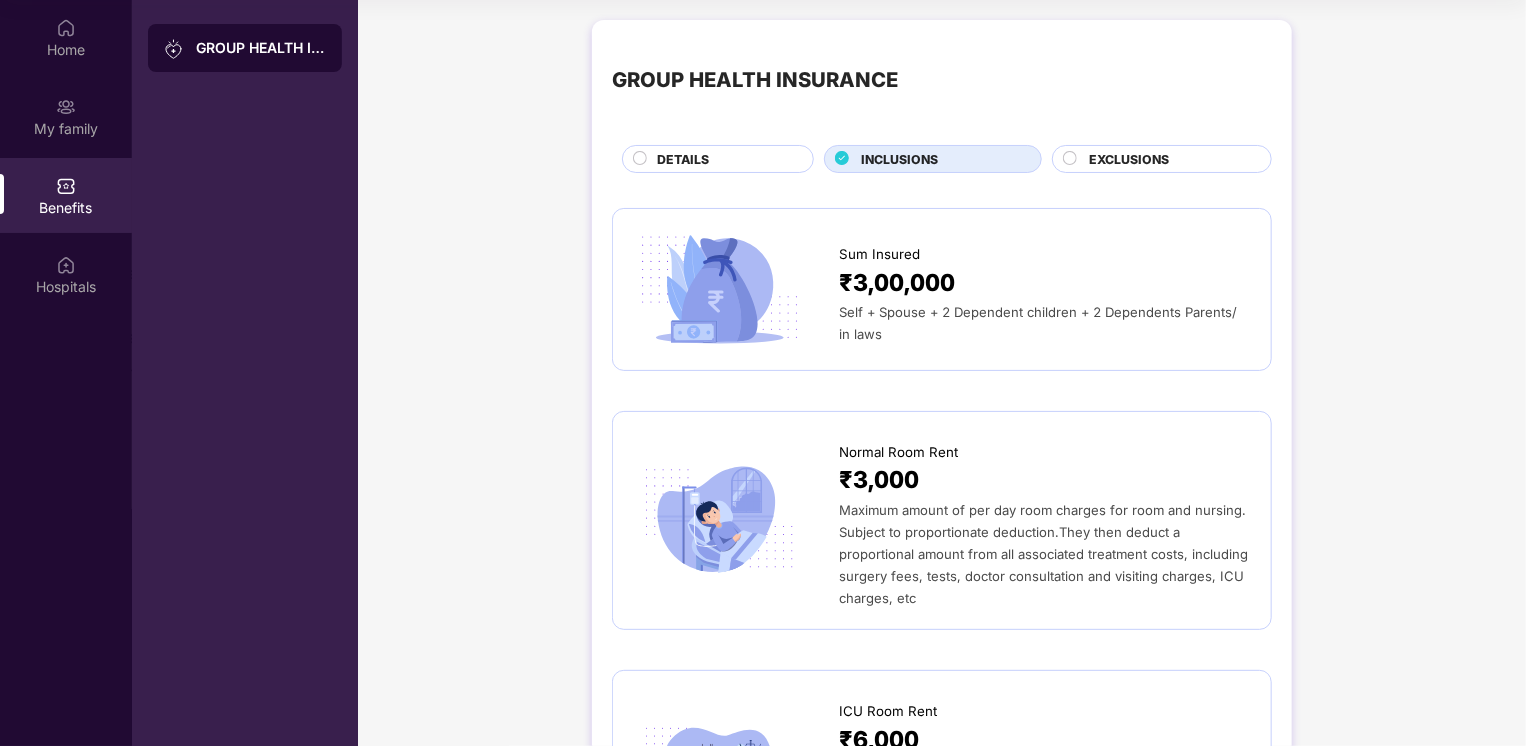click on "DETAILS" at bounding box center [683, 159] 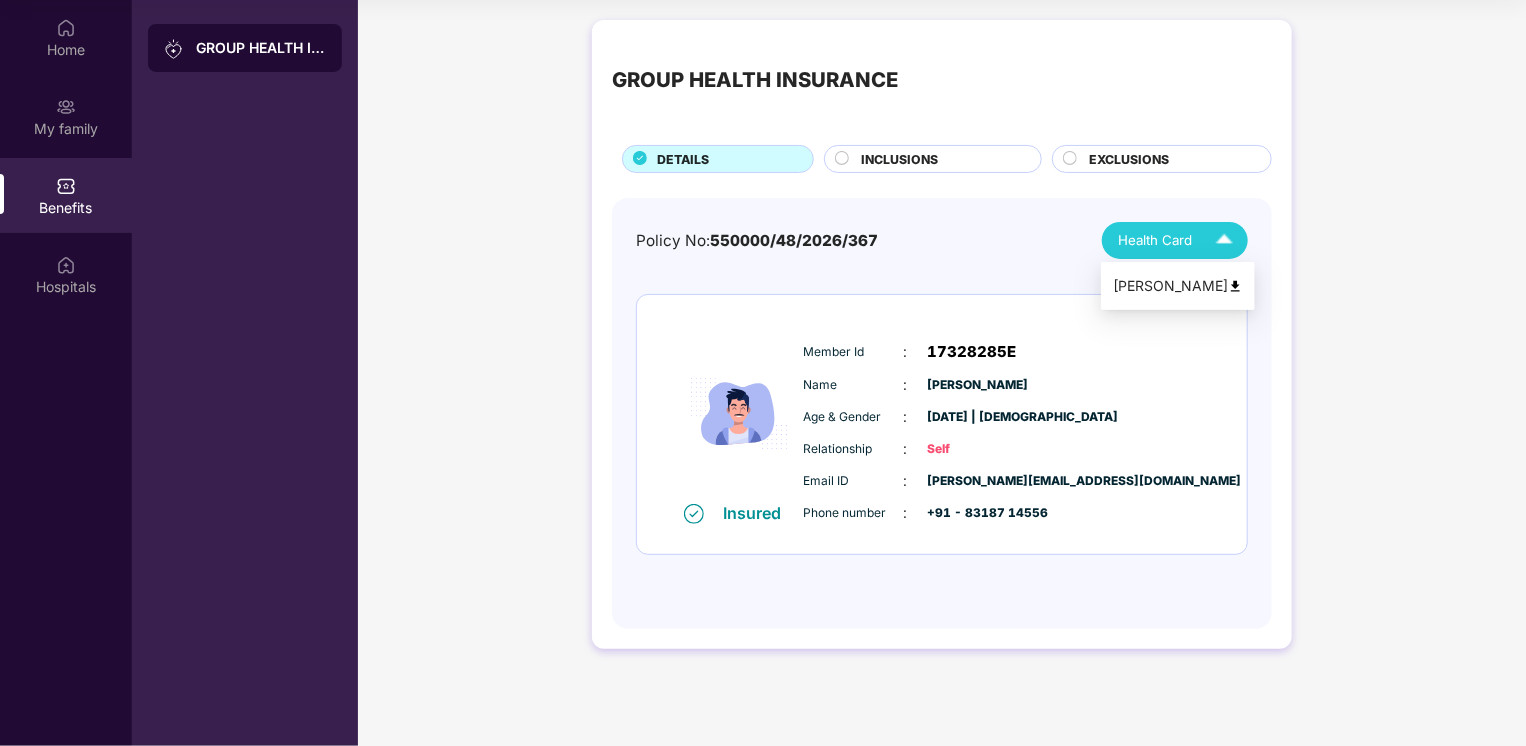 click at bounding box center [1224, 240] 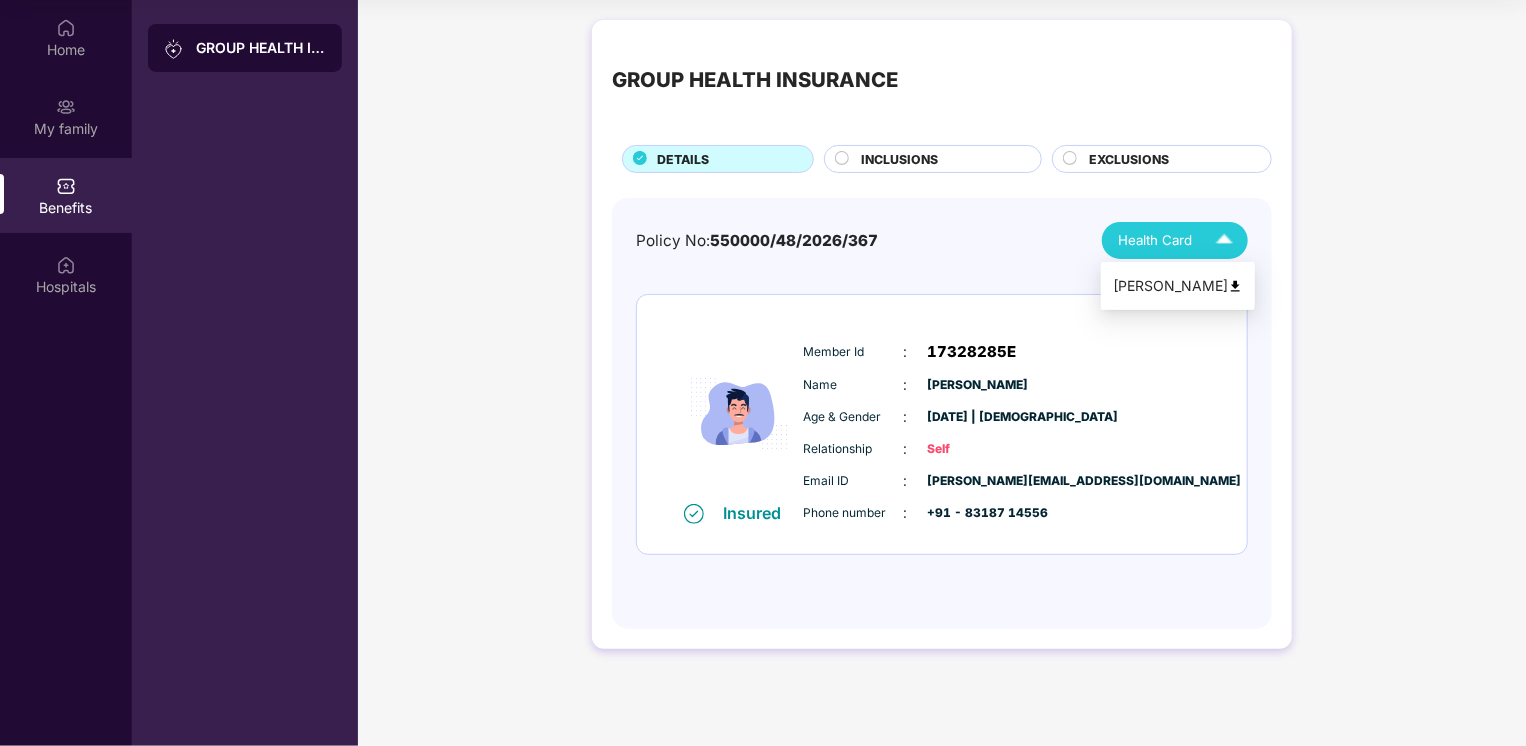 click on "[PERSON_NAME]" at bounding box center (1178, 286) 